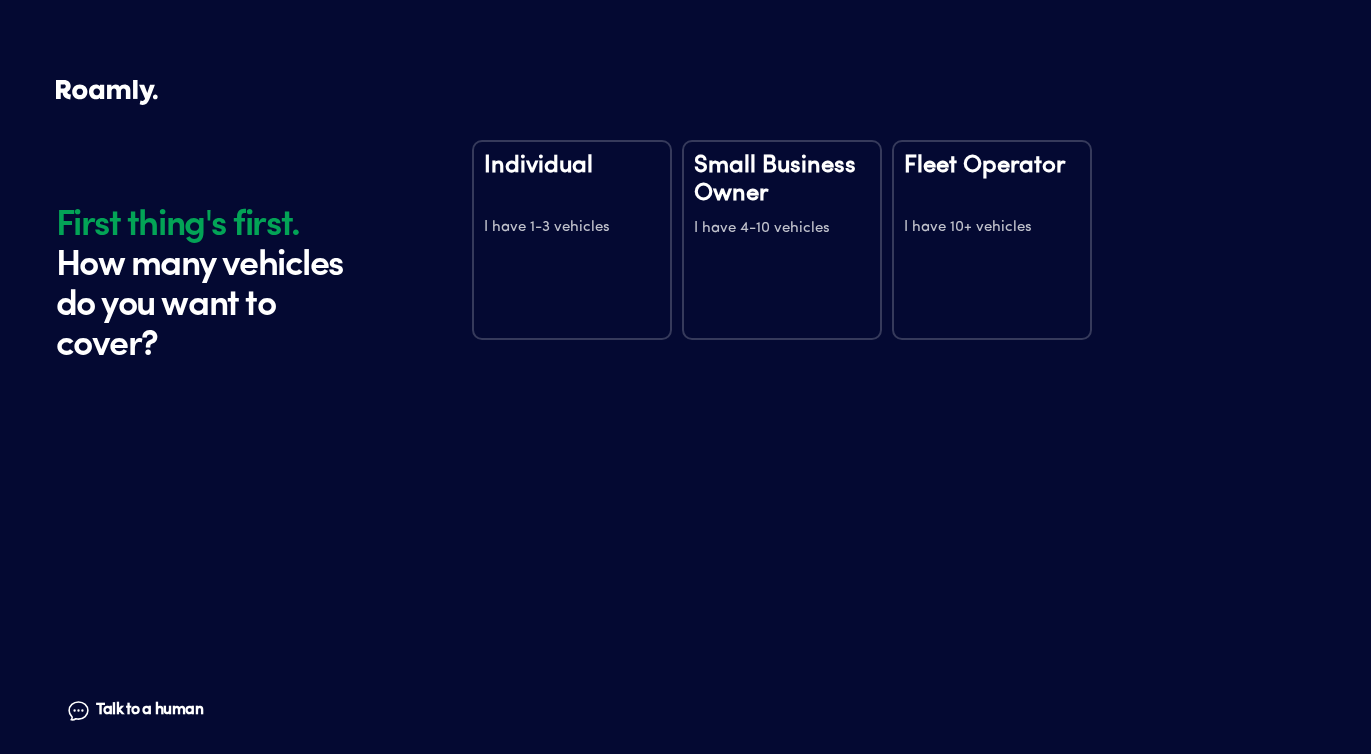 scroll, scrollTop: 0, scrollLeft: 0, axis: both 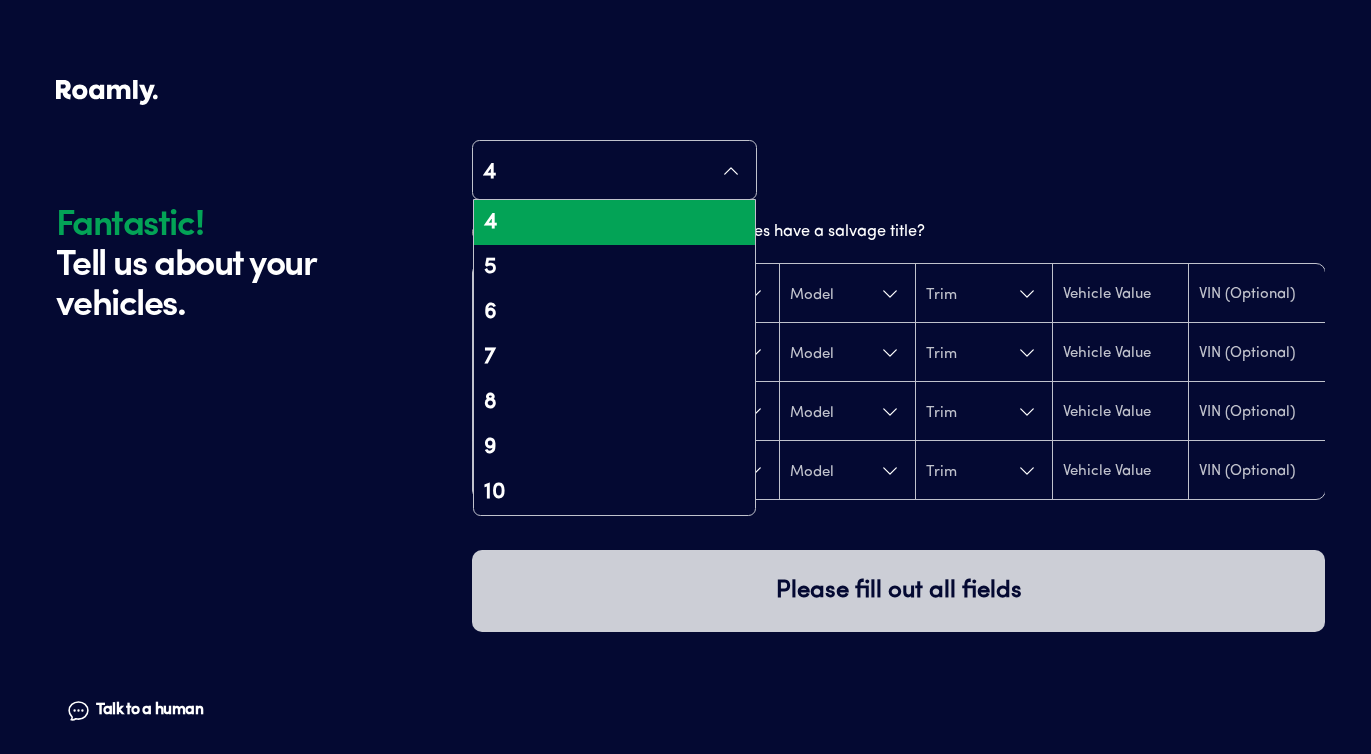 click on "4" at bounding box center [614, 171] 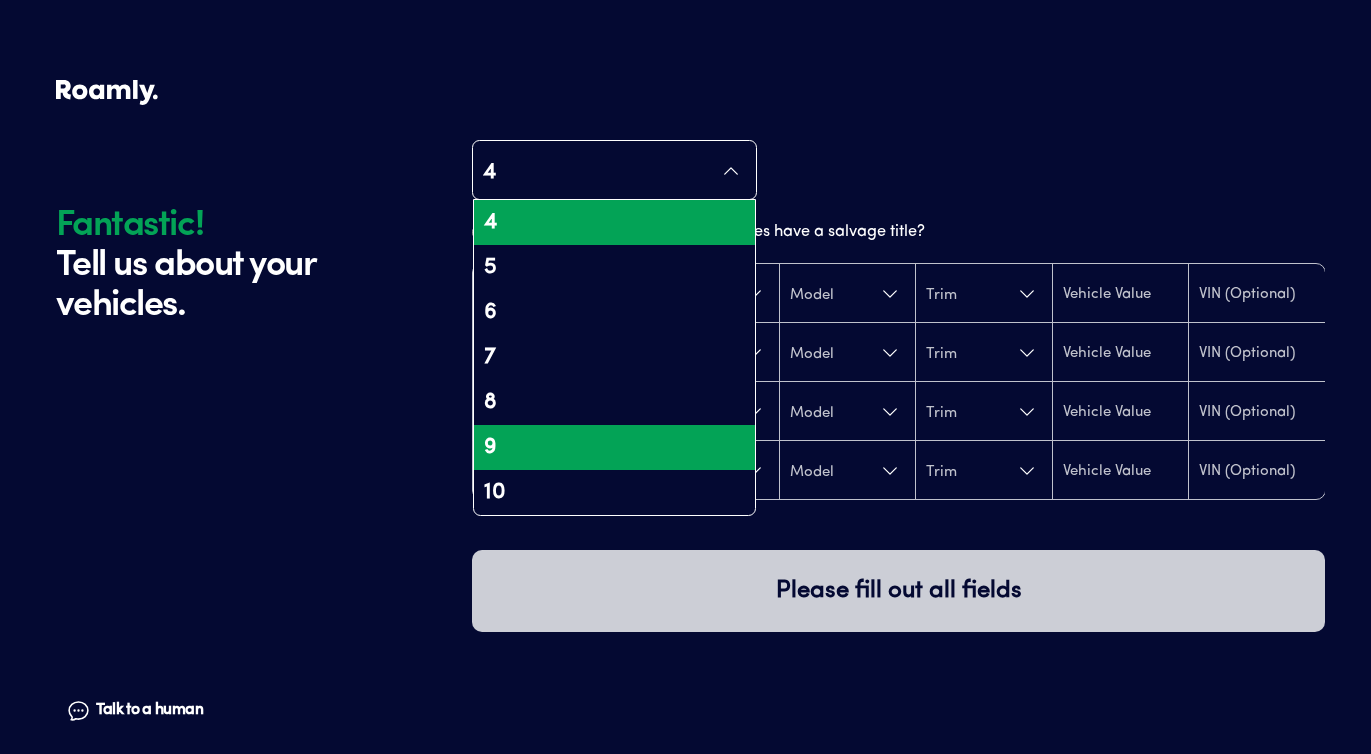 click on "9" at bounding box center [614, 447] 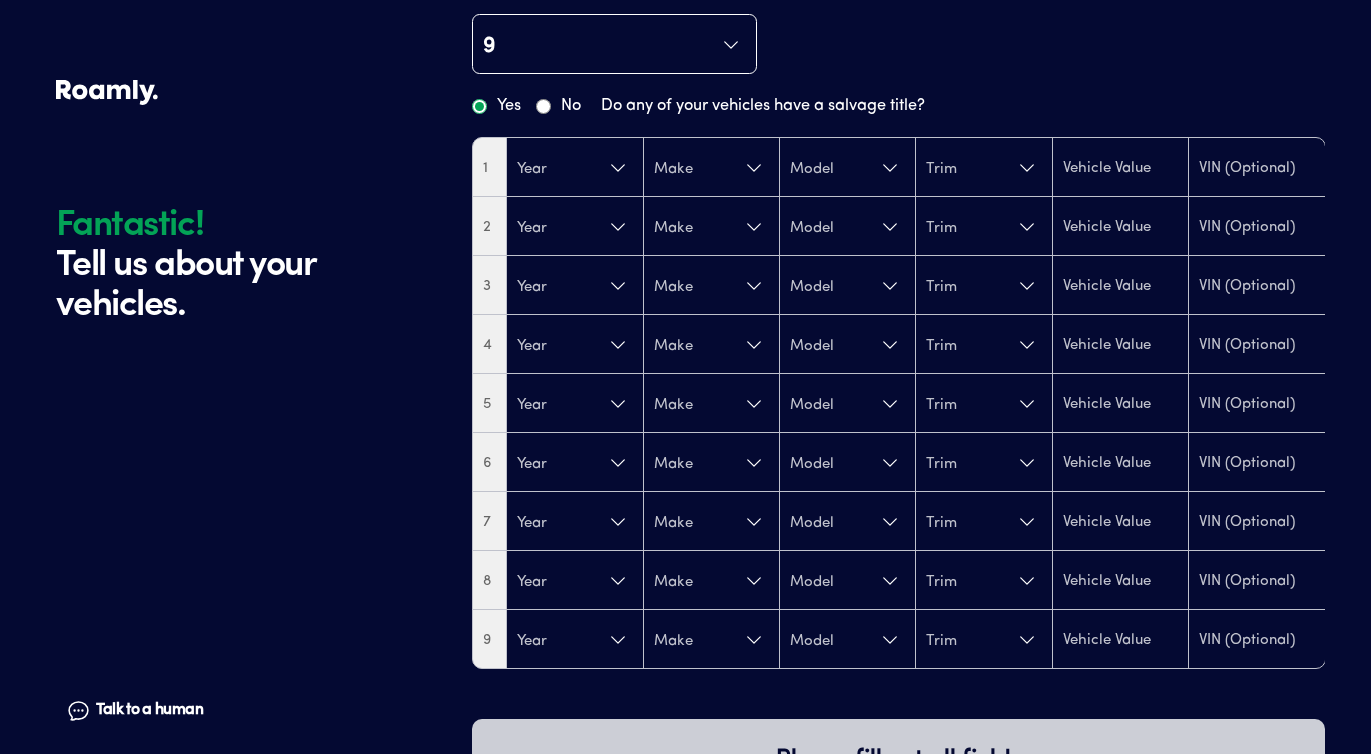 scroll, scrollTop: 133, scrollLeft: 0, axis: vertical 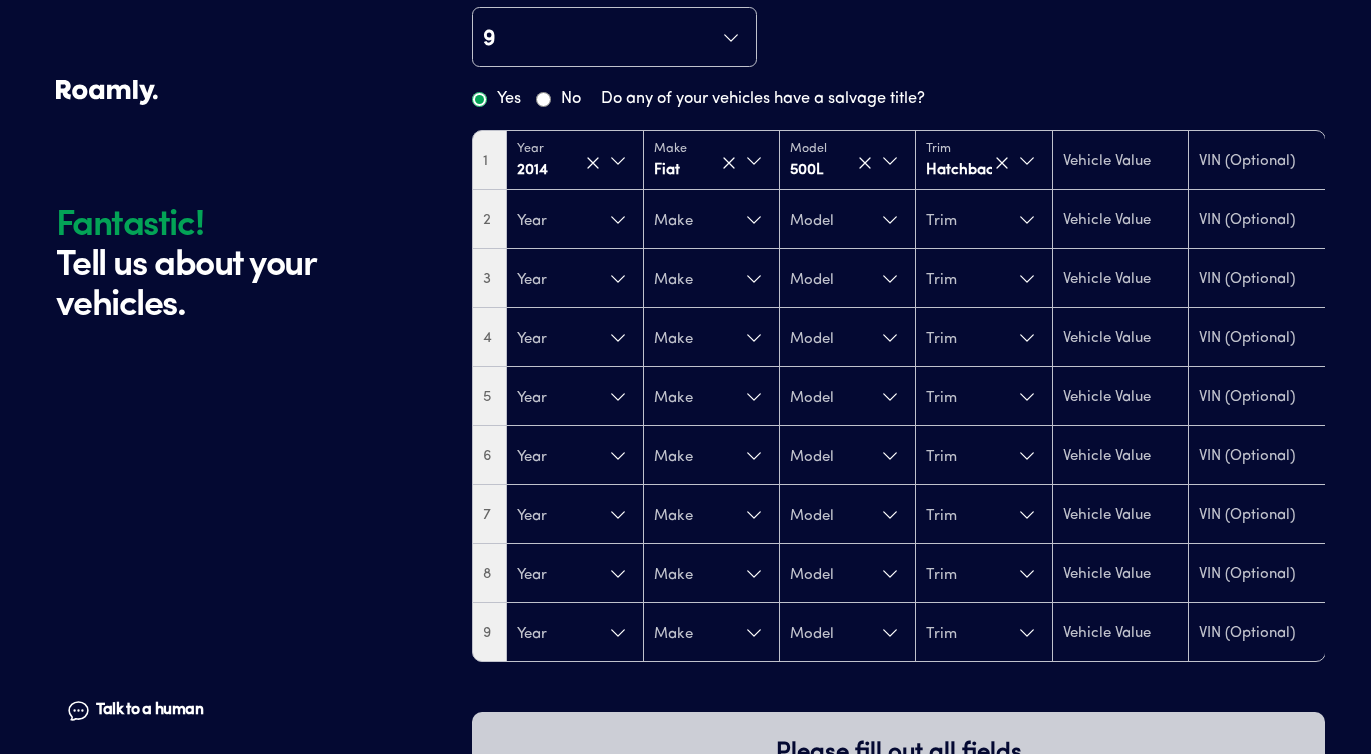 type on "5550" 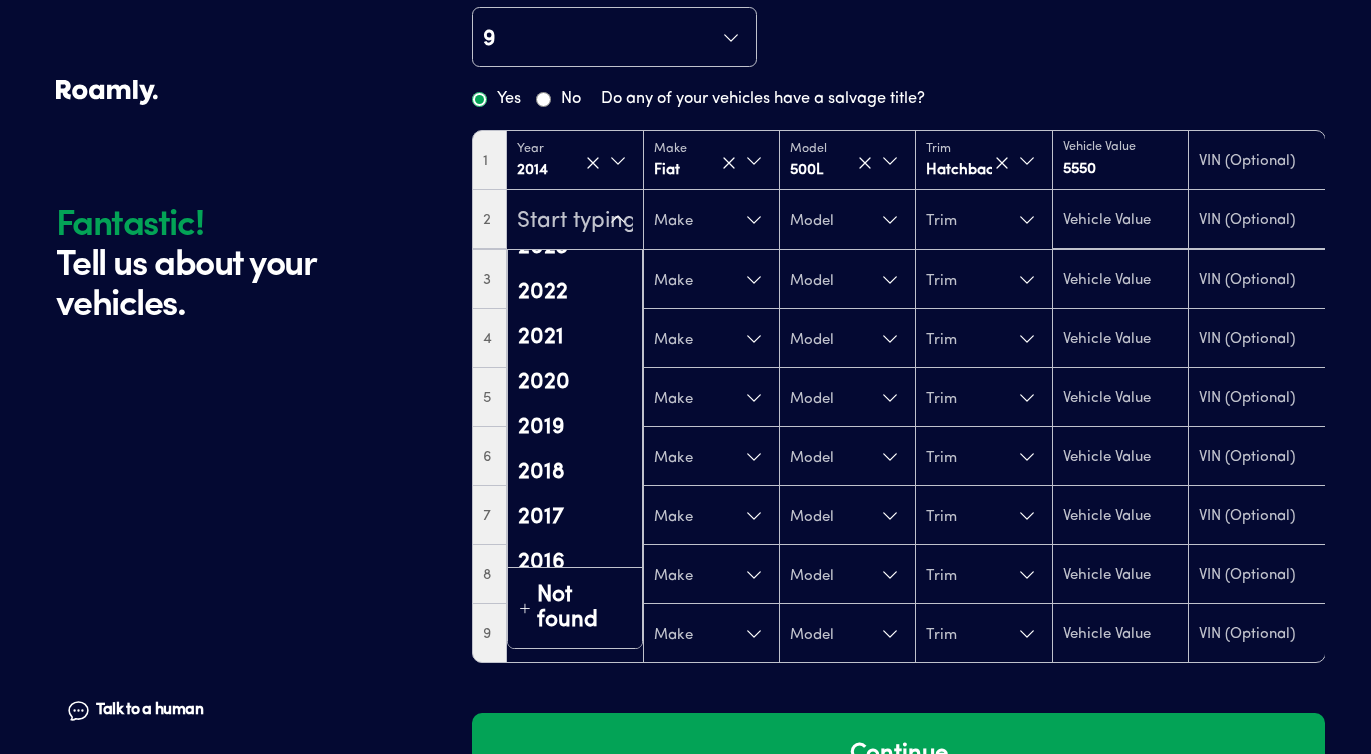 scroll, scrollTop: 195, scrollLeft: 0, axis: vertical 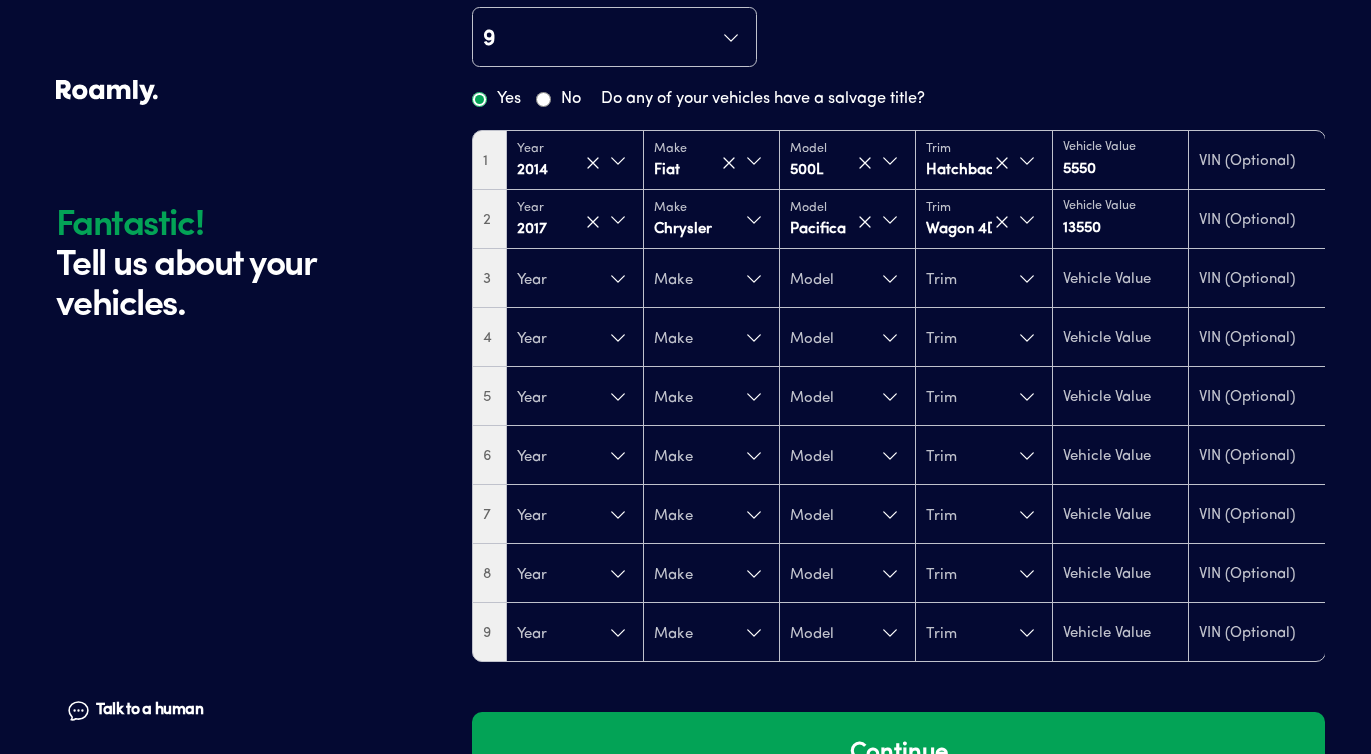 type on "13375" 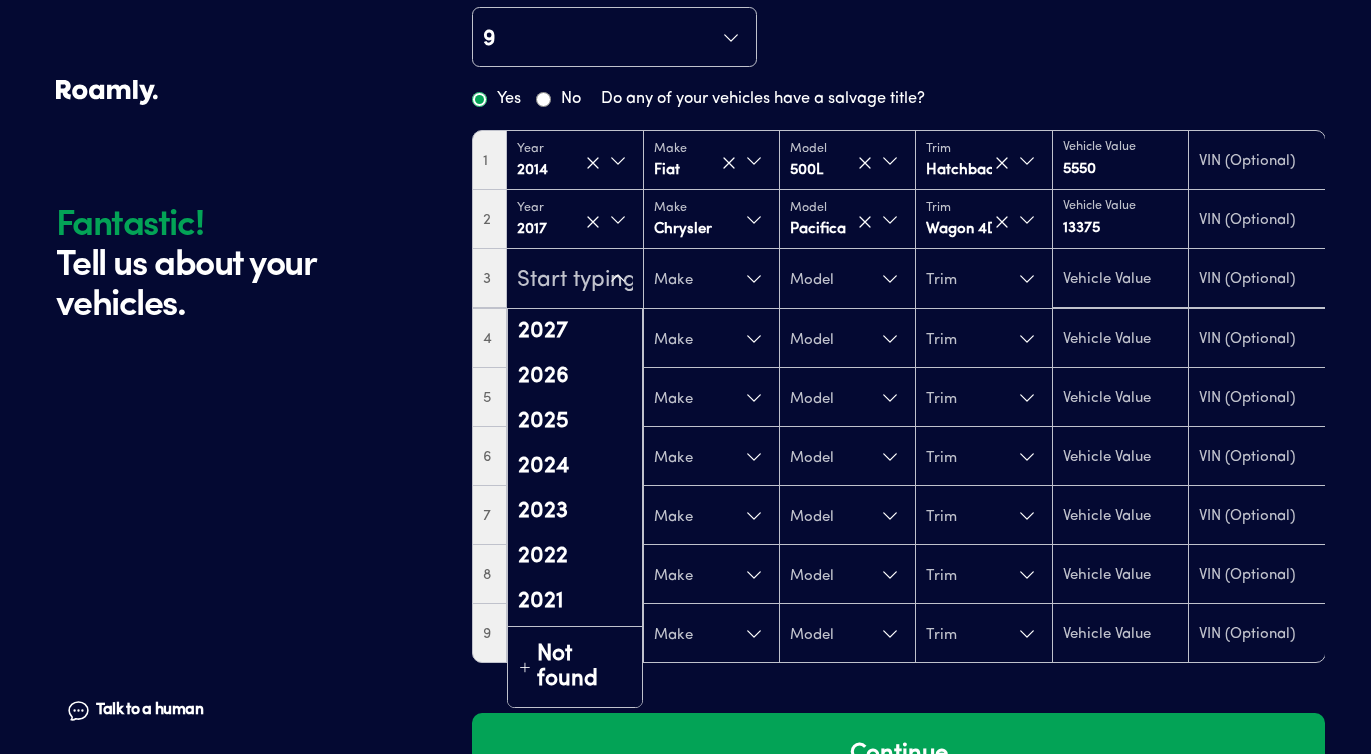 scroll, scrollTop: 42, scrollLeft: 0, axis: vertical 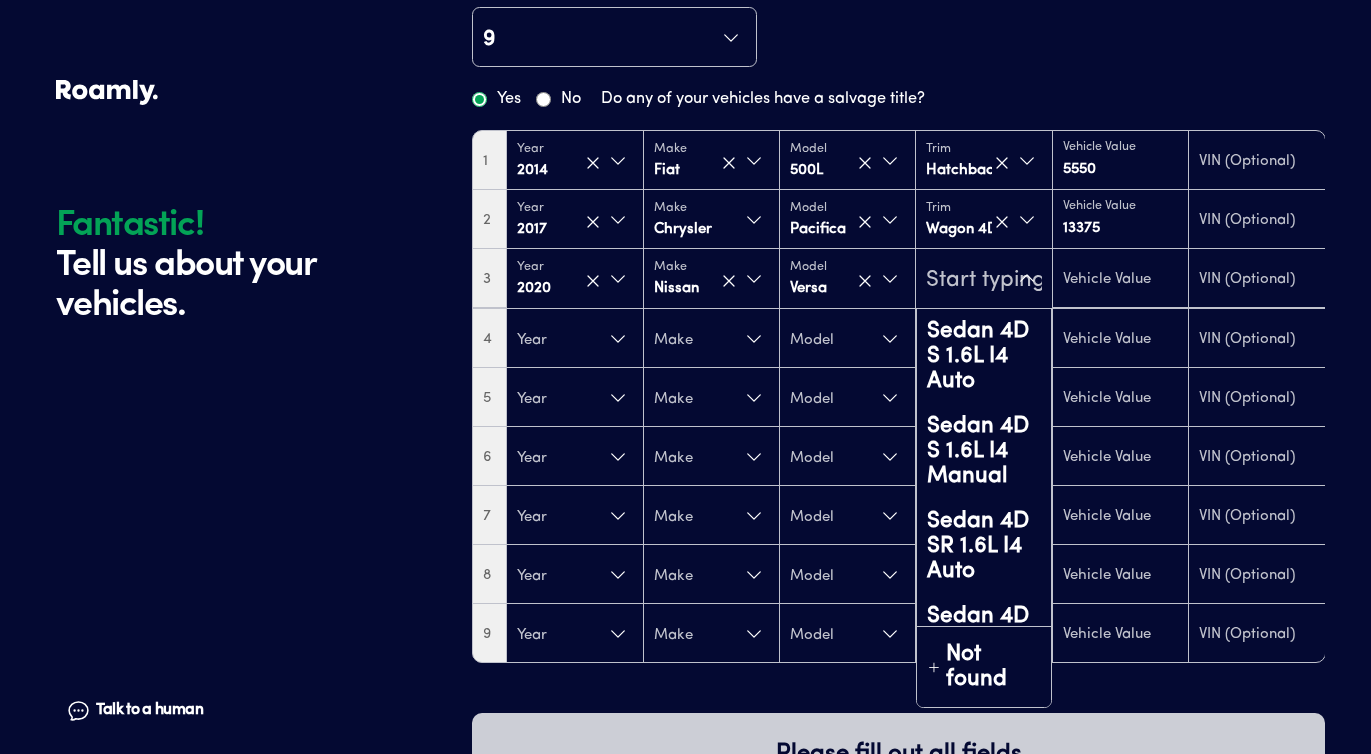 type on "11275" 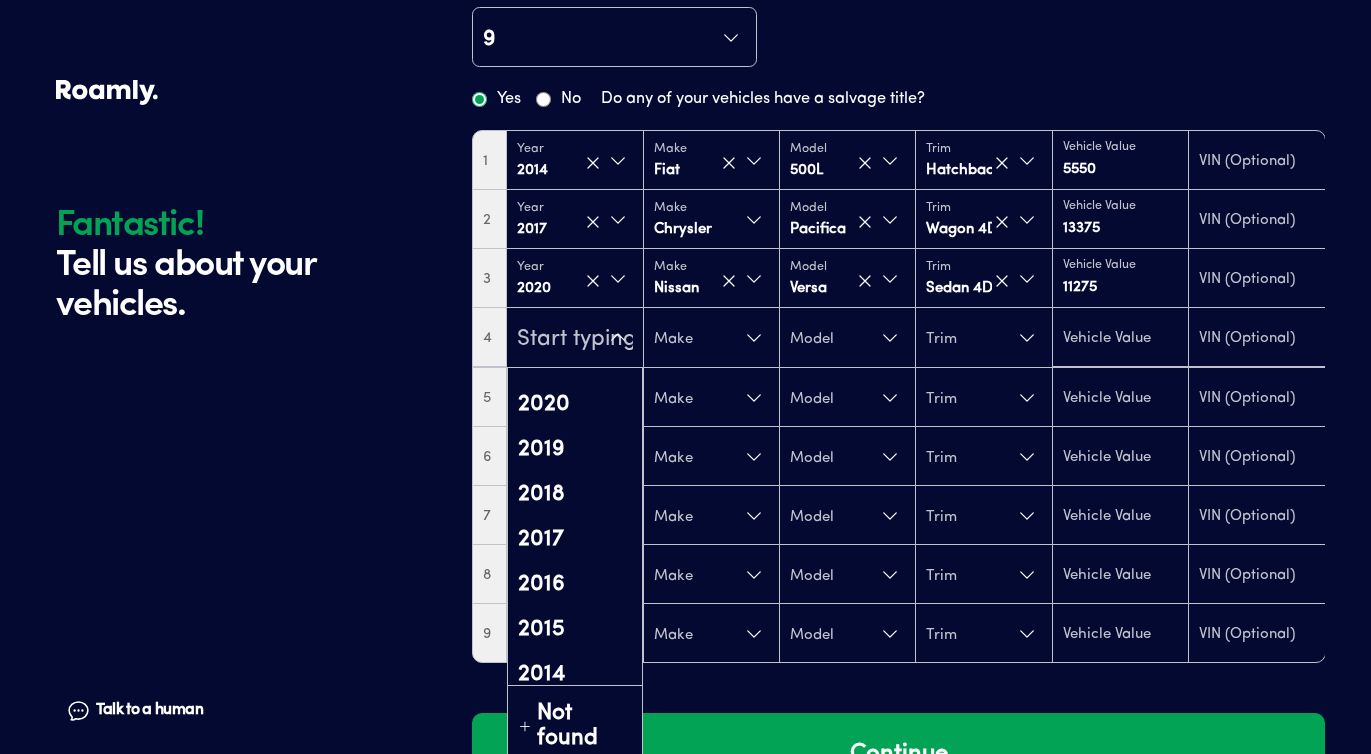 scroll, scrollTop: 308, scrollLeft: 0, axis: vertical 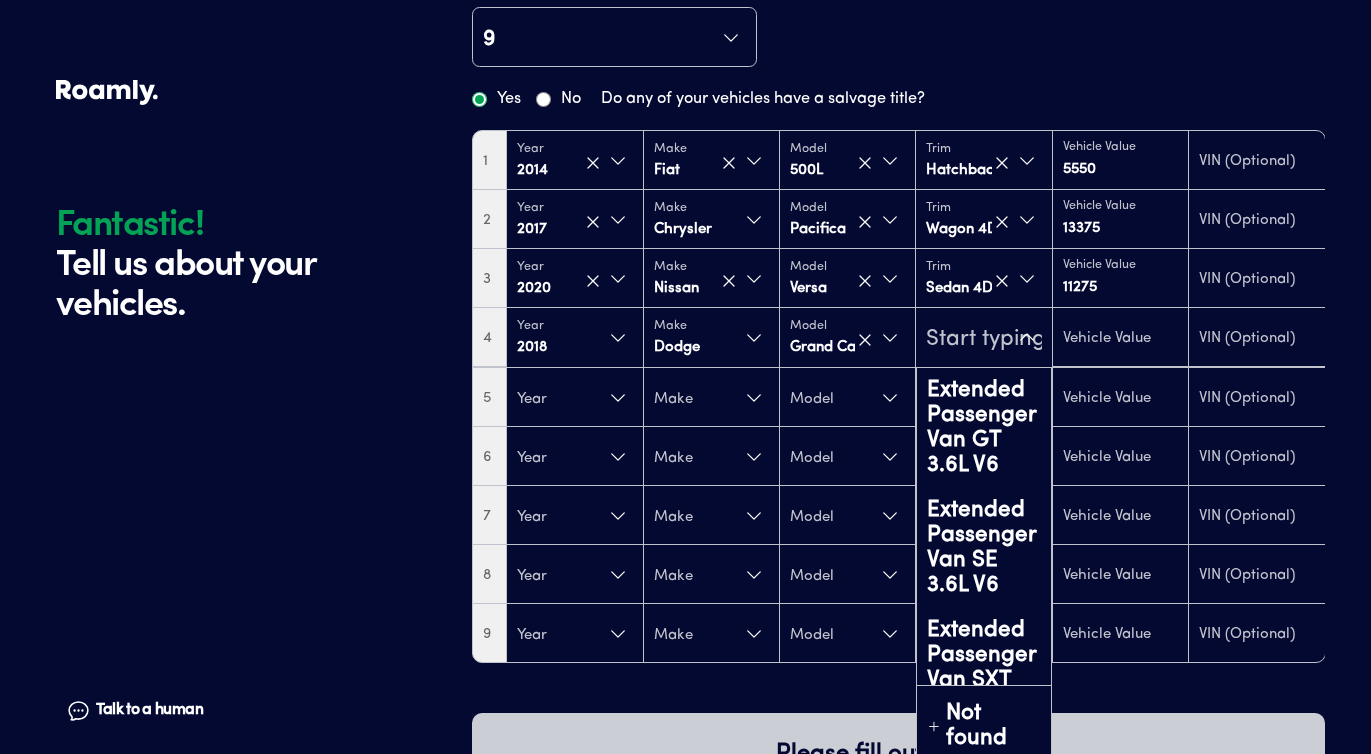 type on "11250" 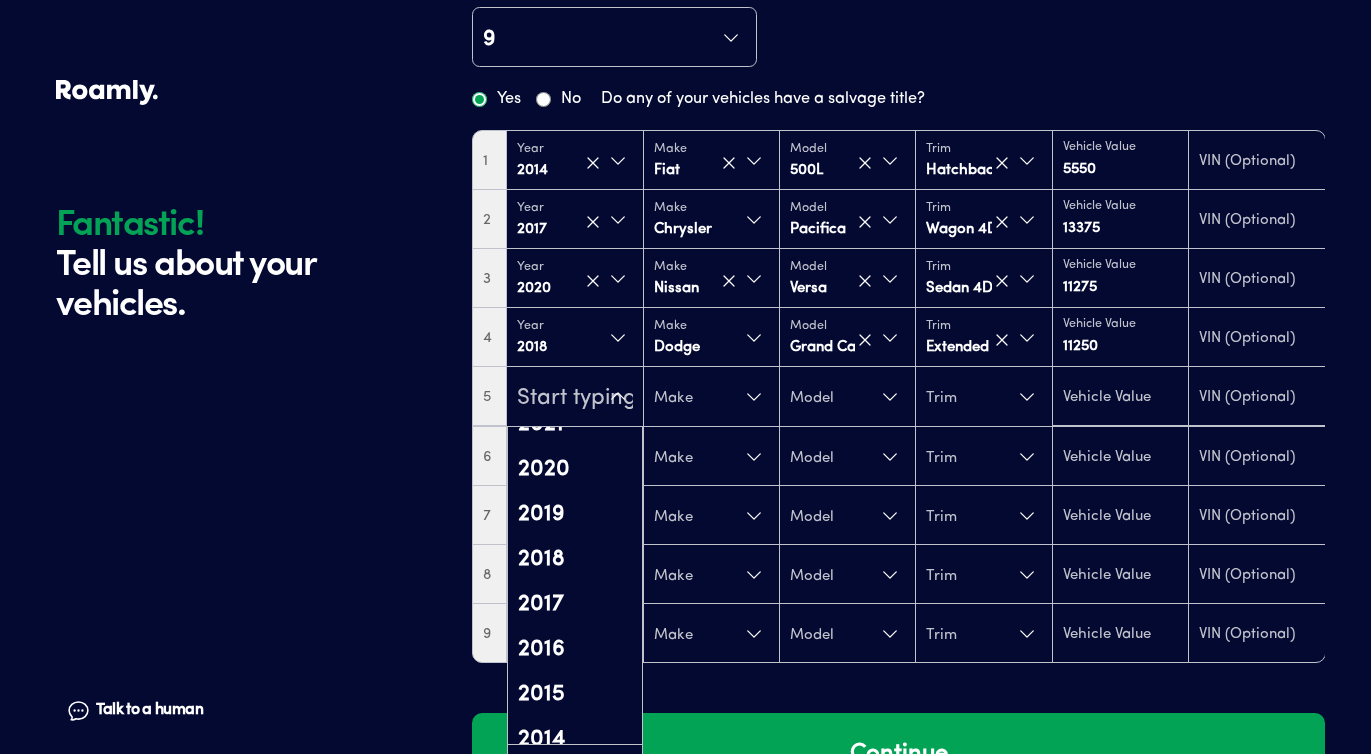 scroll, scrollTop: 402, scrollLeft: 0, axis: vertical 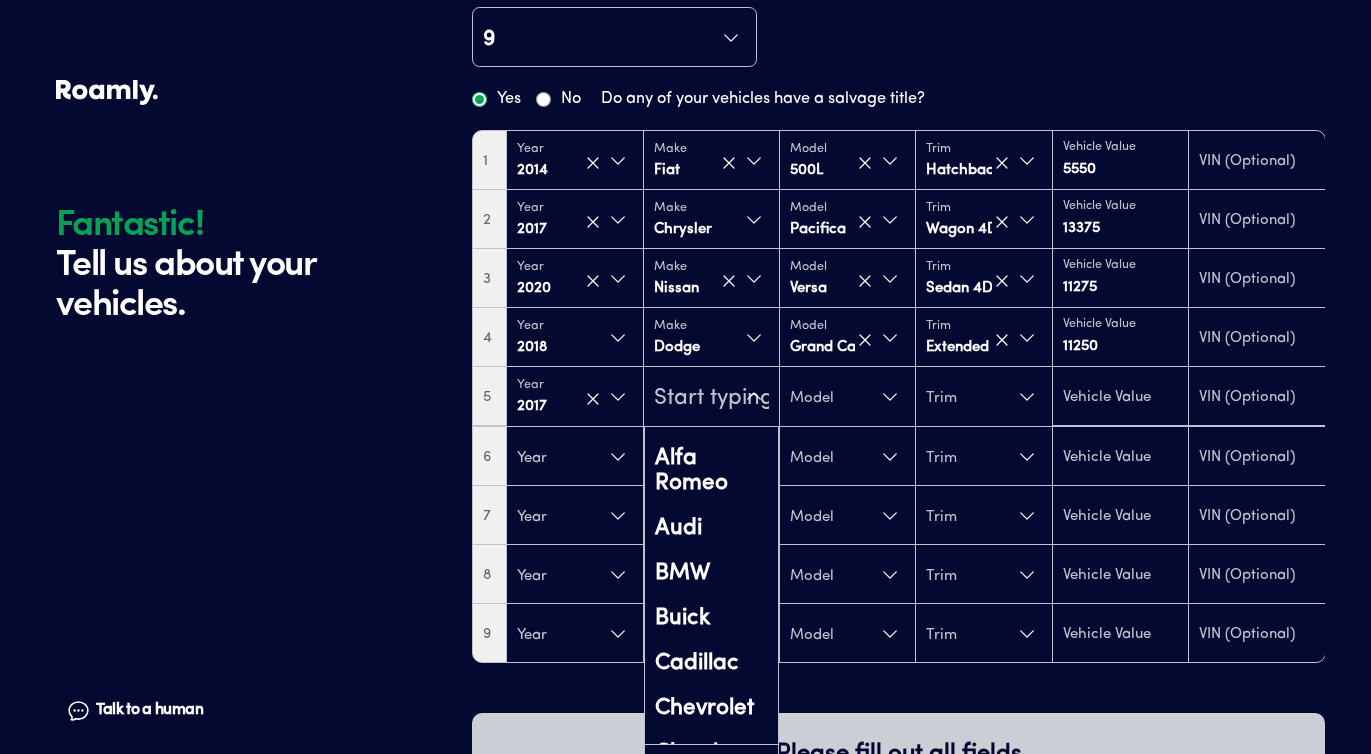 type on "m" 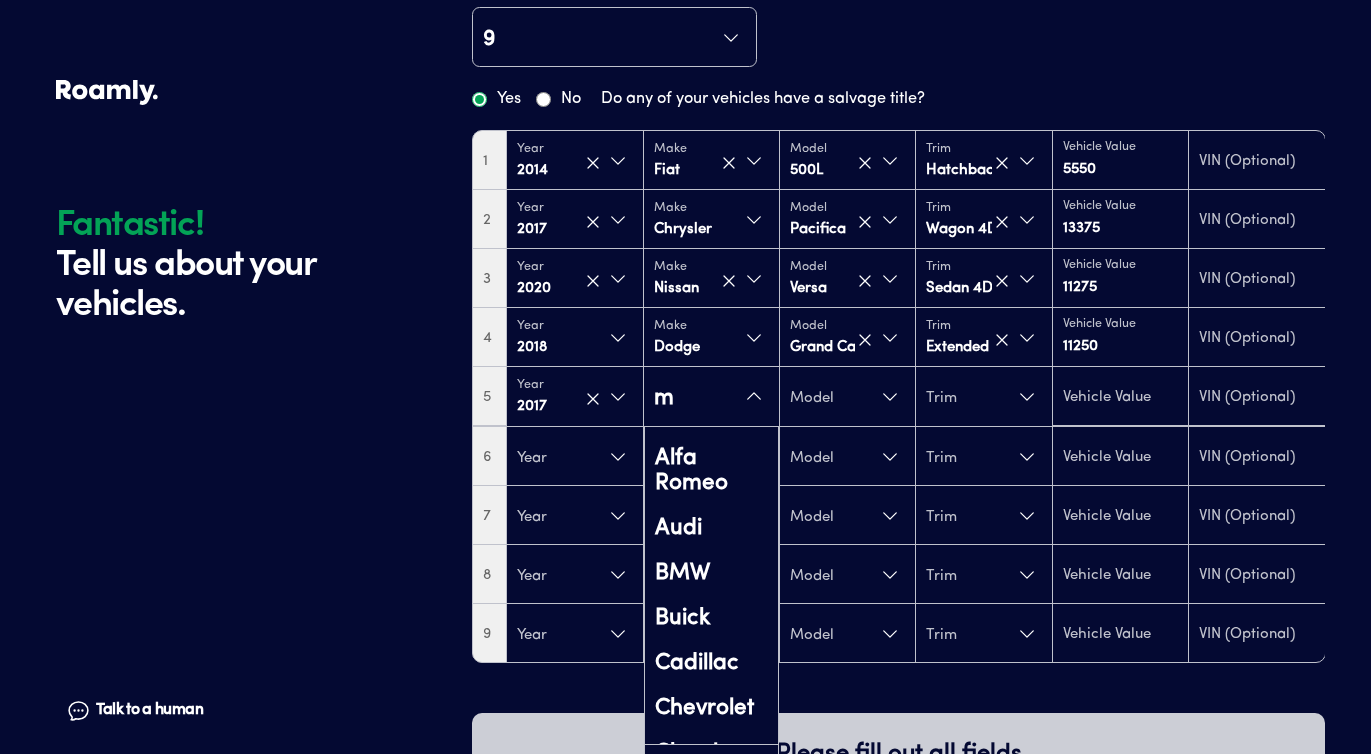 scroll, scrollTop: 0, scrollLeft: 0, axis: both 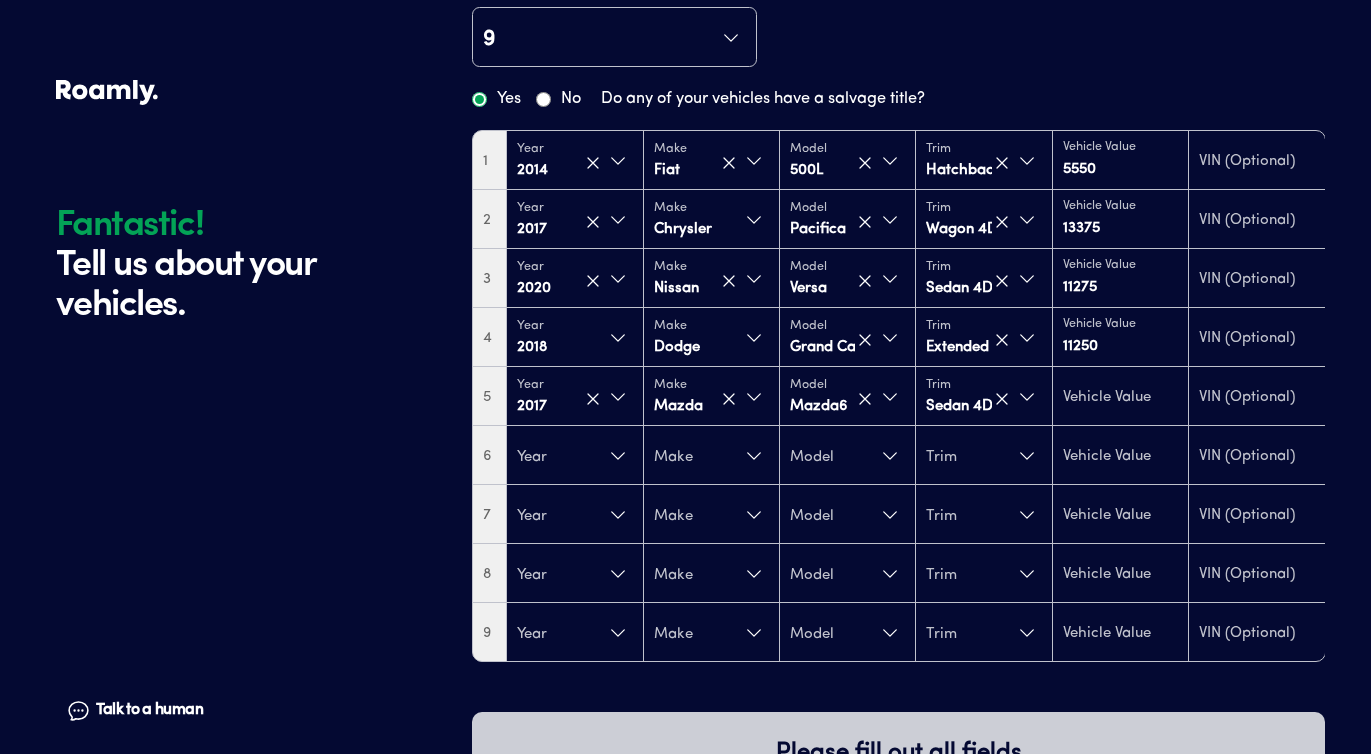 type on "11825" 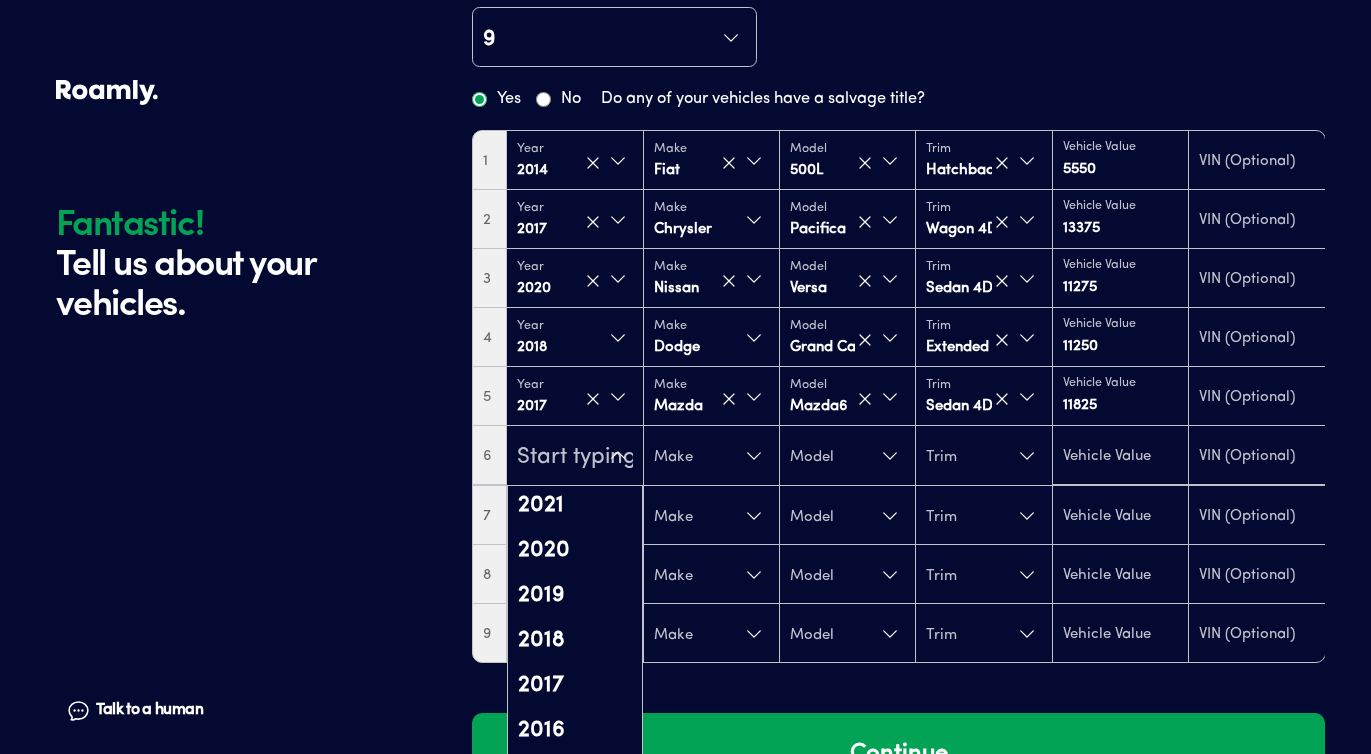 scroll, scrollTop: 278, scrollLeft: 0, axis: vertical 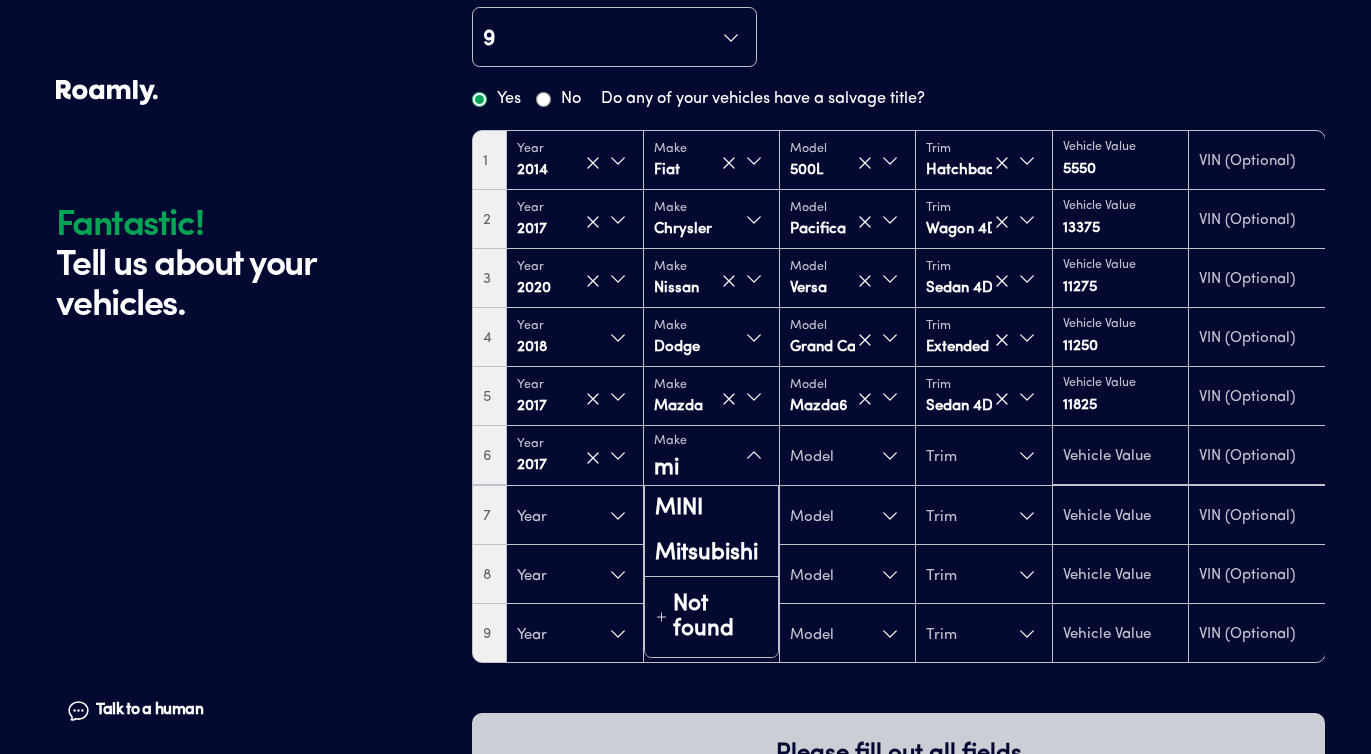 type on "mit" 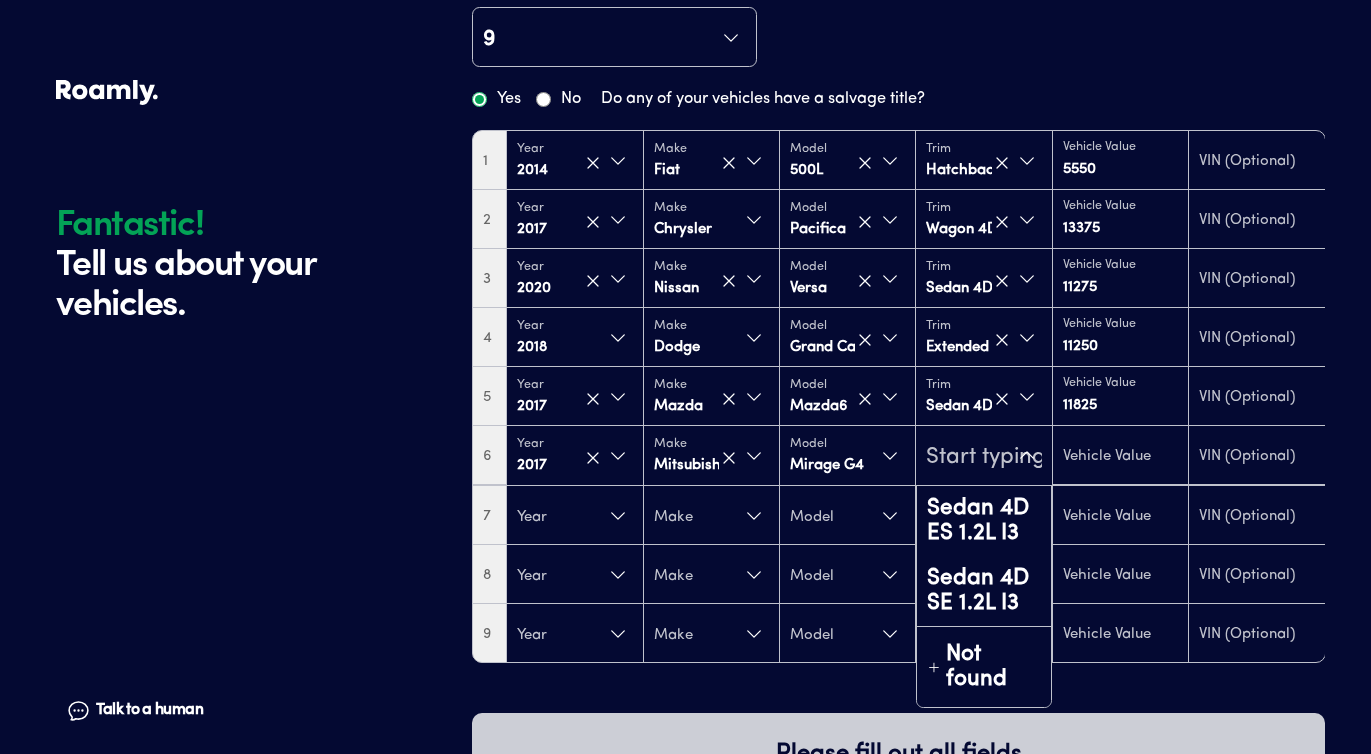 type on "6000" 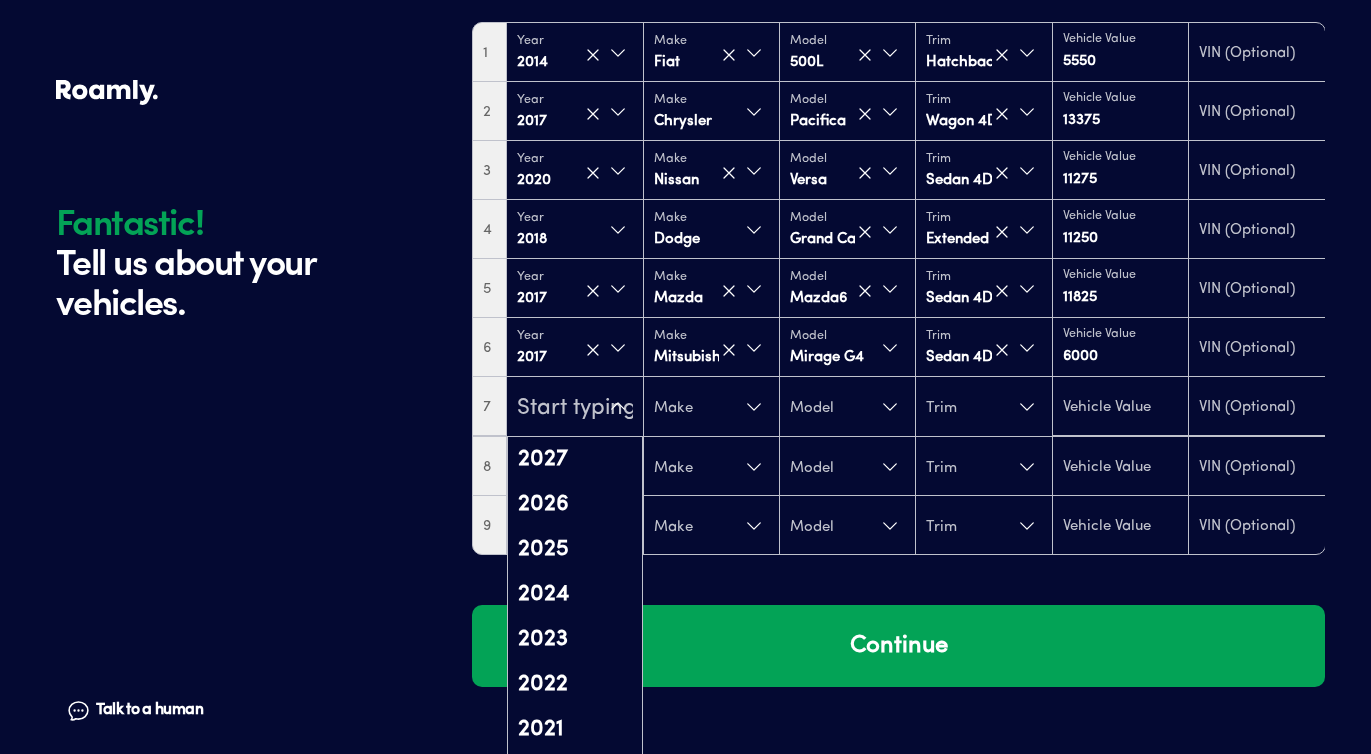 scroll, scrollTop: 129, scrollLeft: 0, axis: vertical 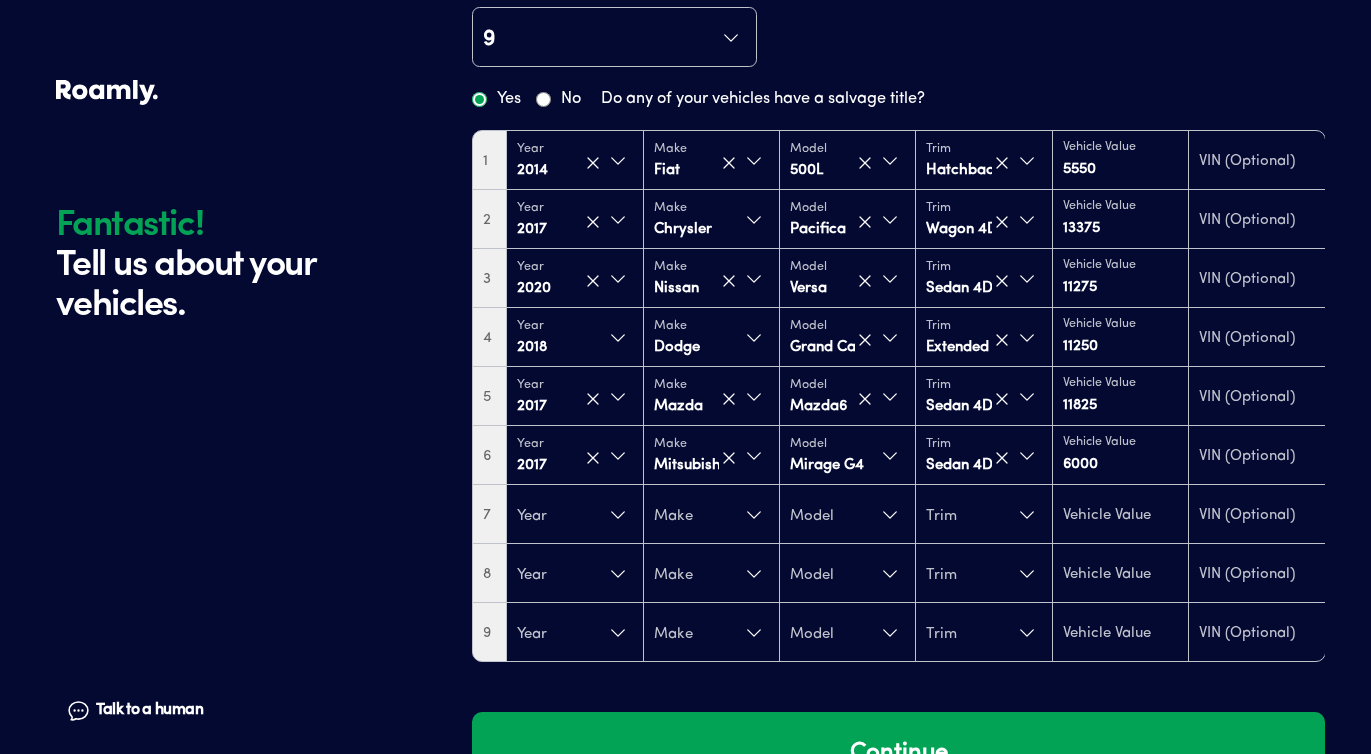click on "Fantastic! Tell us about your vehicles. Talk to a human Chat Fantastic! Tell us about your vehicles. Talk to a human Chat 9 Yes No Do any of your vehicles have a salvage title? 1 Year [DATE] Make Fiat Model 500L Trim Hatchback 5D L Easy 1.4L I4 Turbo Vehicle Value 5550 2 Year [DATE] Make Chrysler Model Pacifica Trim Wagon 4D Limited 3.6L V6 Vehicle Value 13375 3 Year [DATE] Make Nissan Model Versa Trim Sedan 4D S 1.6L I4 Auto Vehicle Value 11275 4 Year [DATE] Make Dodge Model Grand Caravan Trim Extended Passenger Van GT 3.6L V6 Vehicle Value 11250 5 Year [DATE] Make Mazda Model Mazda6 Trim Sedan 4D Sport 2.5L I4 Vehicle Value 11825 6 Year [DATE] Make Mitsubishi Model Mirage G4 Trim Sedan 4D ES 1.2L I3 Vehicle Value 6000 7 Year Make Model Trim 8 Year Make Model Trim 9 Year Make Model Trim Continue" at bounding box center [686, 345] 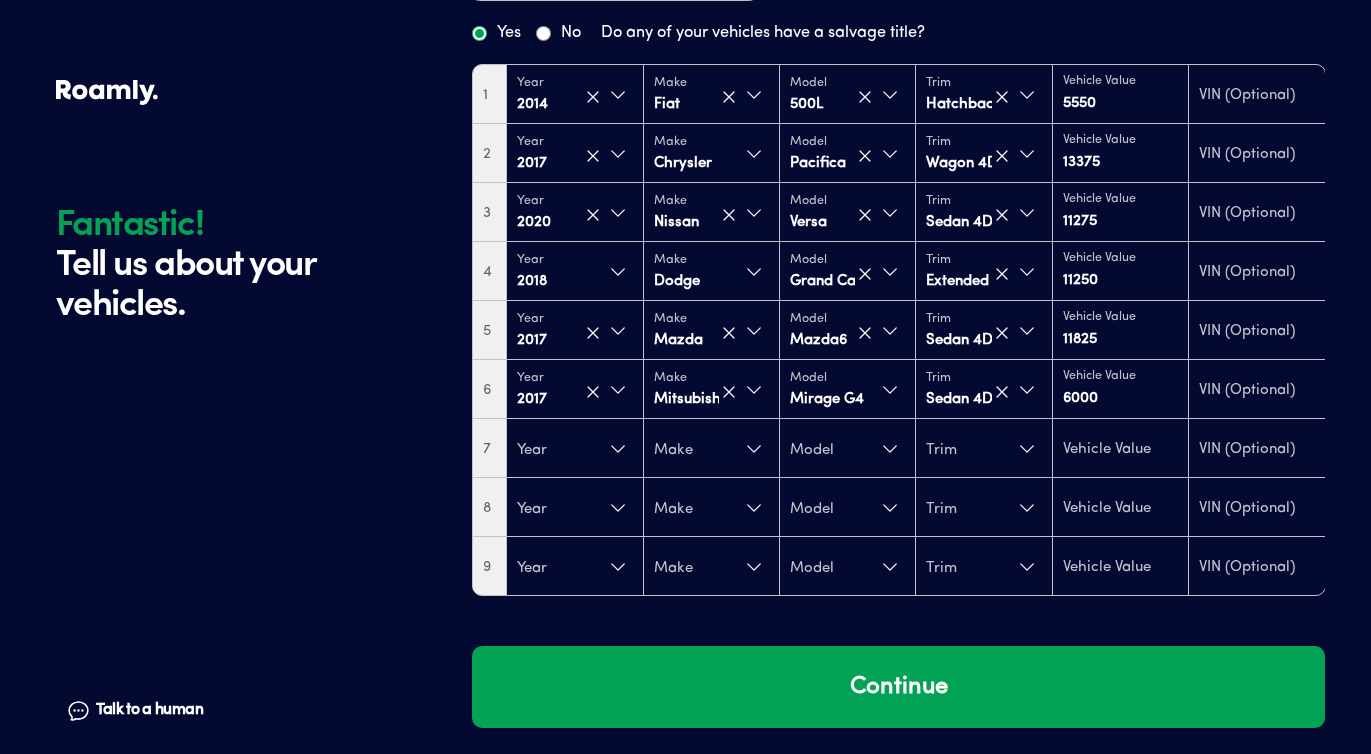 scroll, scrollTop: 203, scrollLeft: 0, axis: vertical 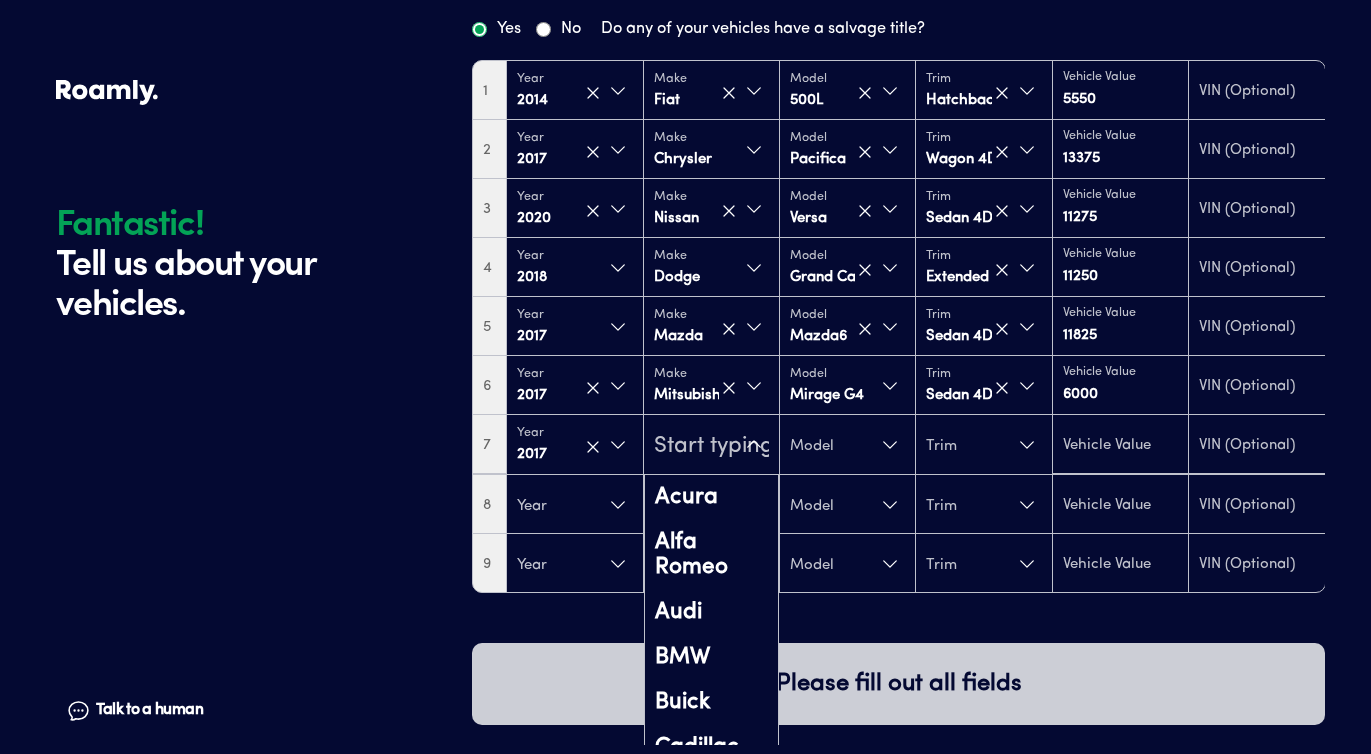 type on "h" 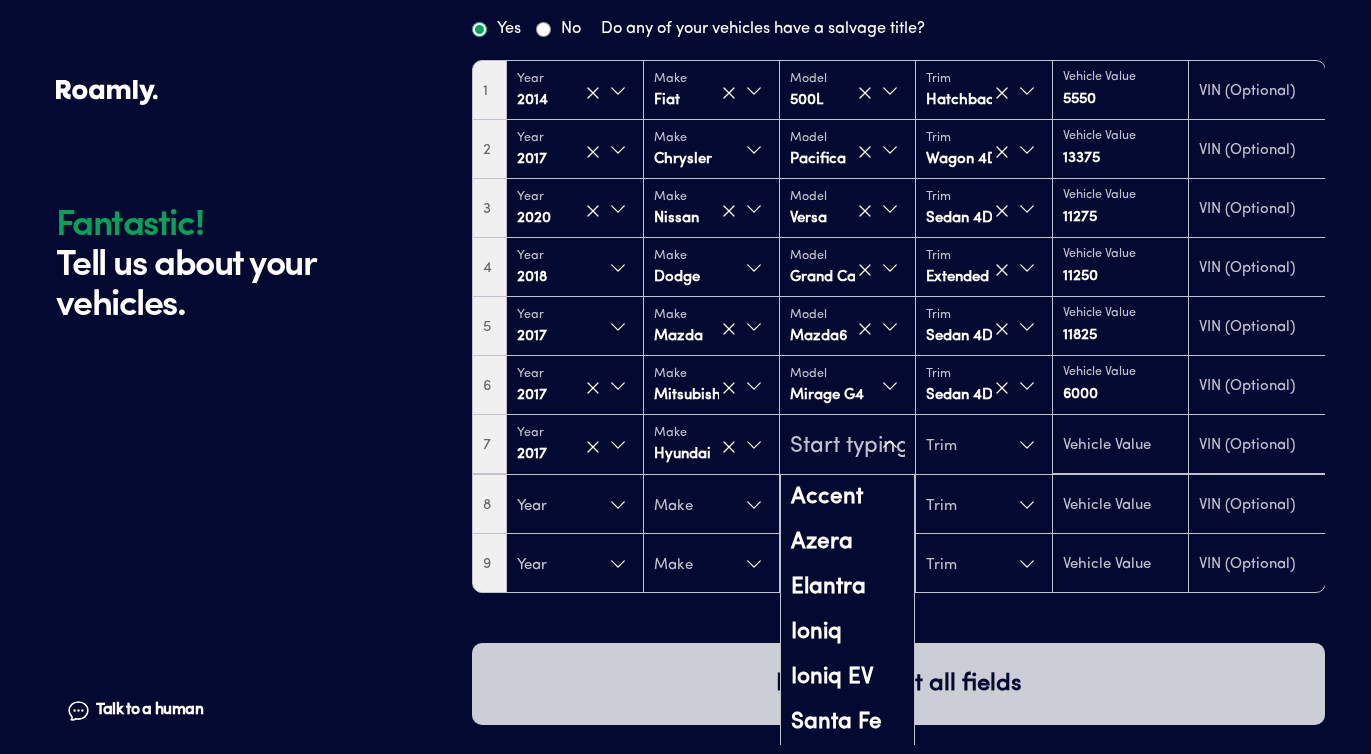 type on "e" 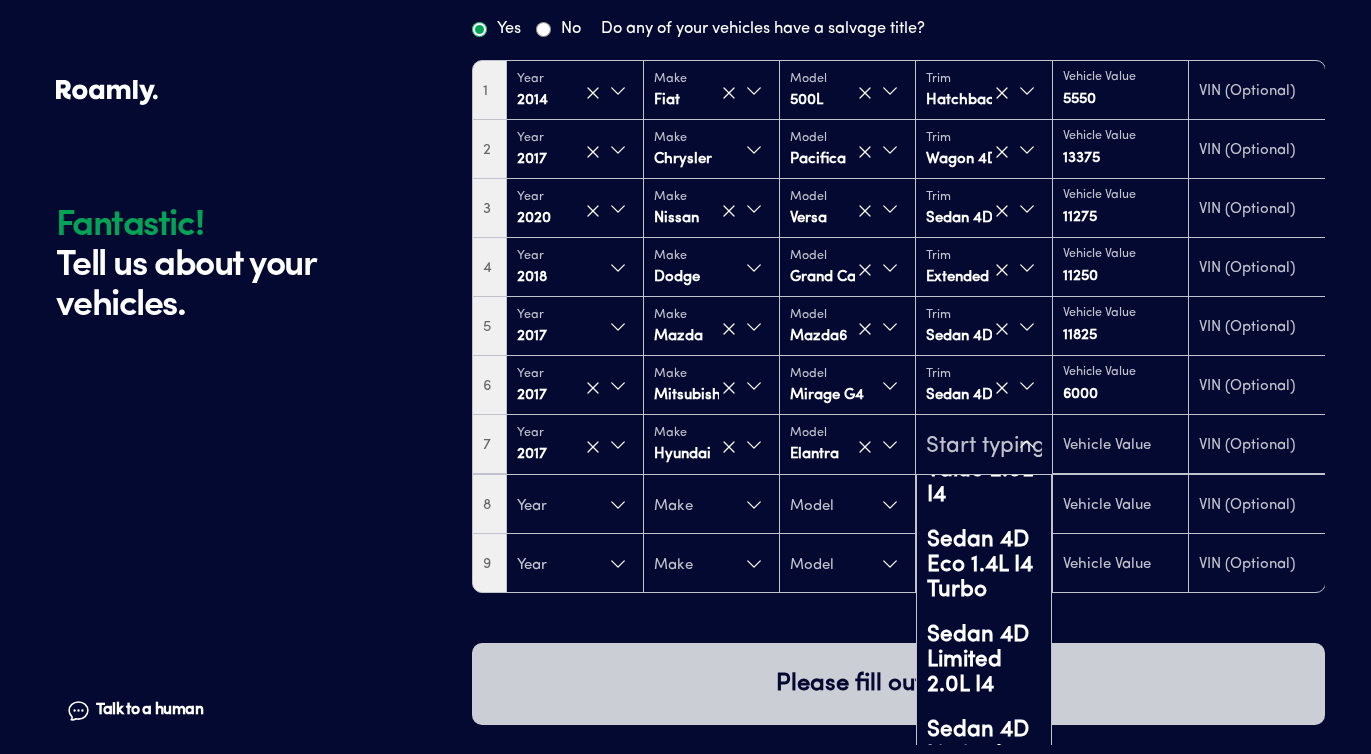scroll, scrollTop: 305, scrollLeft: 0, axis: vertical 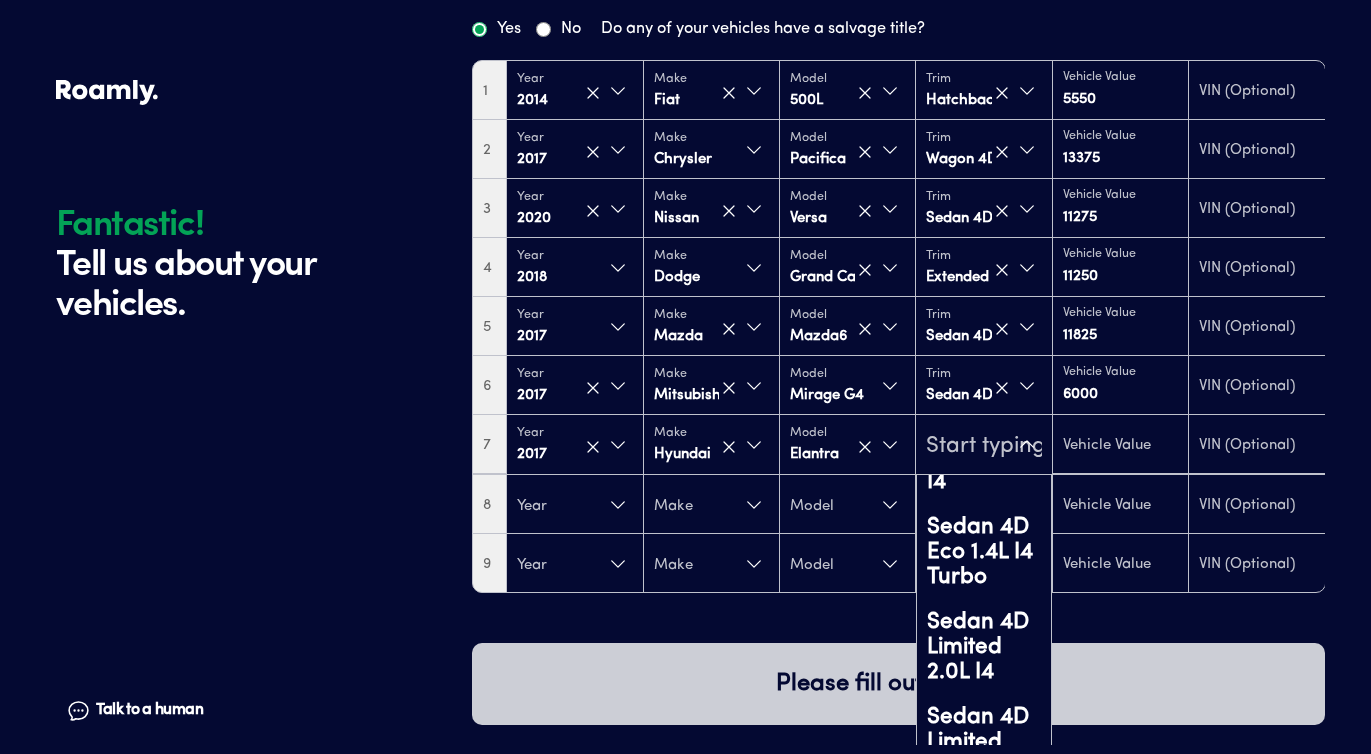 type on "11825" 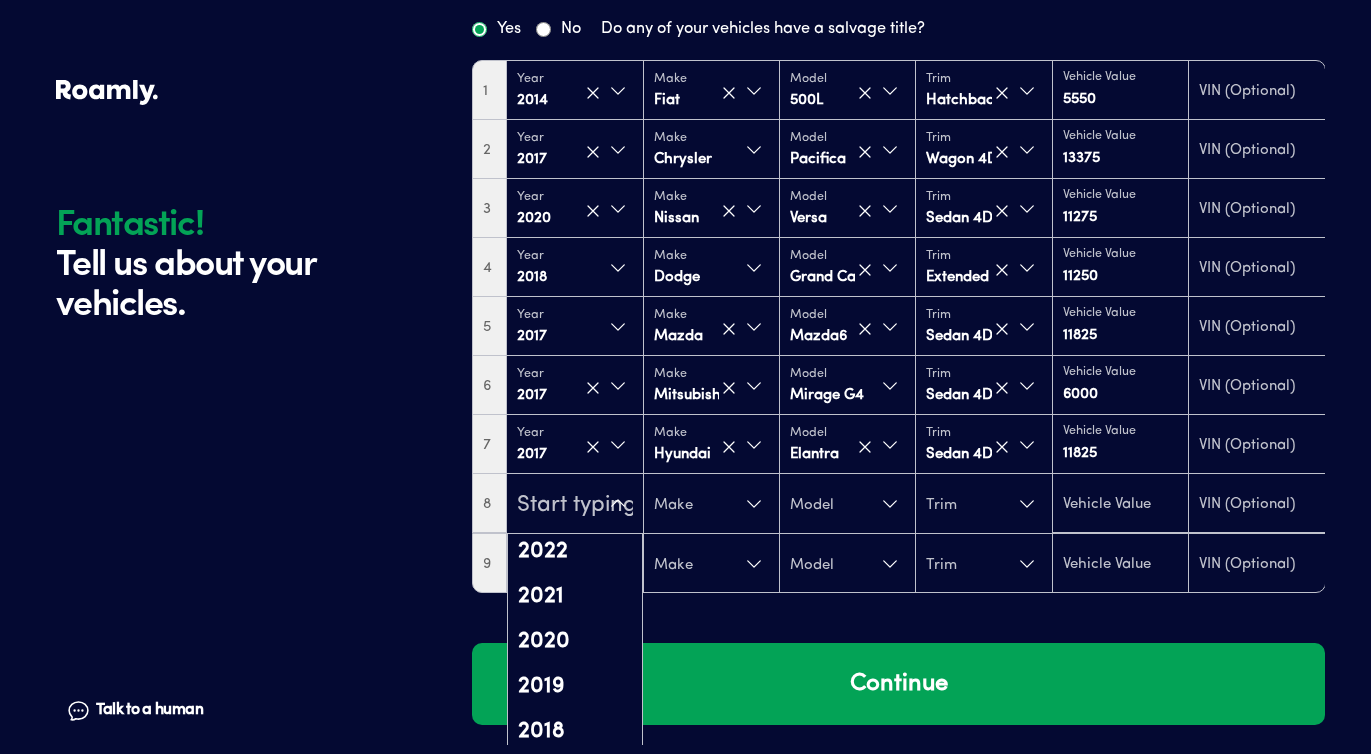 scroll, scrollTop: 277, scrollLeft: 0, axis: vertical 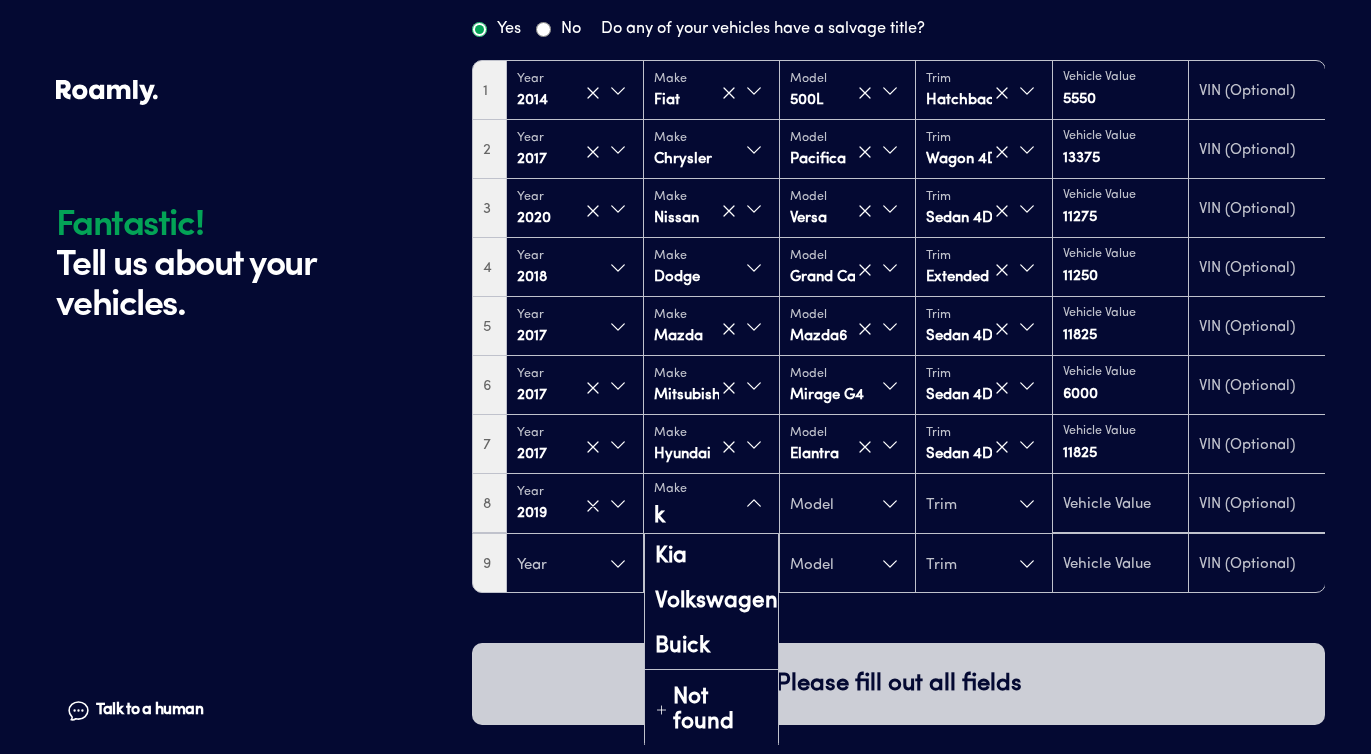 type on "ki" 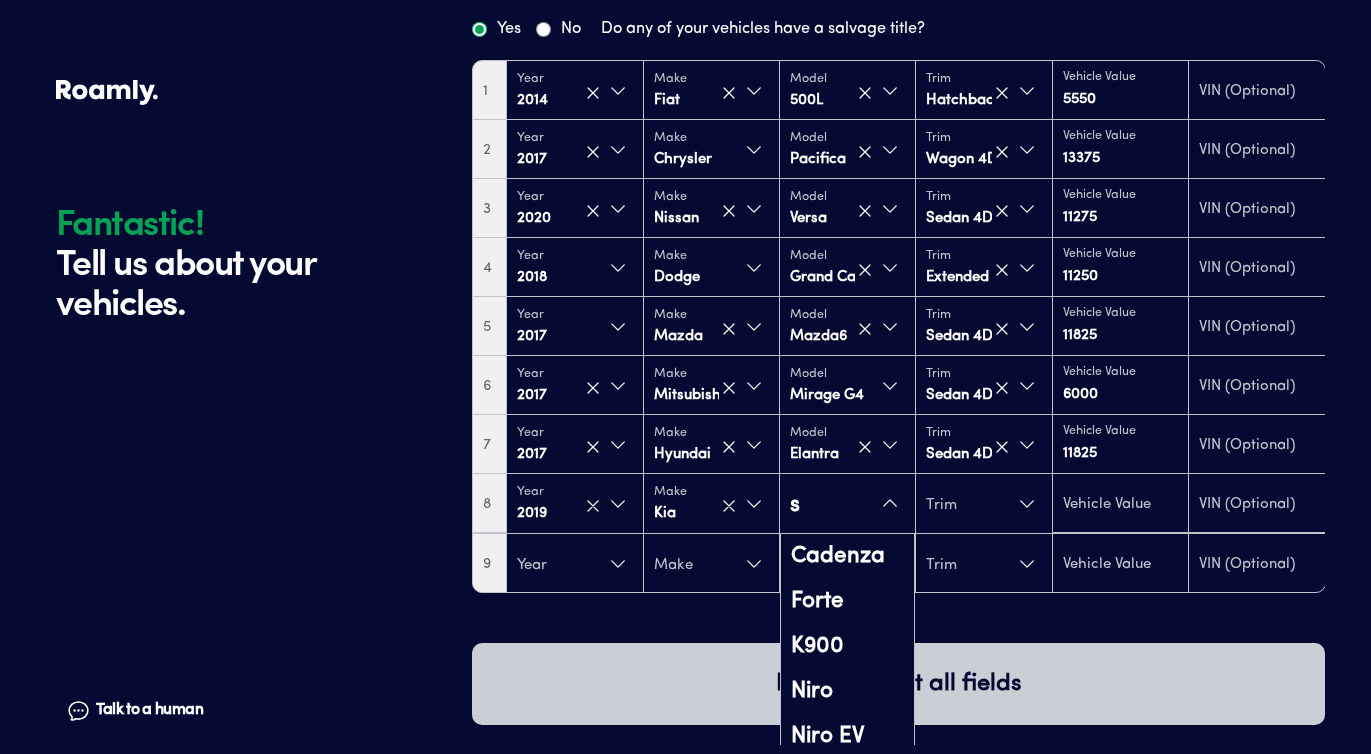 type on "sp" 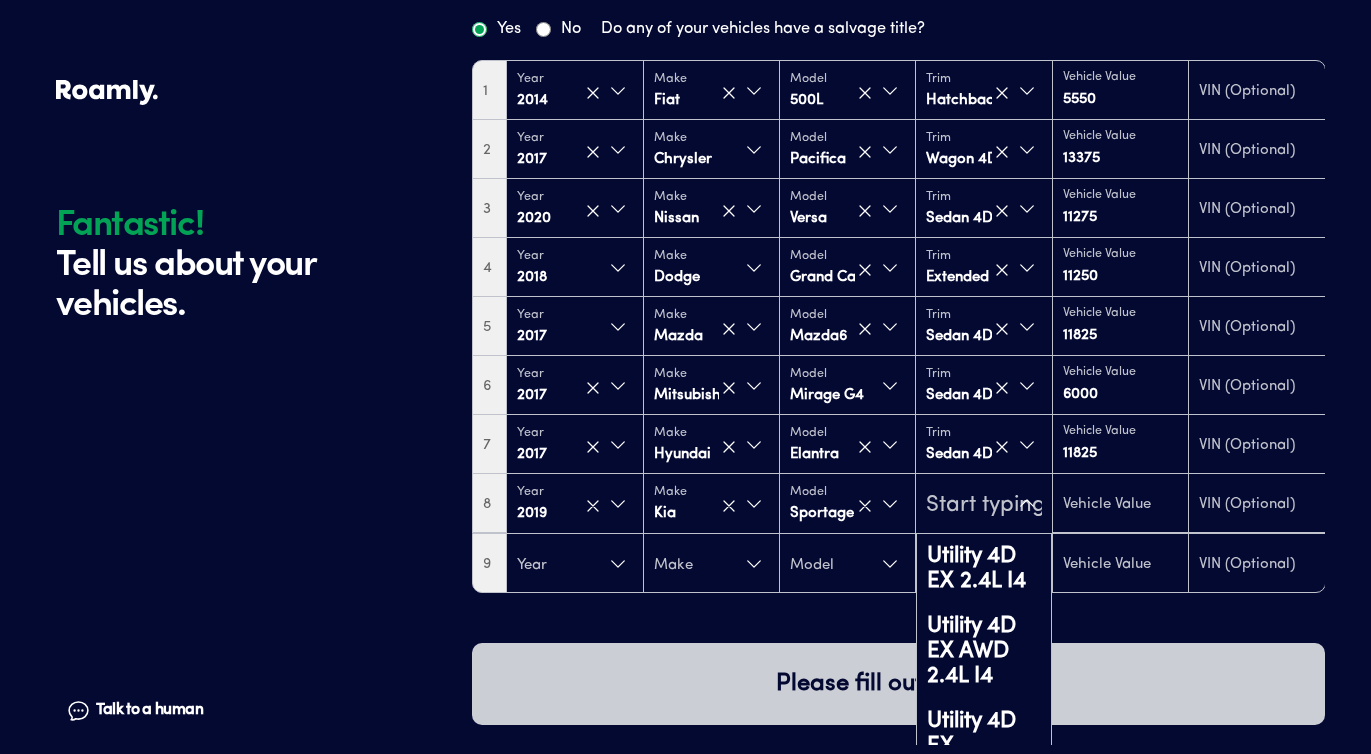 type on "16225" 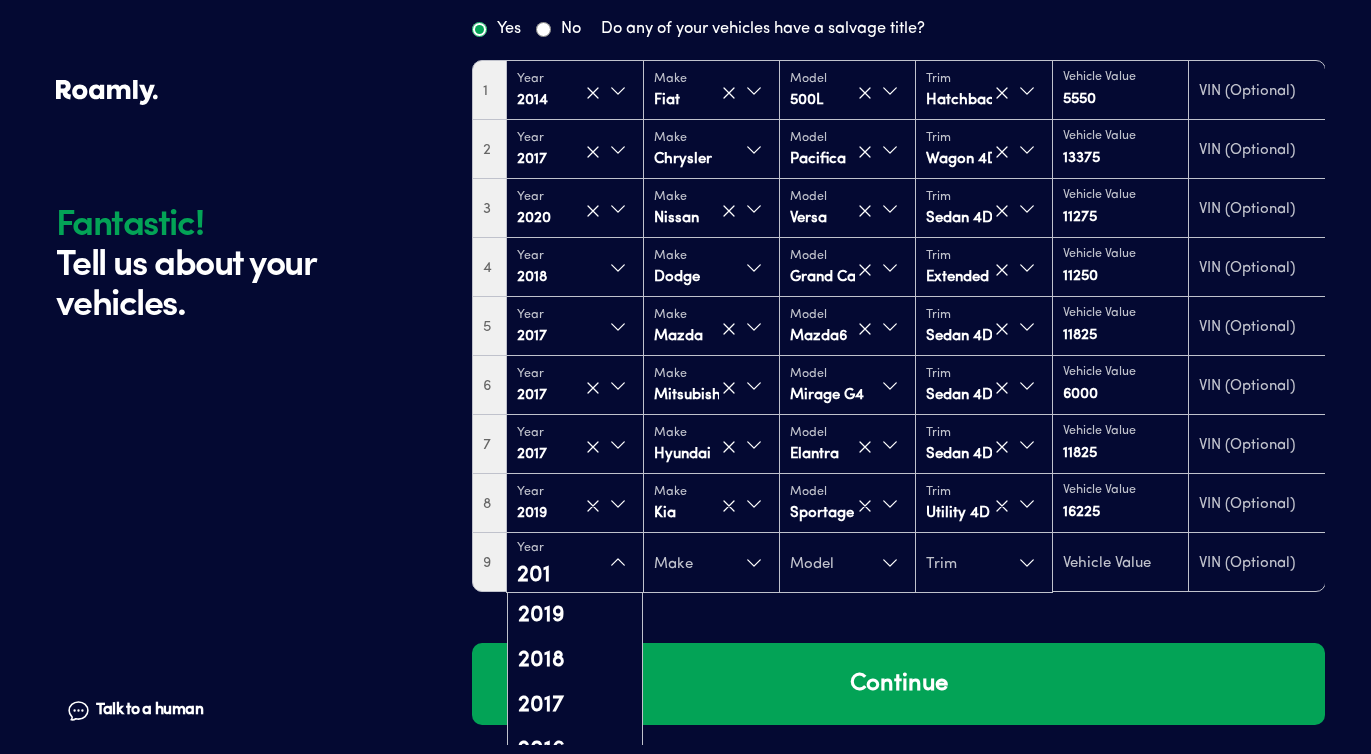 type on "2017" 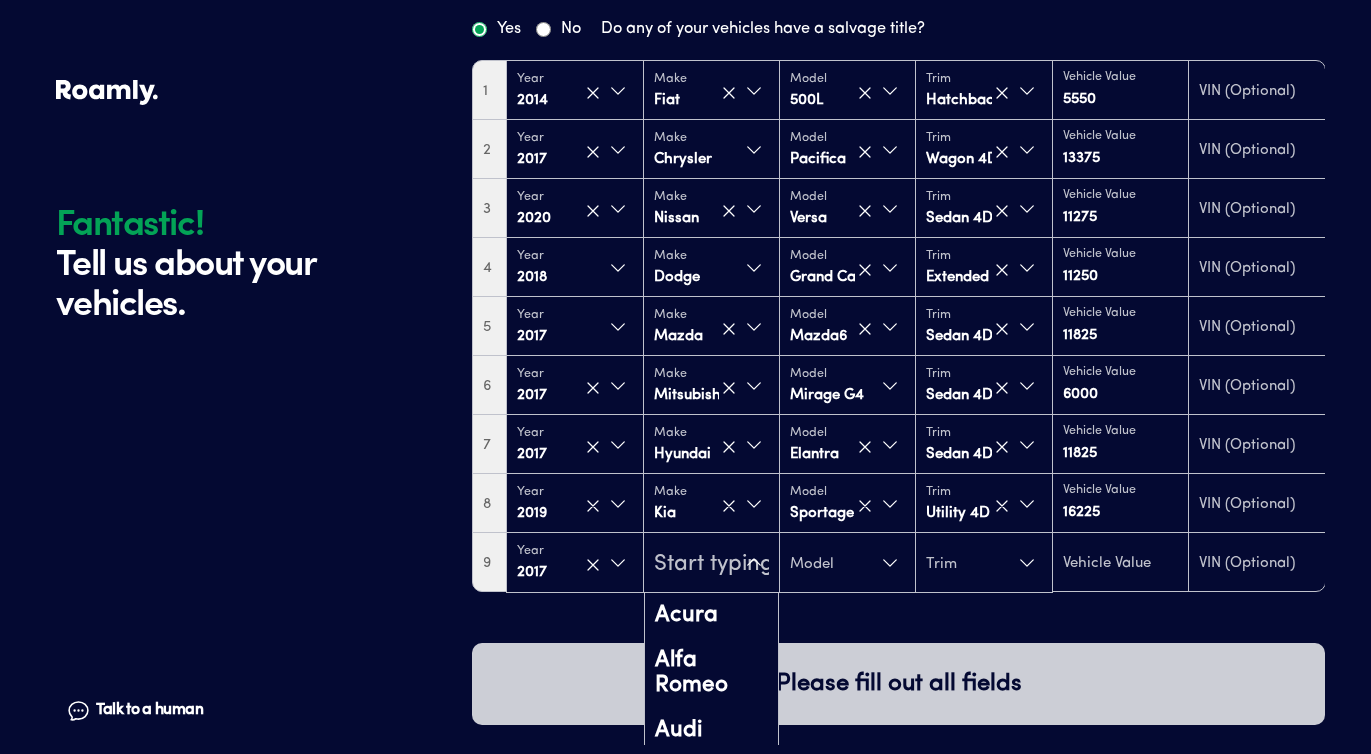 type on "t" 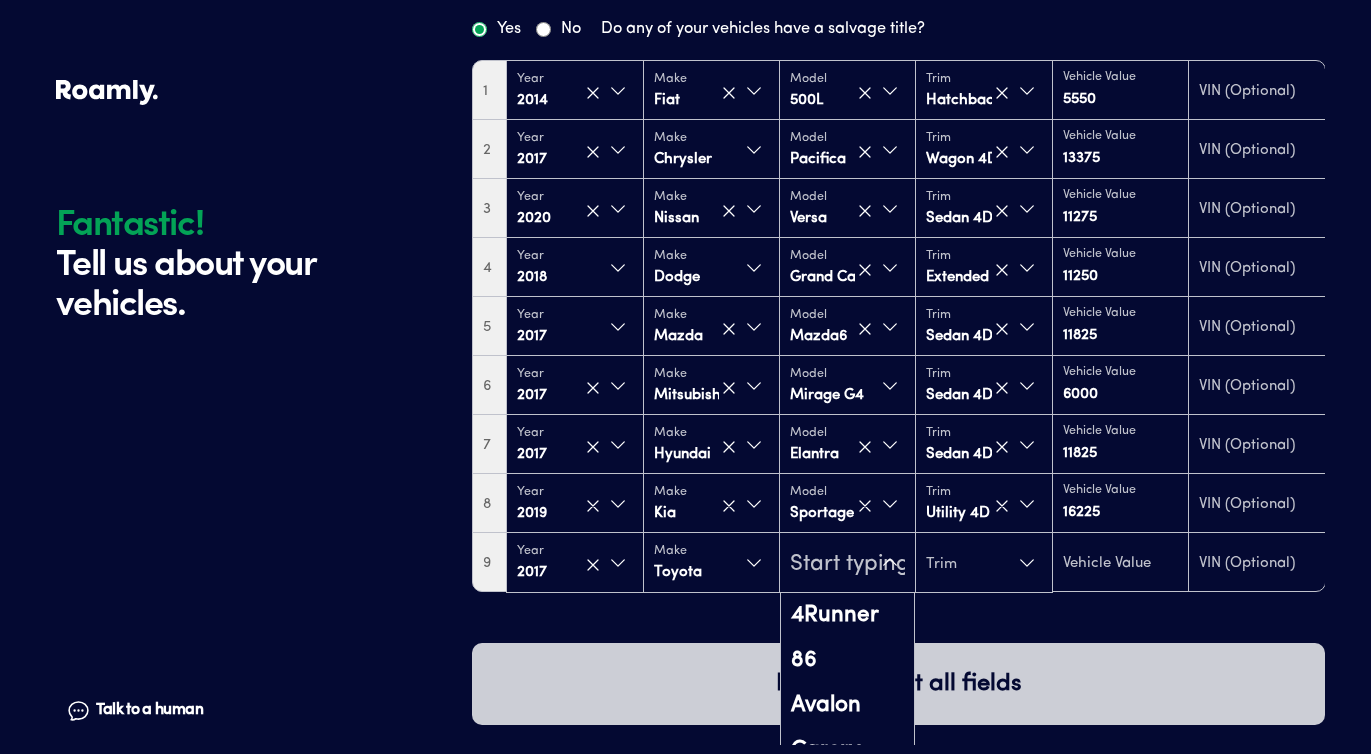 type on "c" 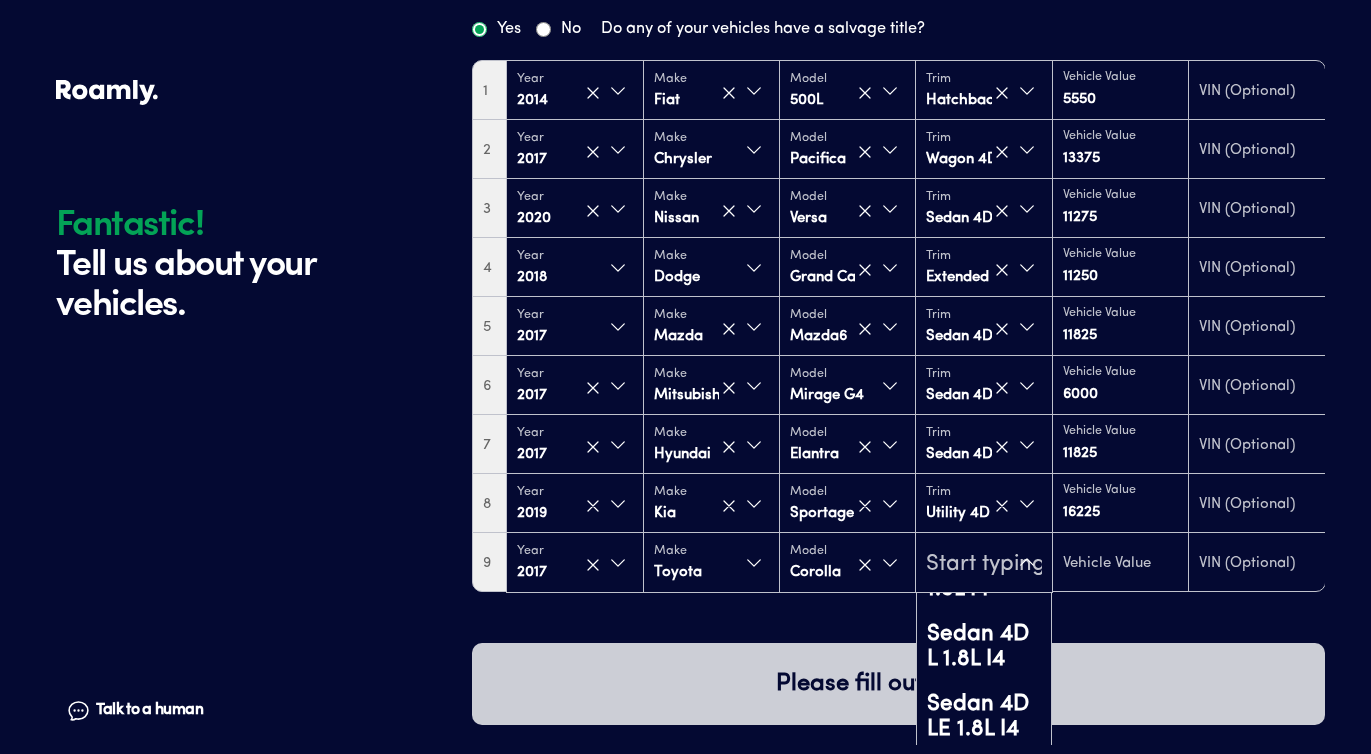 scroll, scrollTop: 77, scrollLeft: 0, axis: vertical 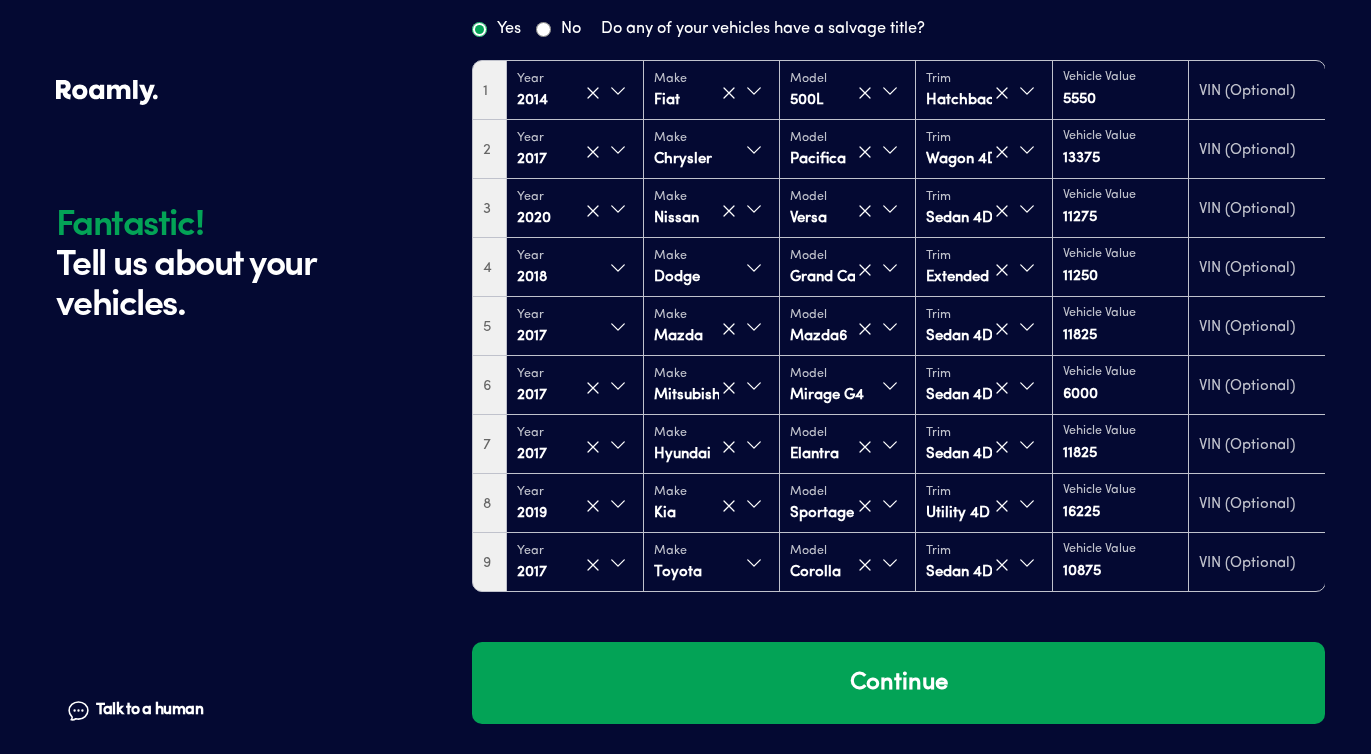 type on "10875" 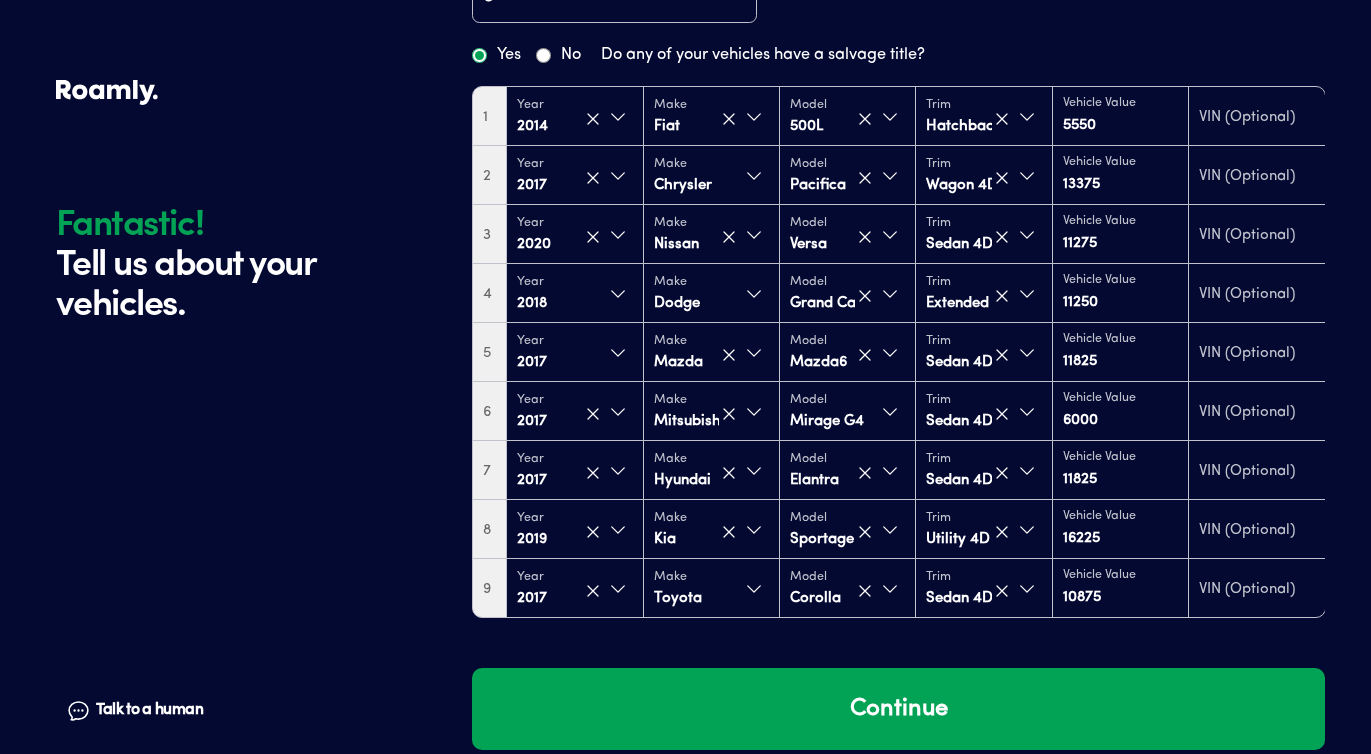 scroll, scrollTop: 203, scrollLeft: 0, axis: vertical 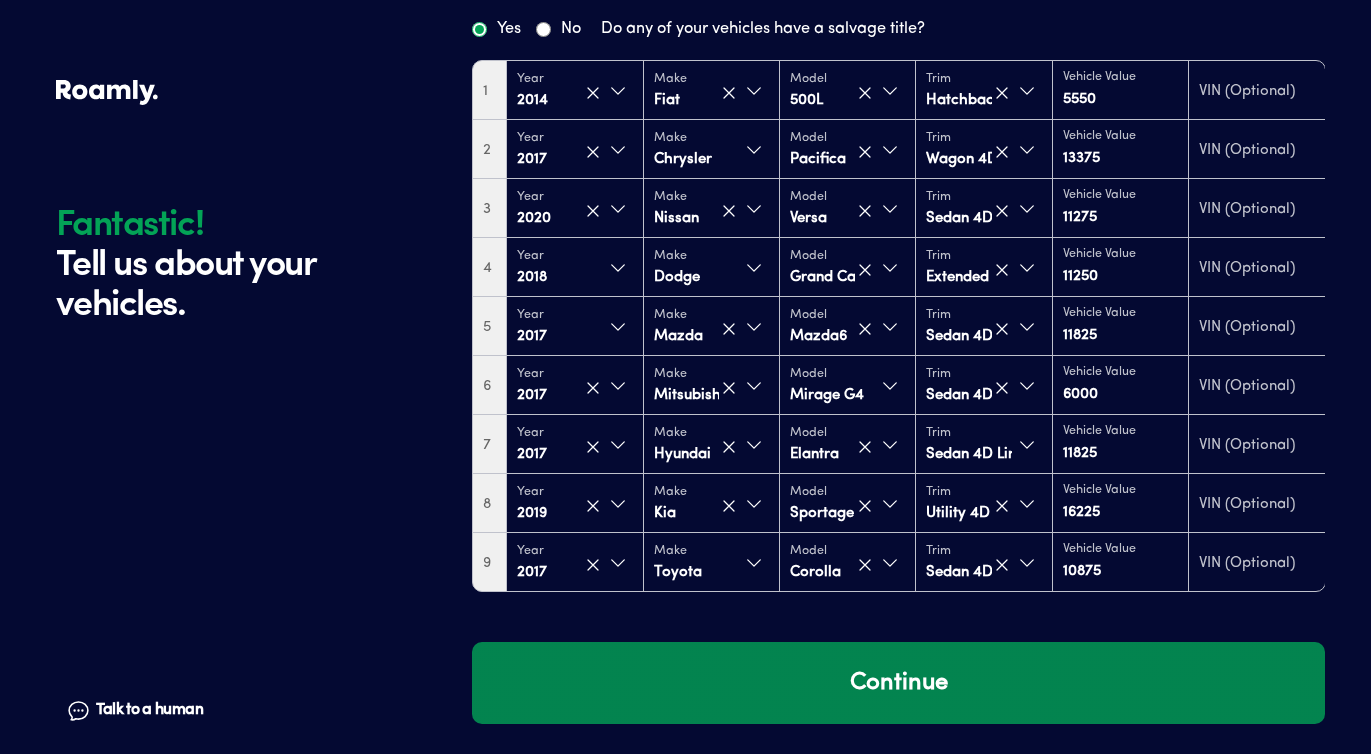 click on "Continue" at bounding box center (898, 683) 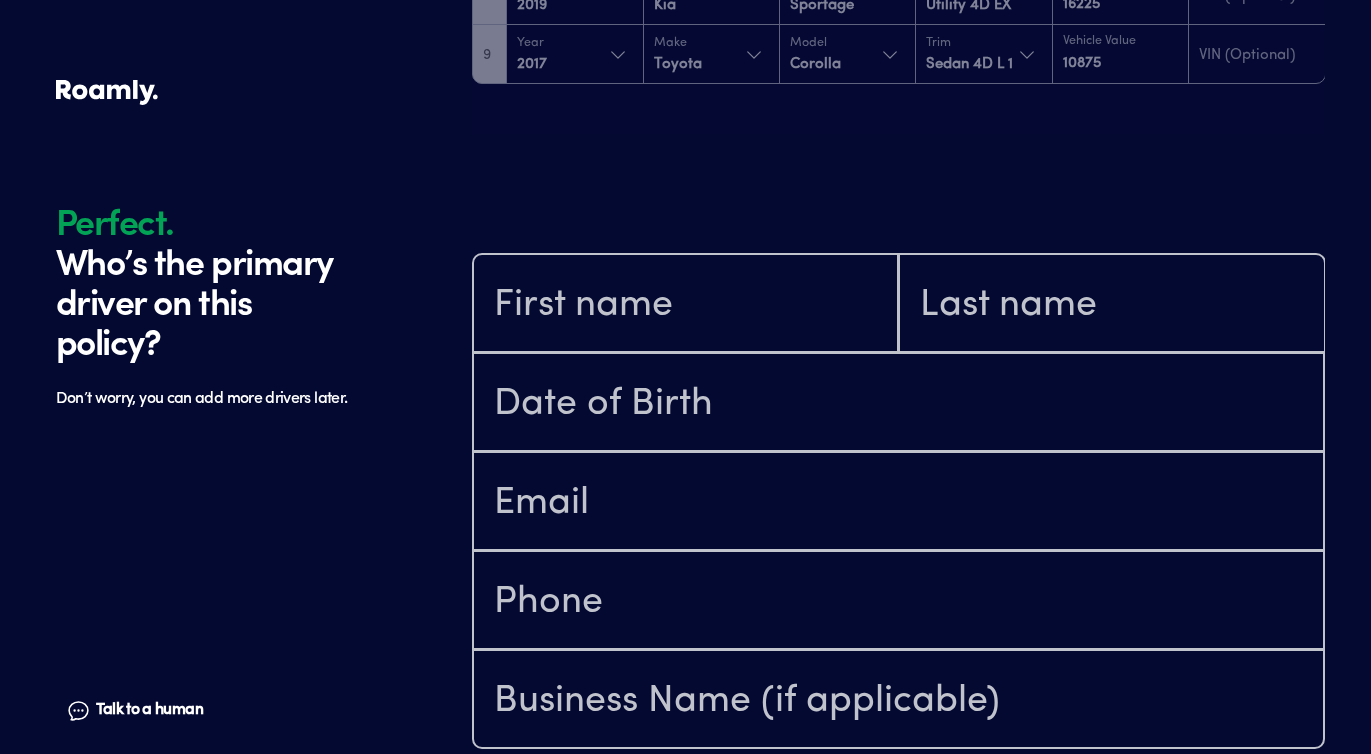 scroll, scrollTop: 859, scrollLeft: 0, axis: vertical 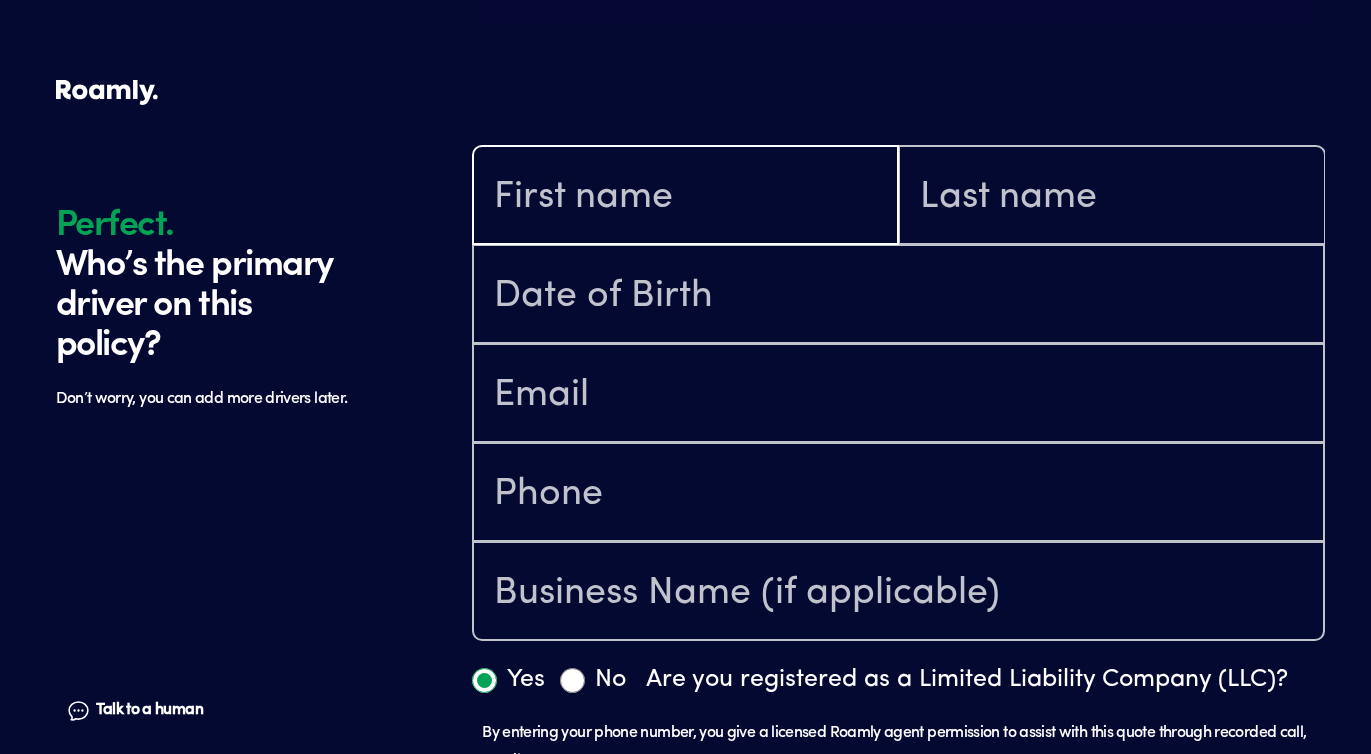 click at bounding box center (685, 197) 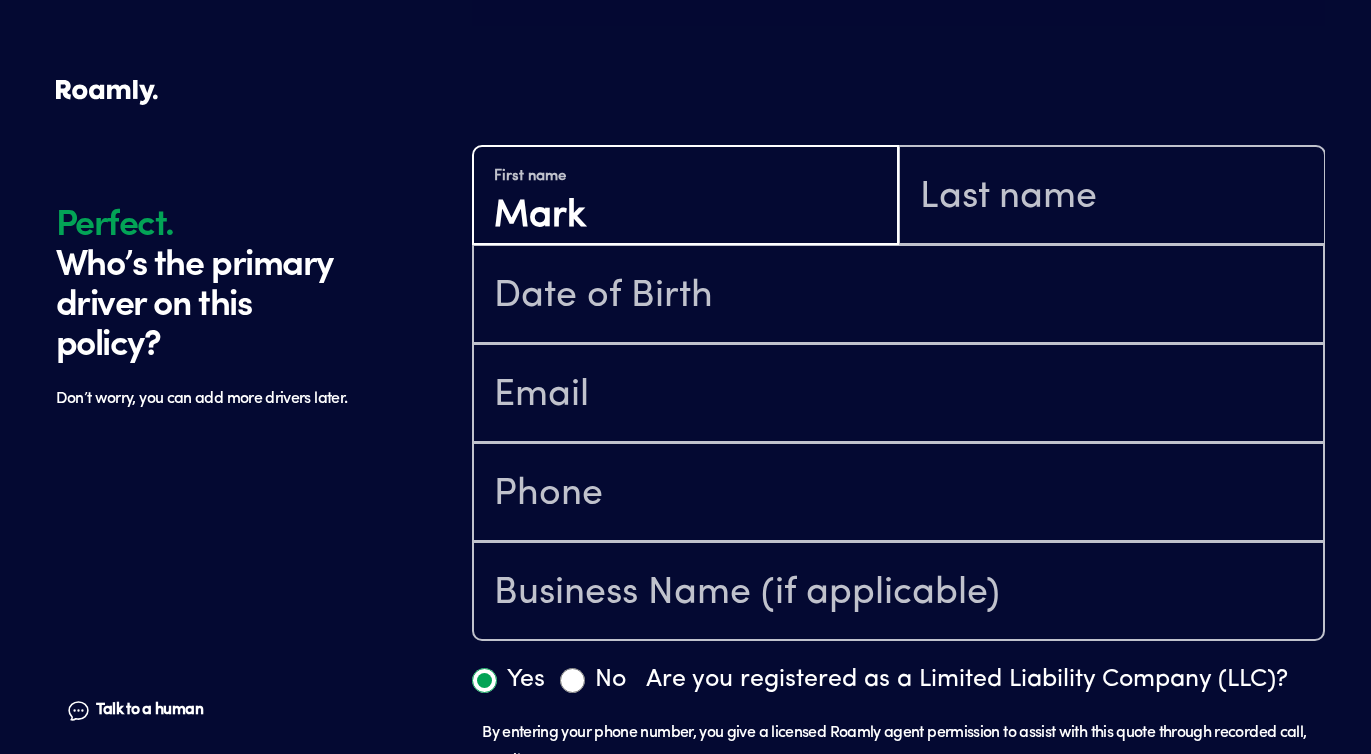 type on "Mark" 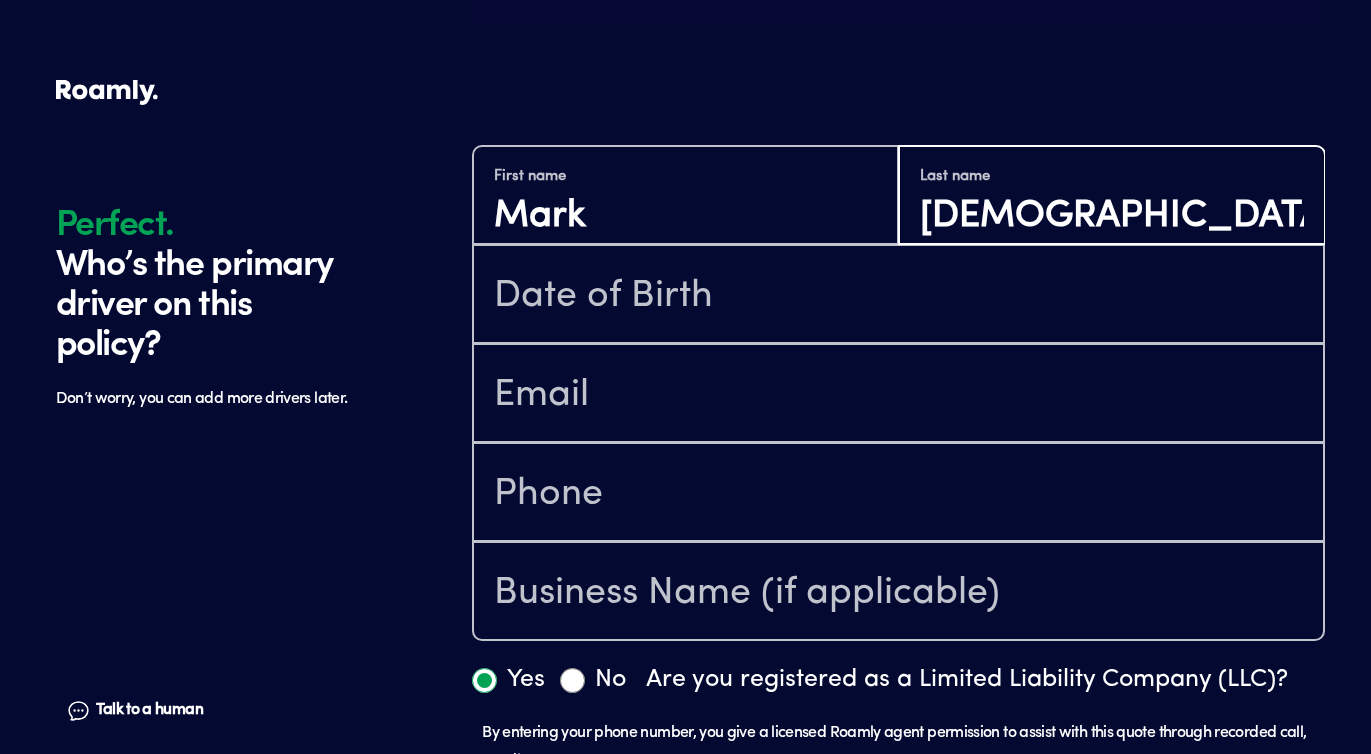 type on "[DEMOGRAPHIC_DATA]" 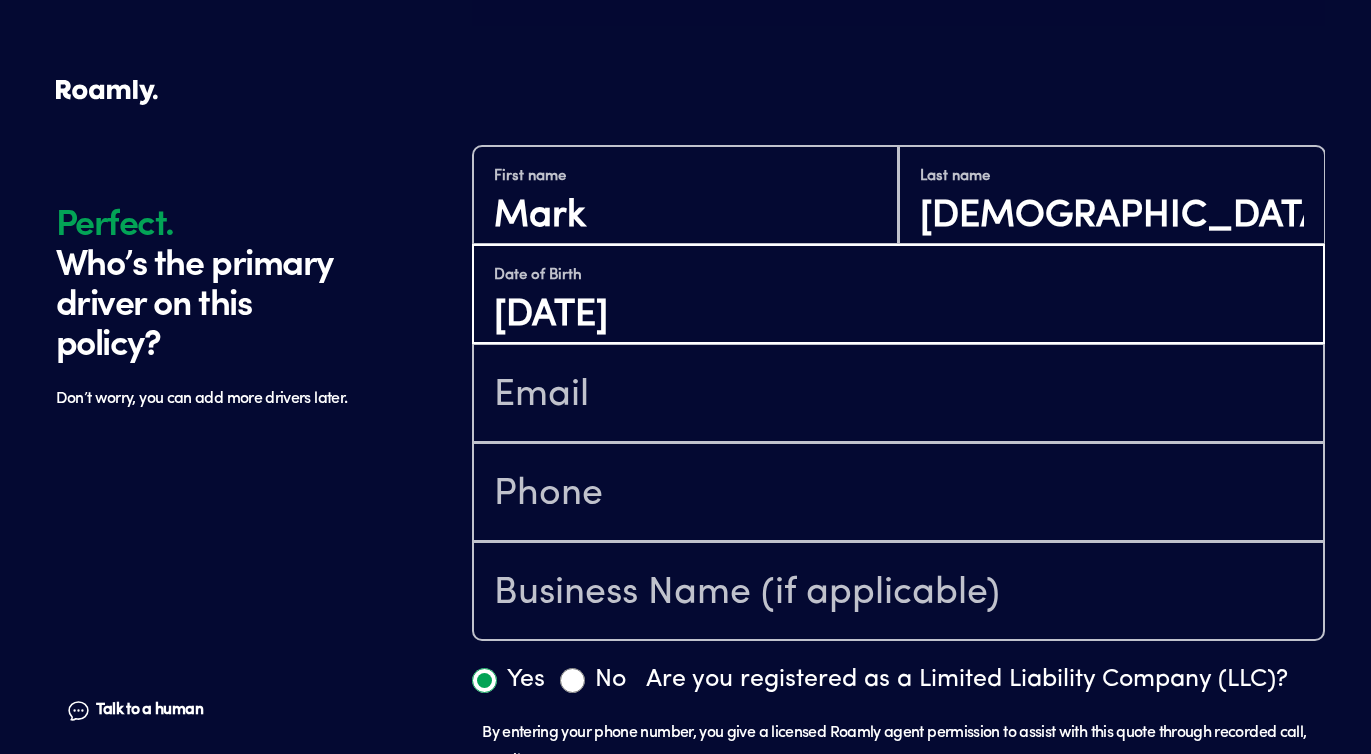type on "[DATE]" 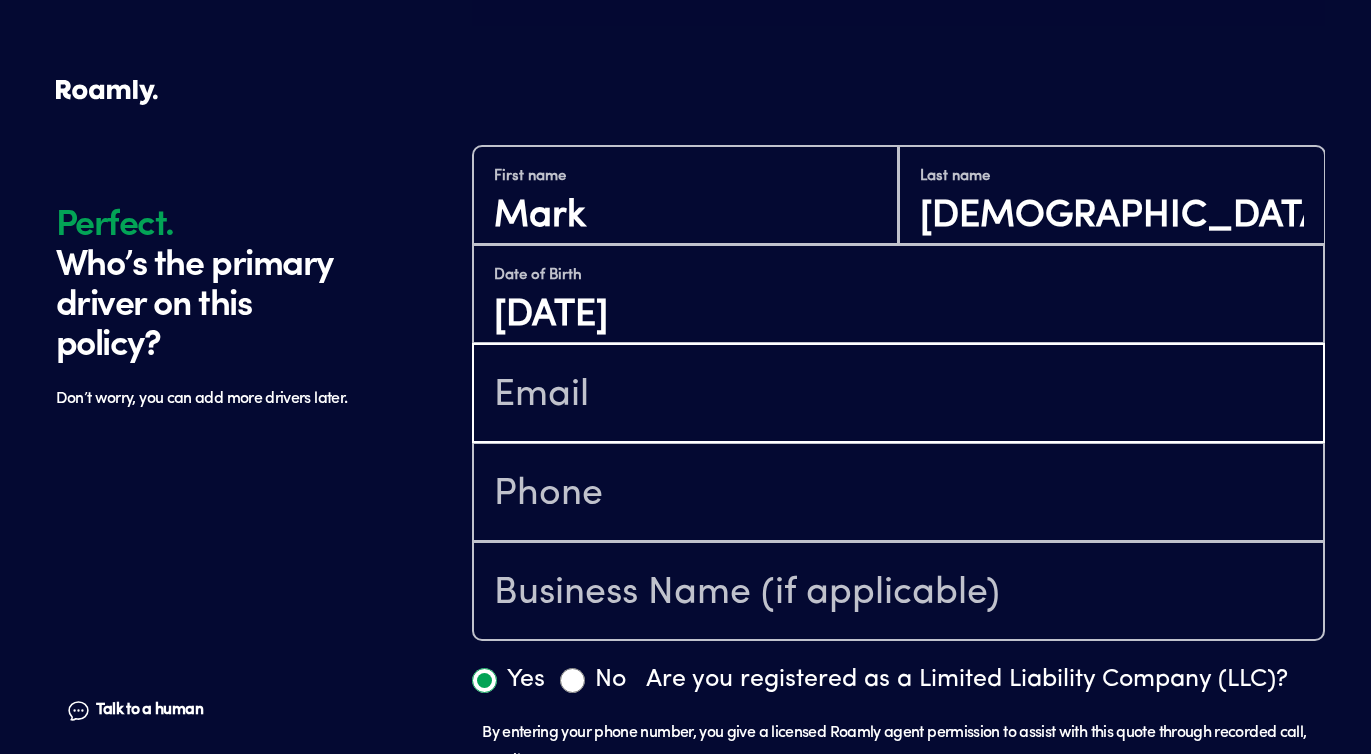 click at bounding box center (898, 395) 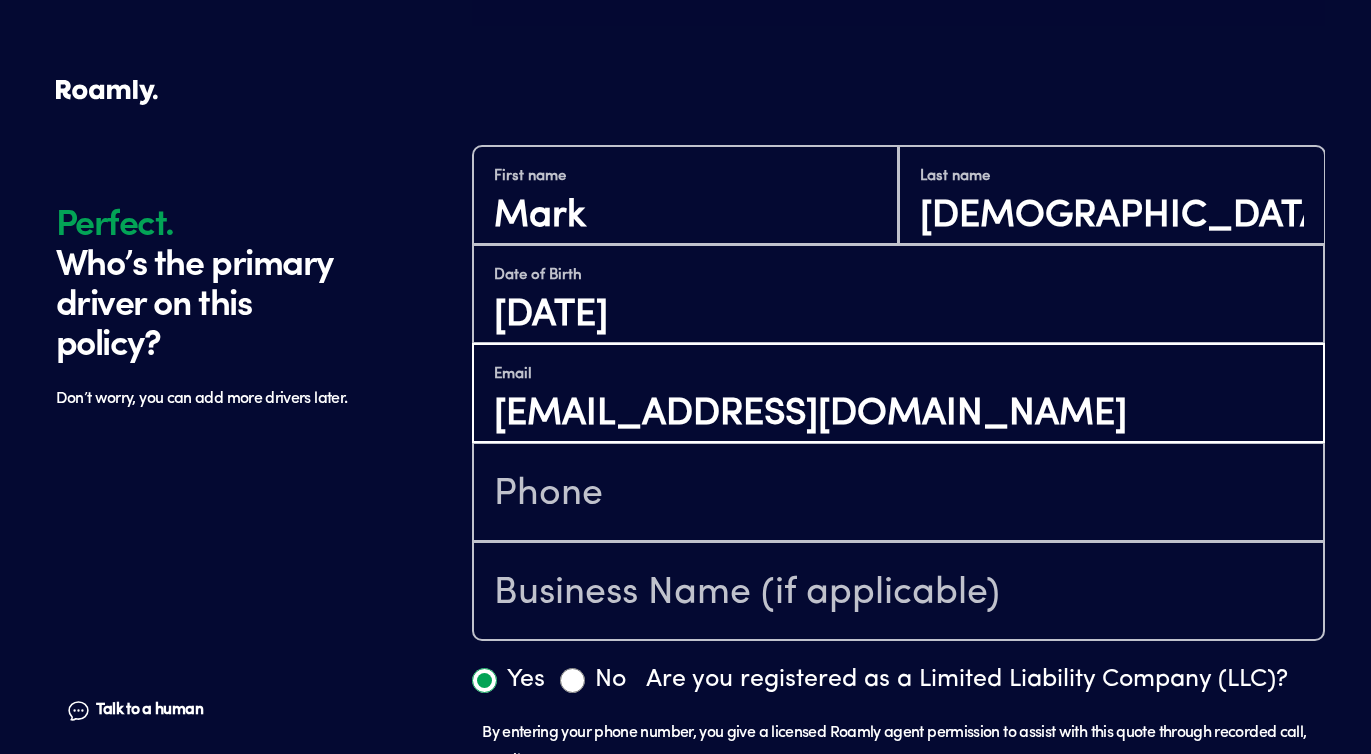 type on "[EMAIL_ADDRESS][DOMAIN_NAME]" 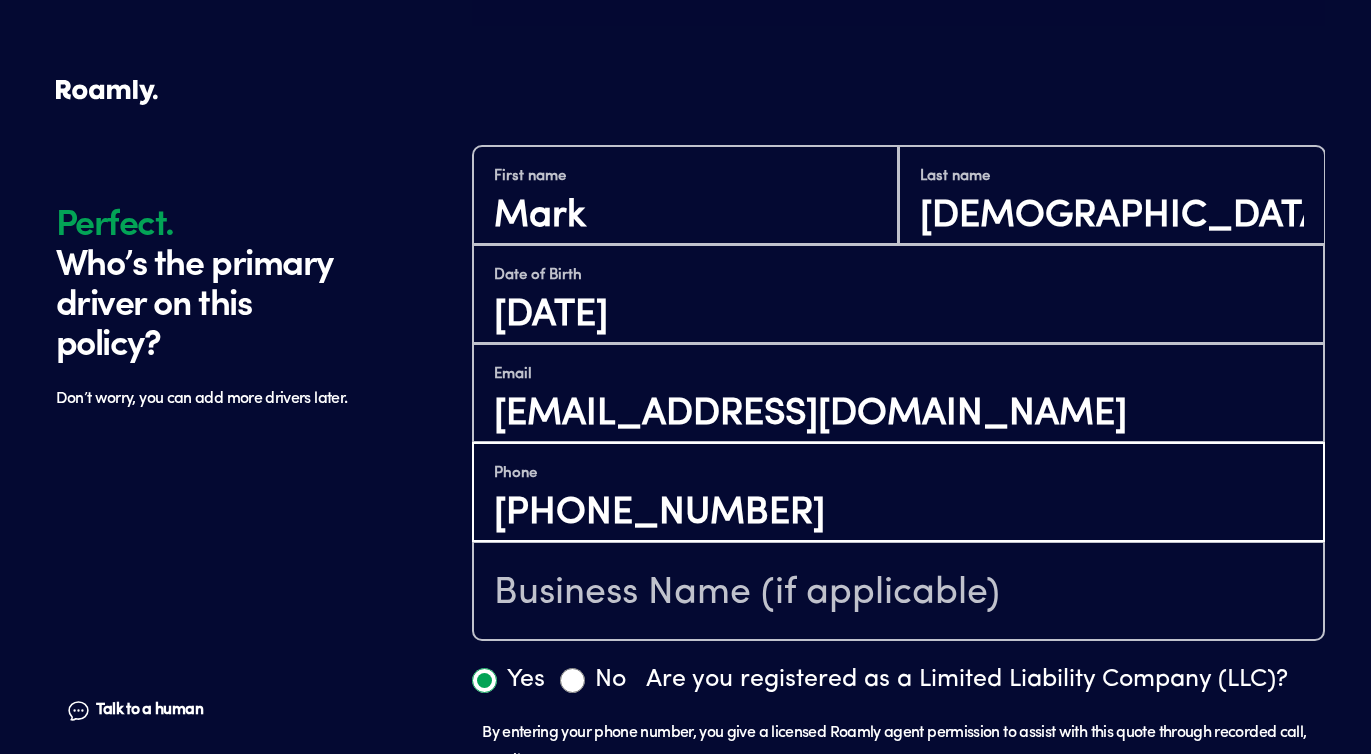 type on "[PHONE_NUMBER]" 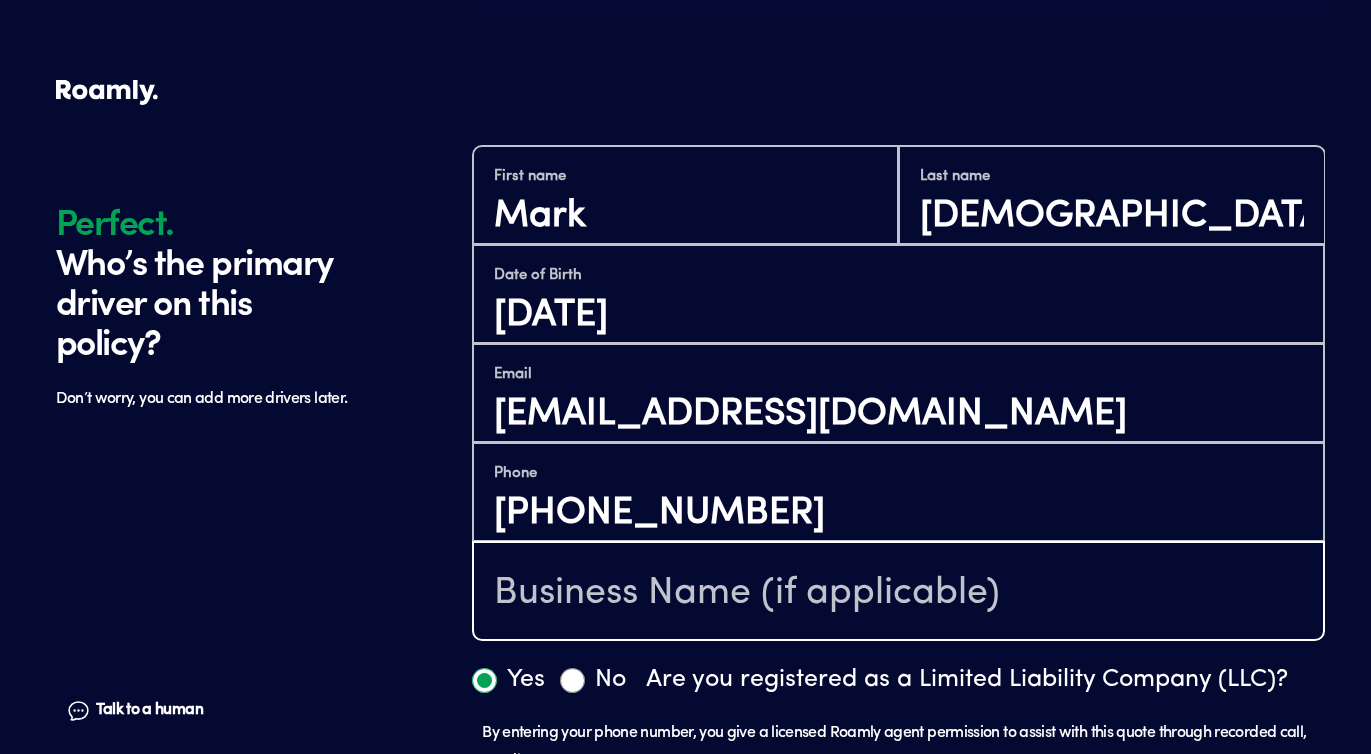 click at bounding box center (898, 593) 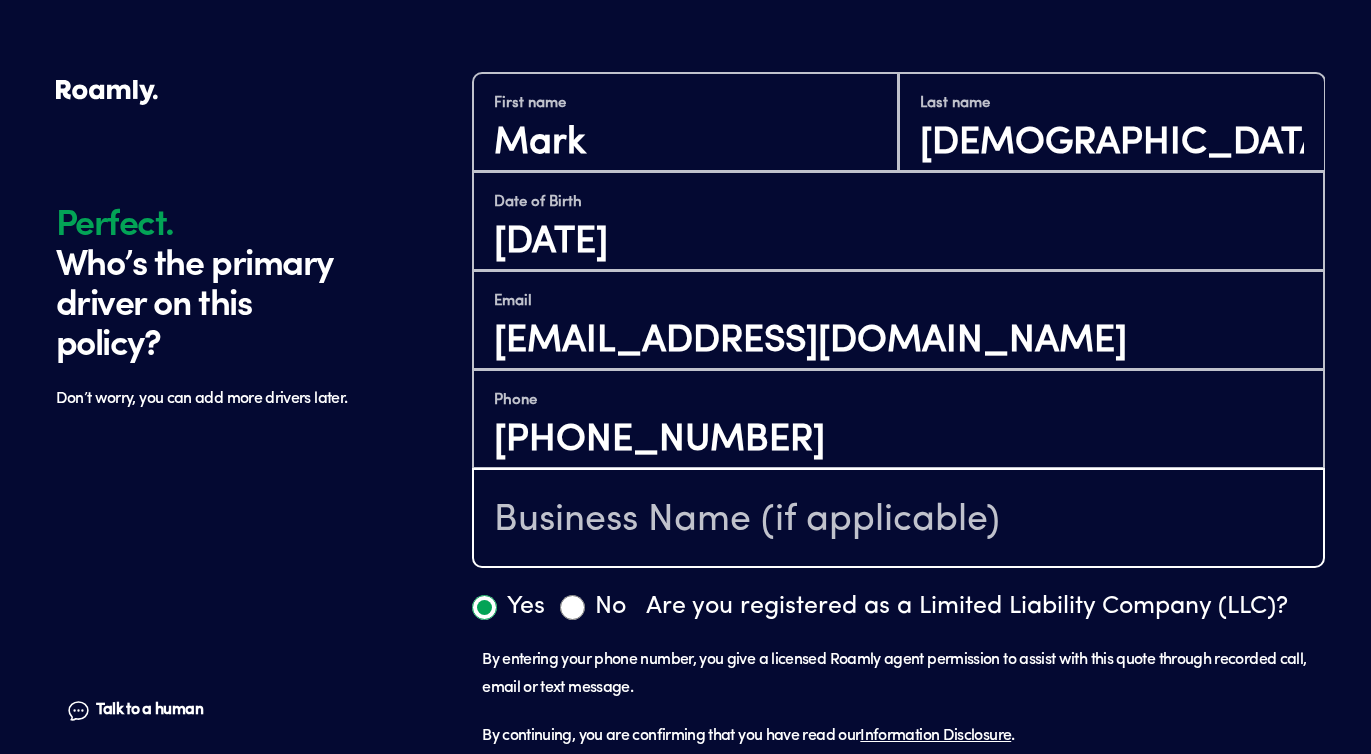 scroll, scrollTop: 940, scrollLeft: 0, axis: vertical 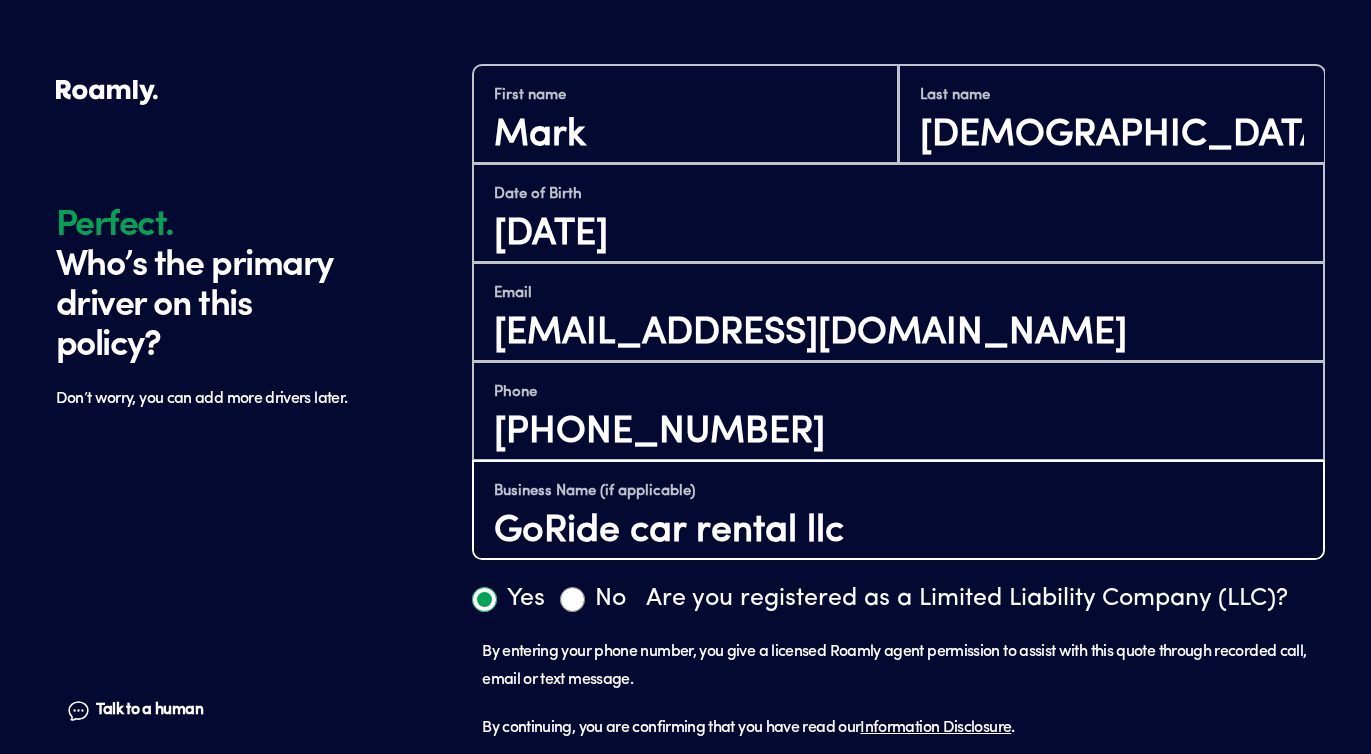 type on "GoRide car rental llc" 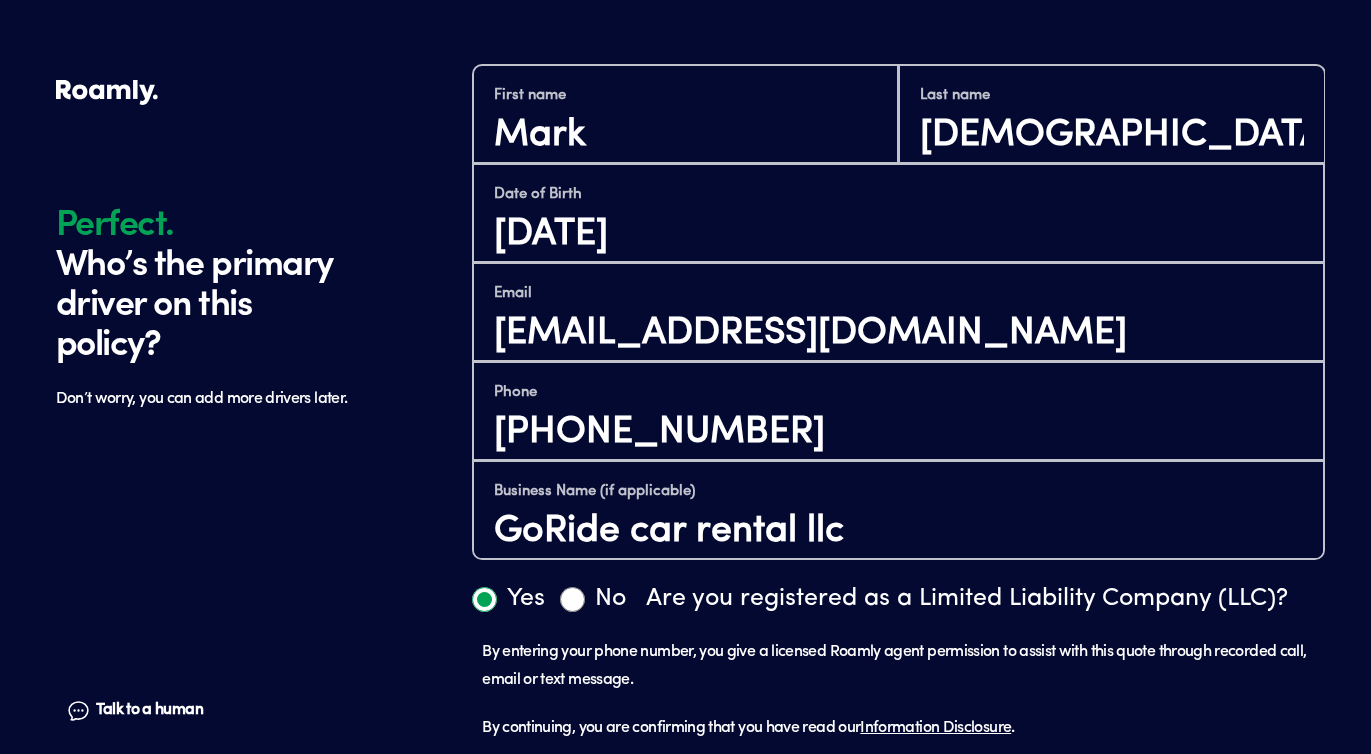 click on "Yes" at bounding box center [484, 599] 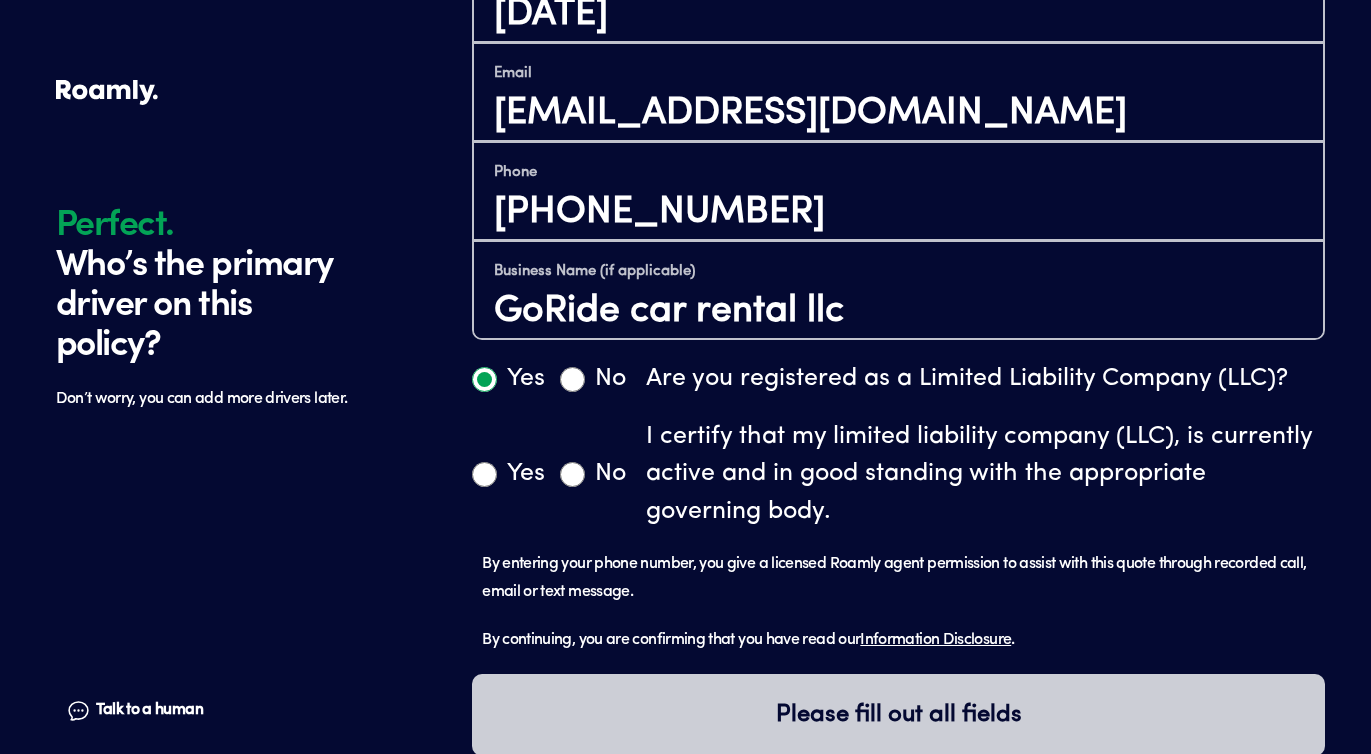scroll, scrollTop: 1163, scrollLeft: 0, axis: vertical 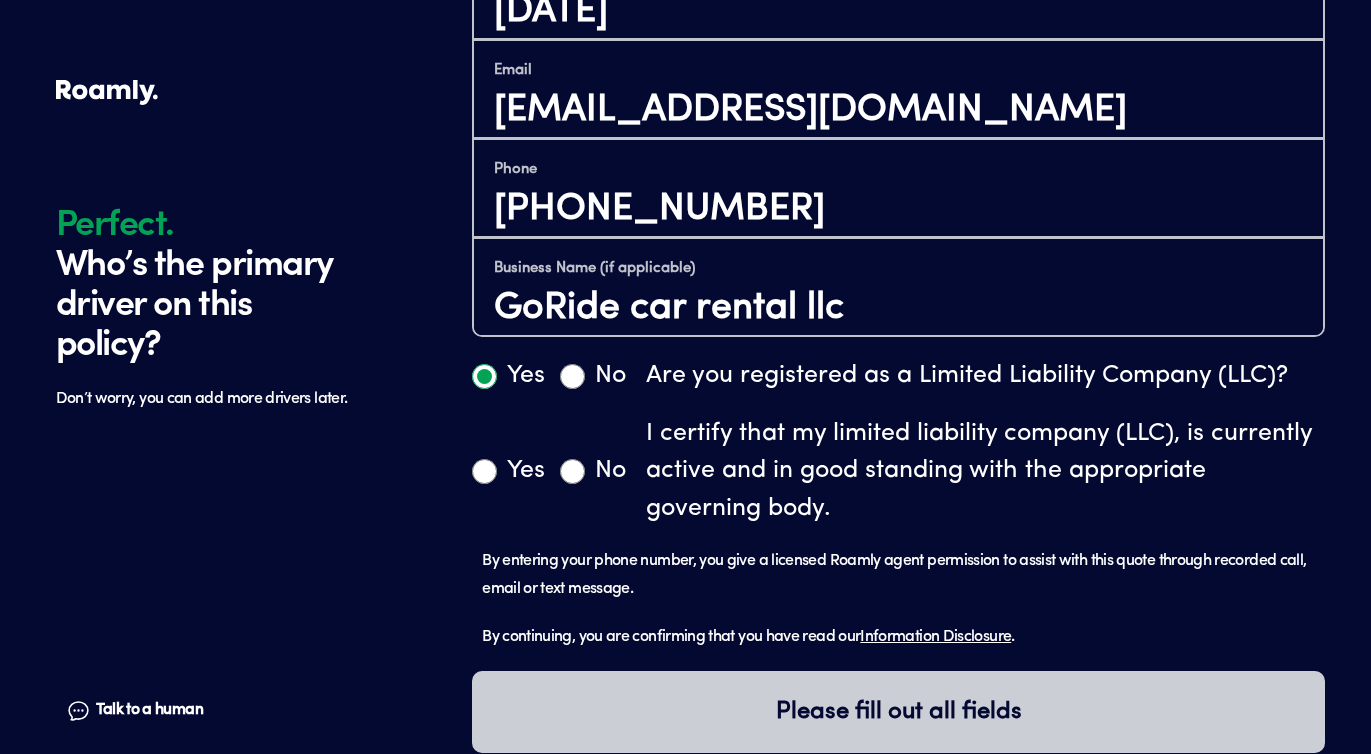click on "Yes" at bounding box center [484, 471] 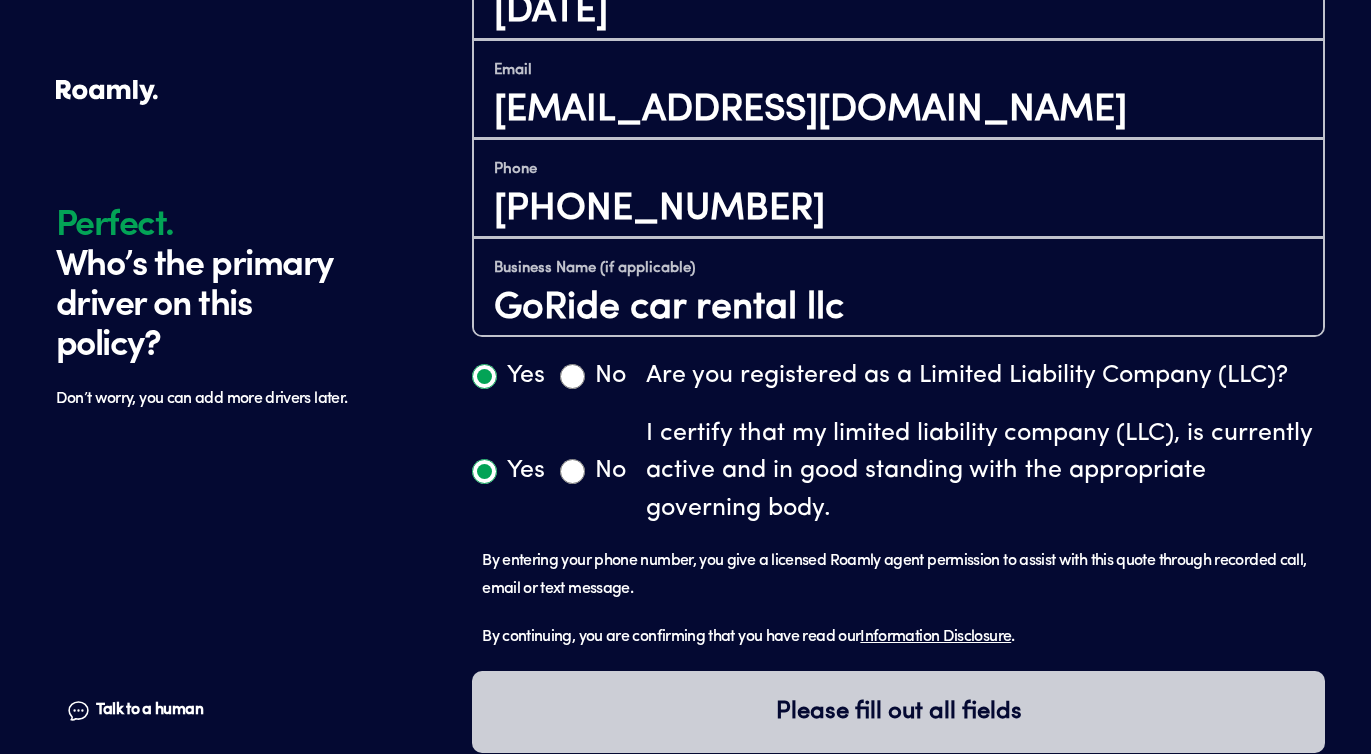 radio on "true" 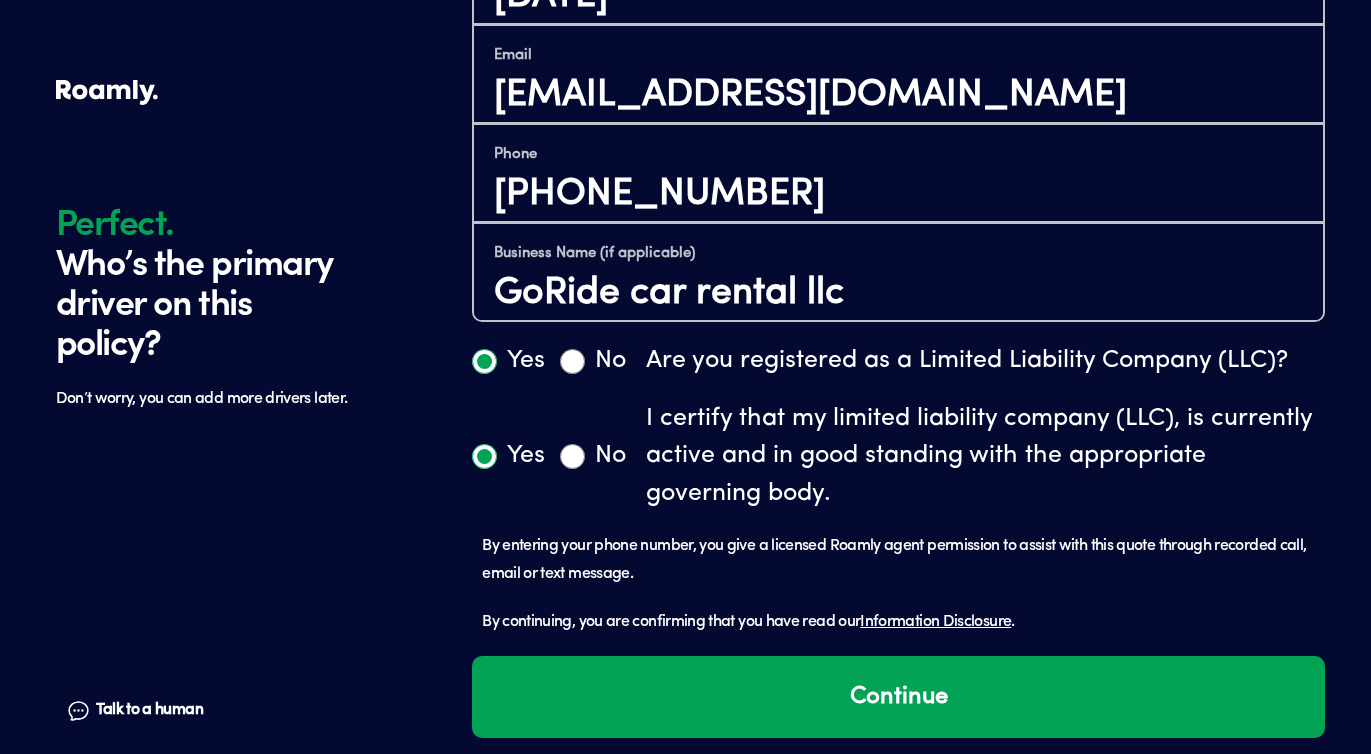 scroll, scrollTop: 1192, scrollLeft: 0, axis: vertical 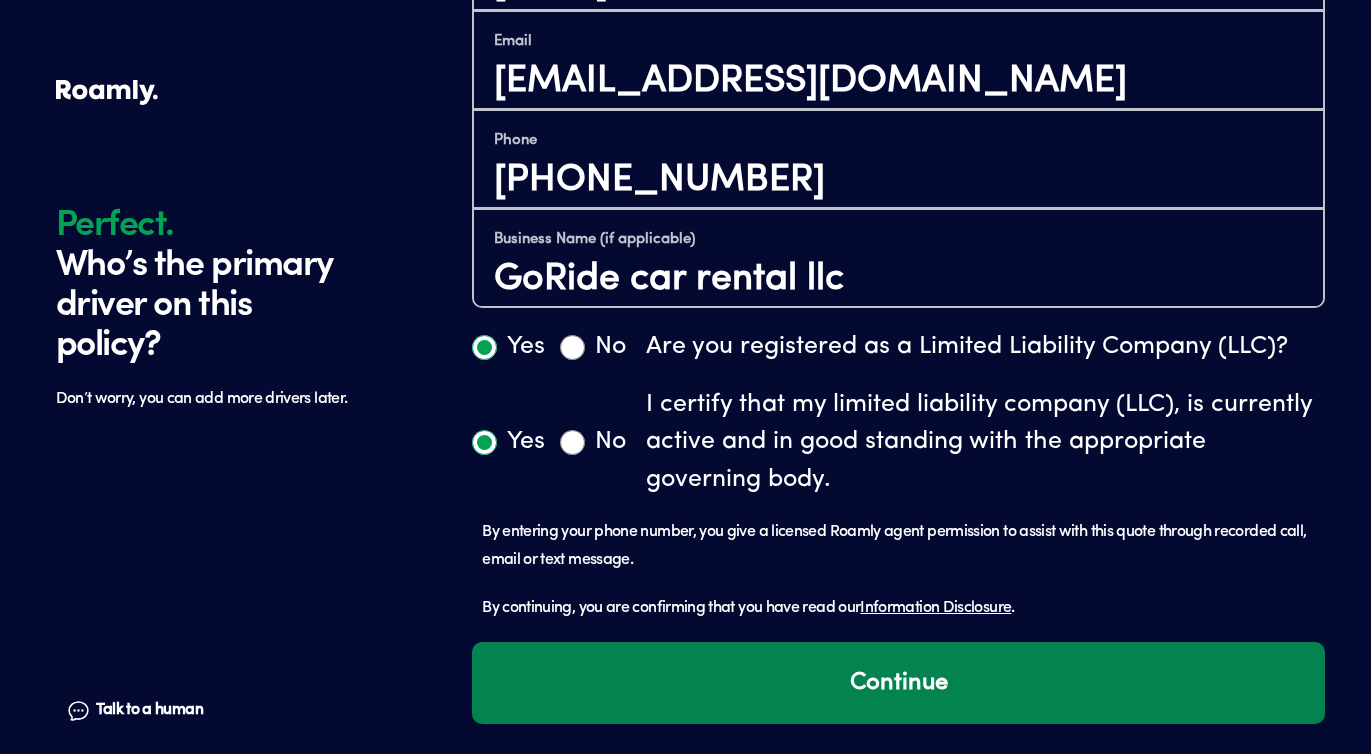 click on "Continue" at bounding box center [898, 683] 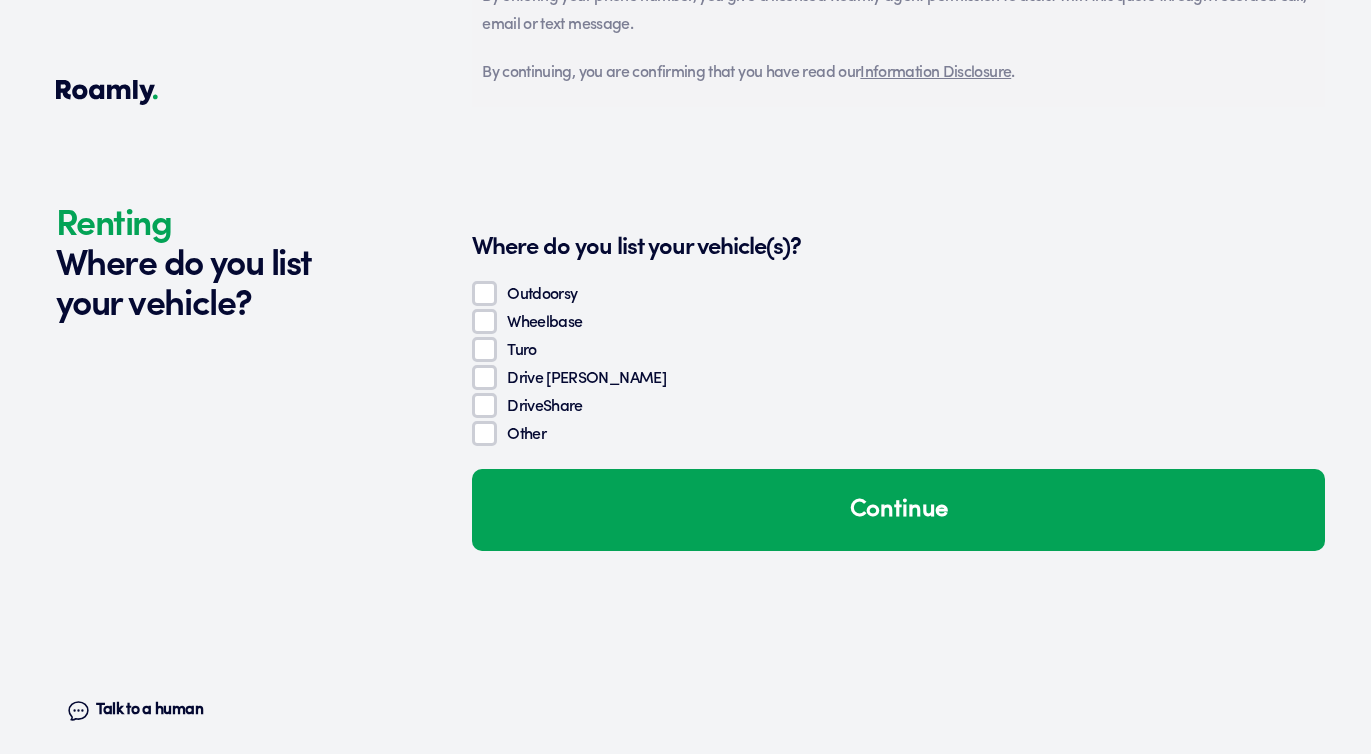 scroll, scrollTop: 1827, scrollLeft: 0, axis: vertical 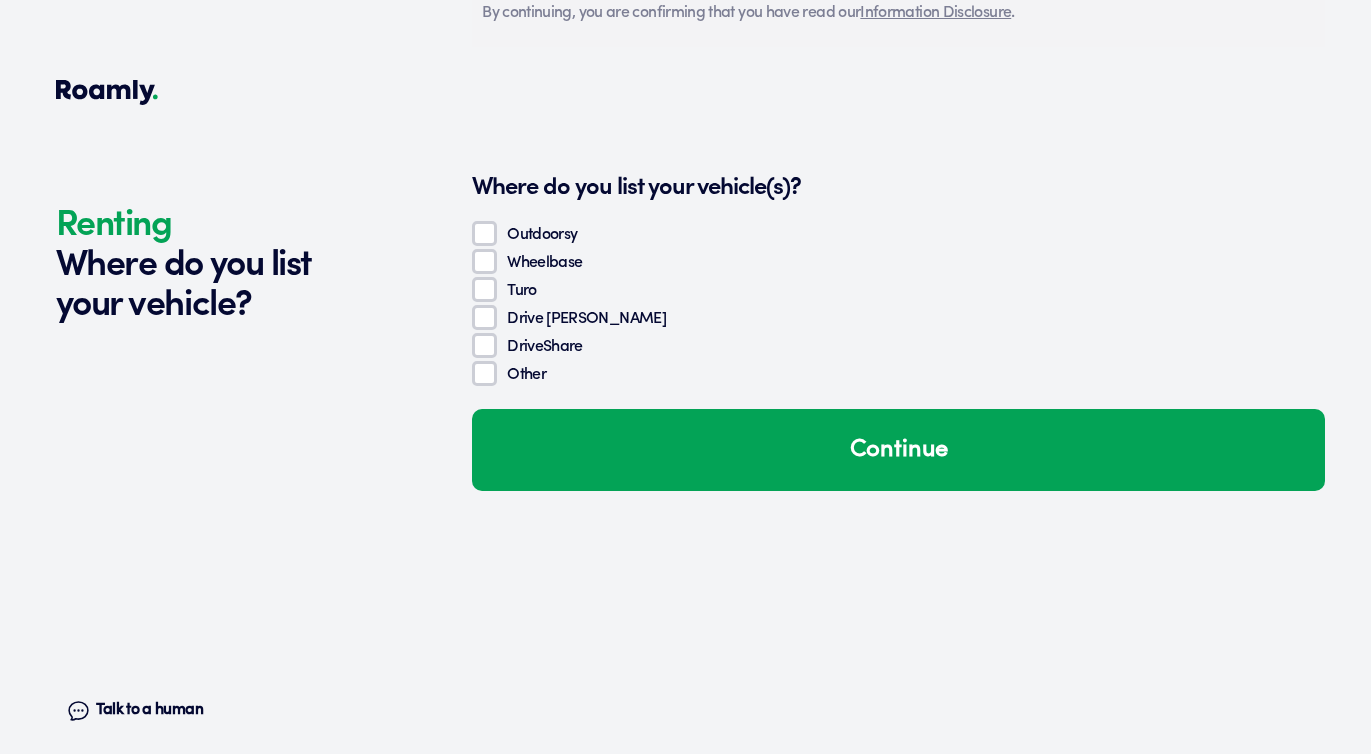 click on "Turo" at bounding box center (484, 289) 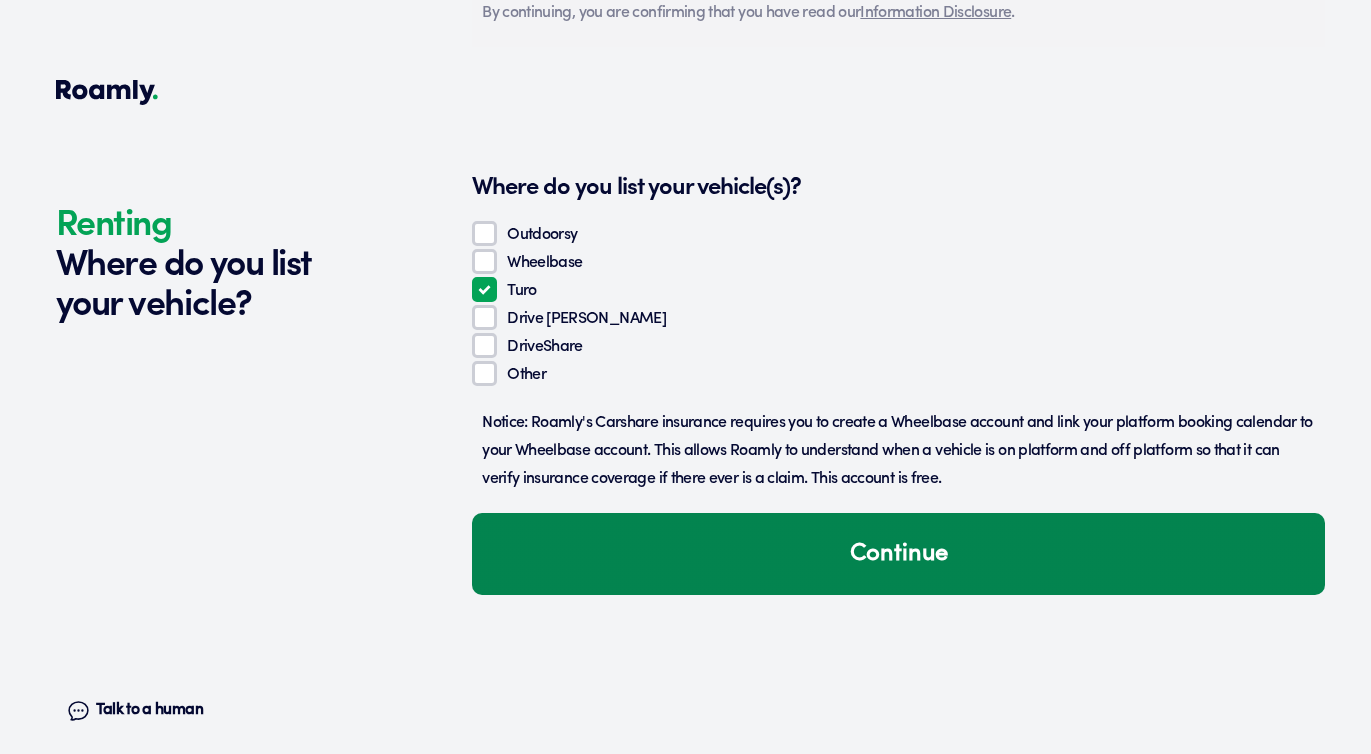 click on "Continue" at bounding box center (898, 554) 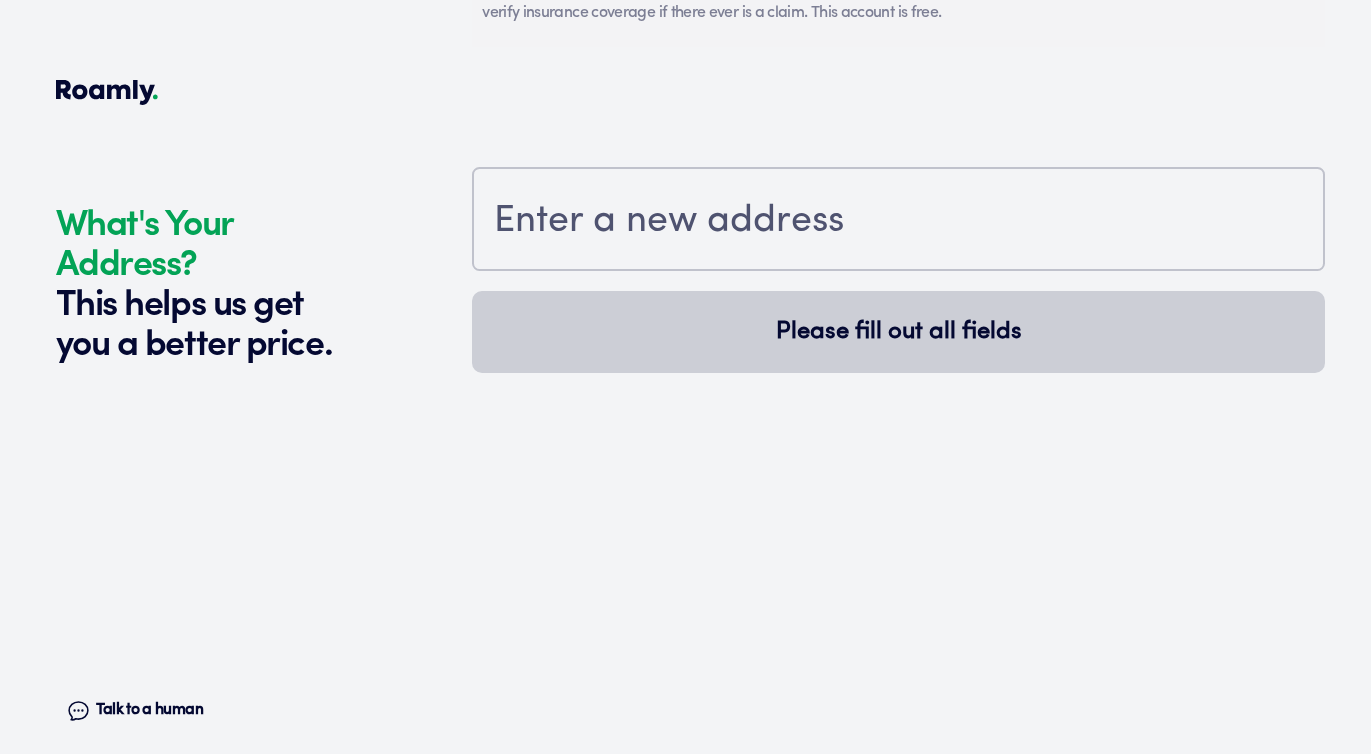 scroll, scrollTop: 2333, scrollLeft: 0, axis: vertical 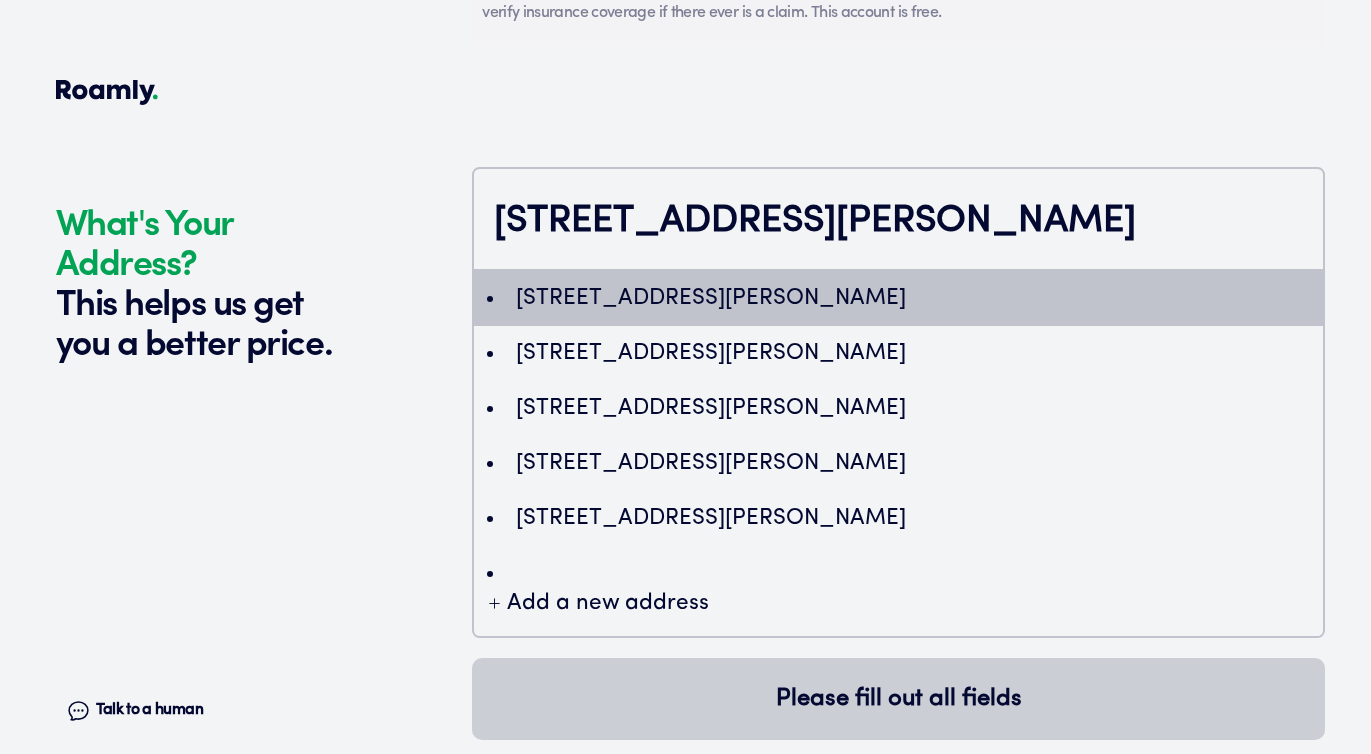 click on "[STREET_ADDRESS][PERSON_NAME]" at bounding box center (898, 221) 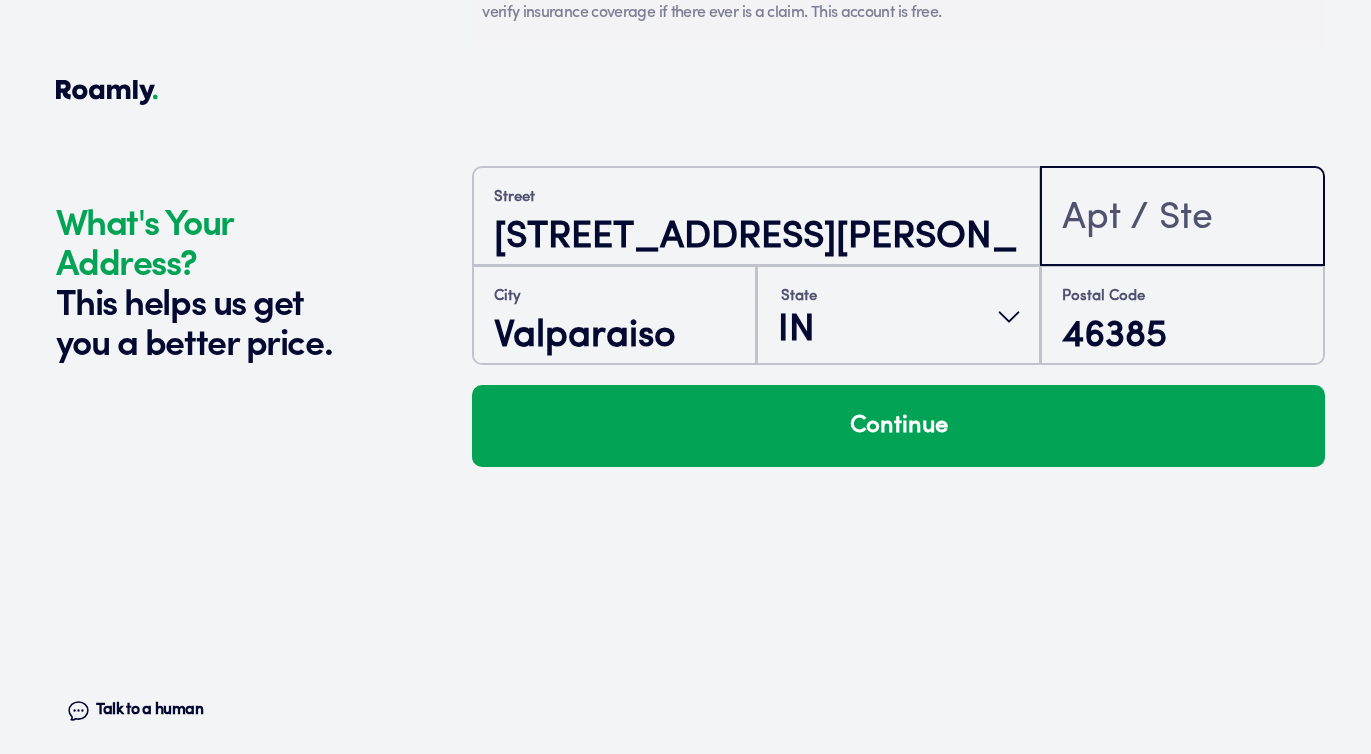 click at bounding box center [1183, 218] 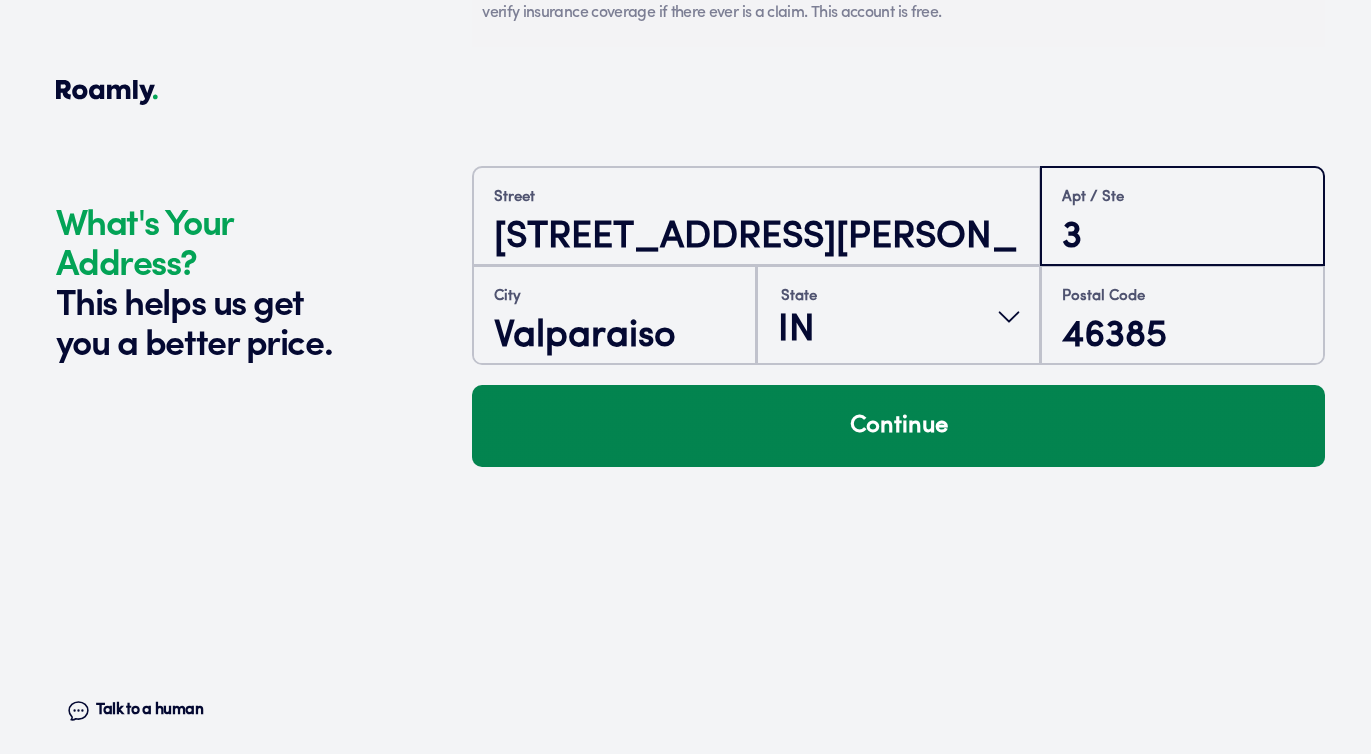 type on "3" 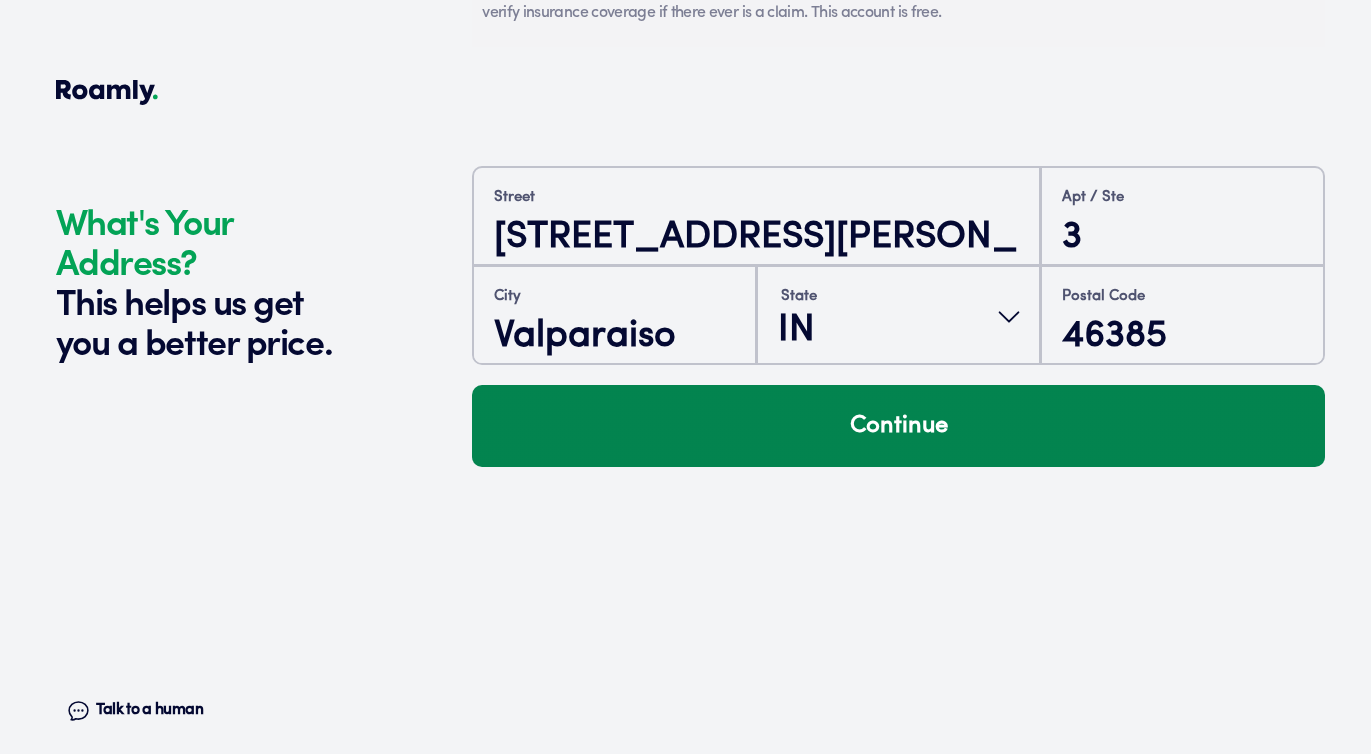 click on "Continue" at bounding box center [898, 426] 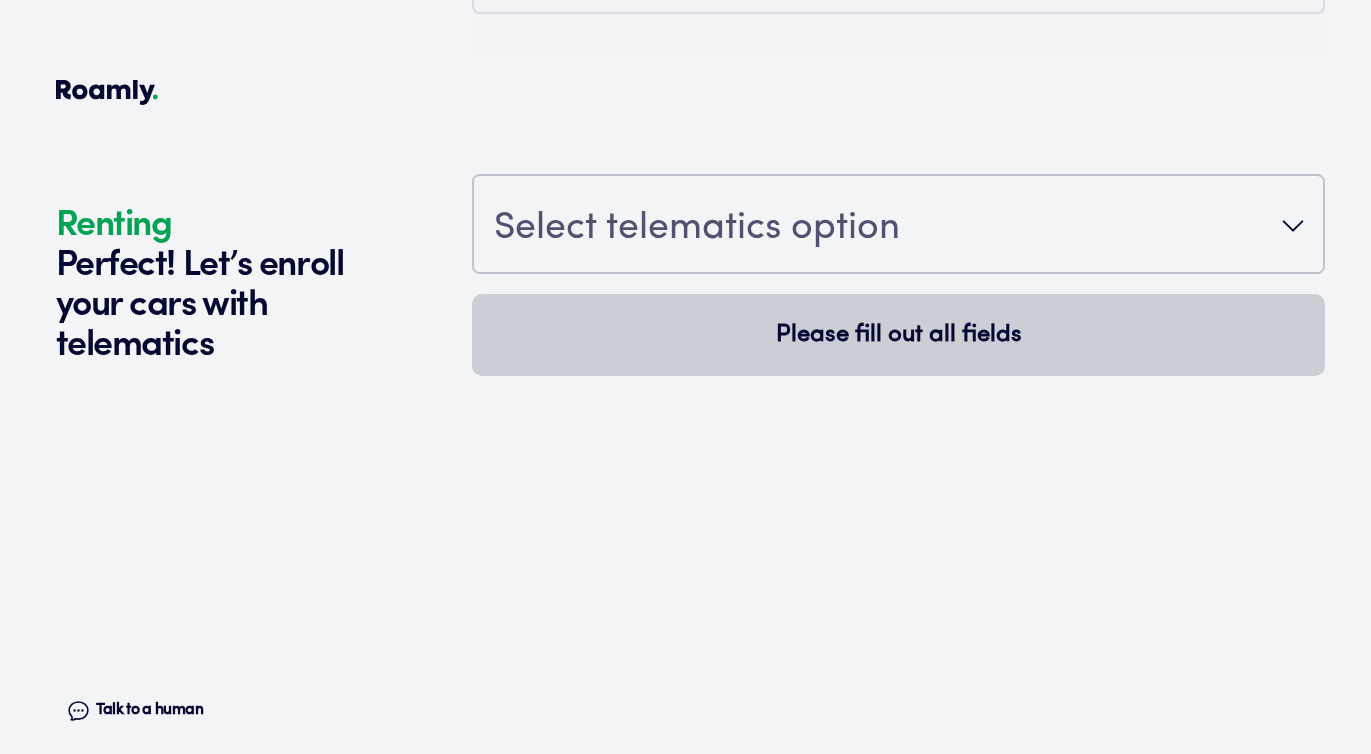 scroll, scrollTop: 2704, scrollLeft: 0, axis: vertical 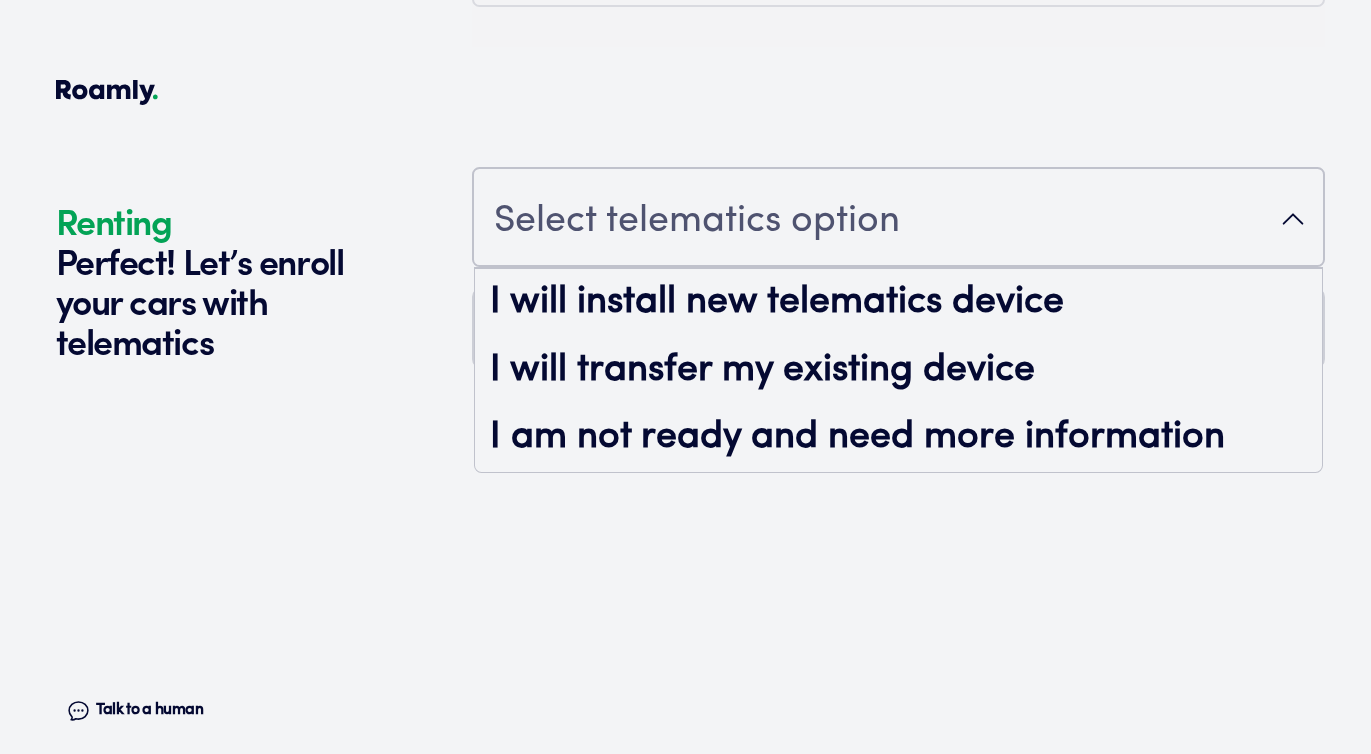 click on "Select telematics option" at bounding box center (898, 219) 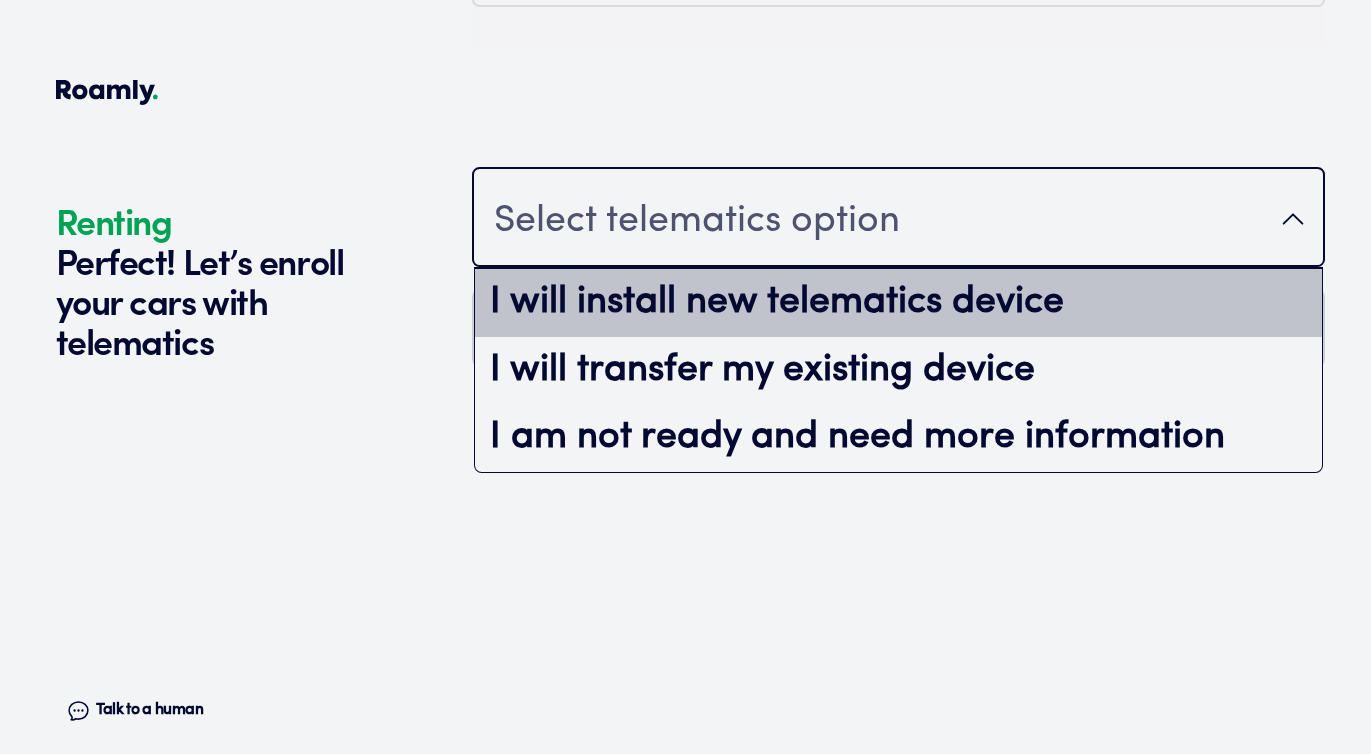 click on "I will install new telematics device" at bounding box center (898, 303) 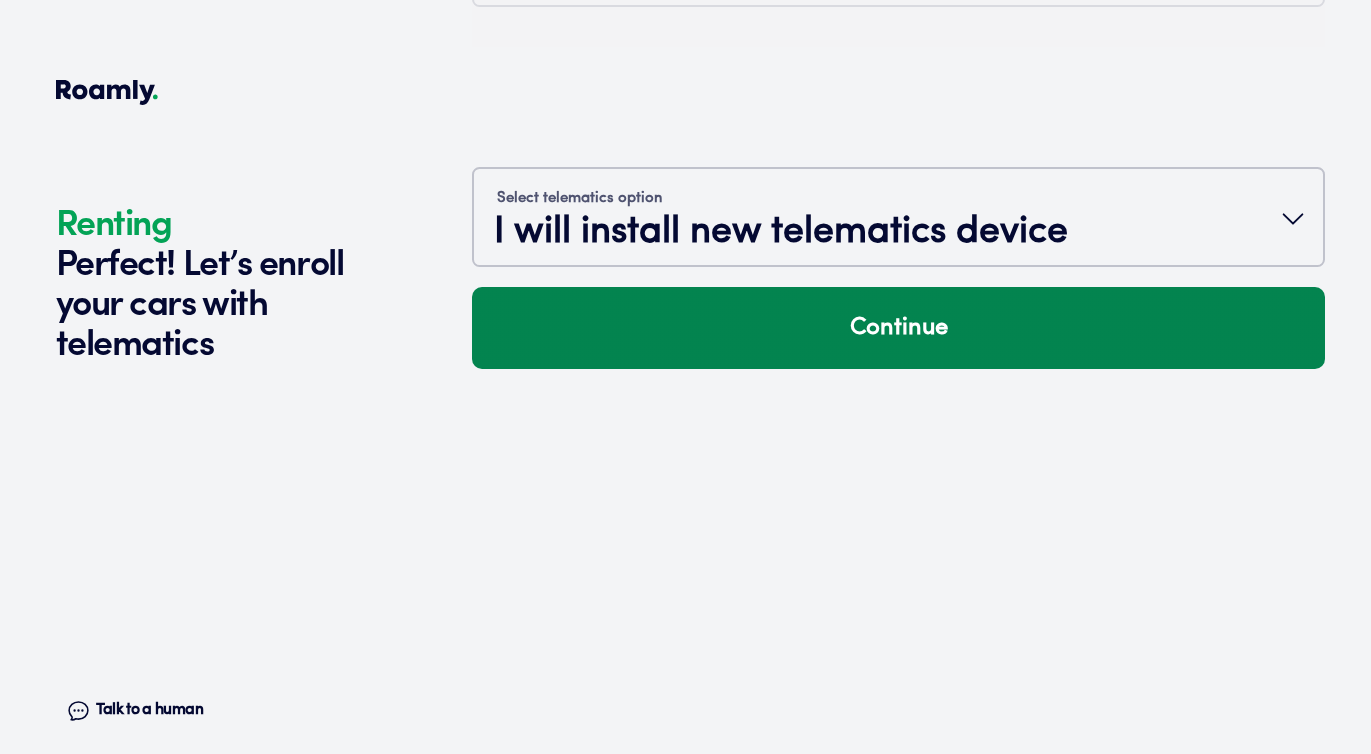 click on "Continue" at bounding box center (898, 328) 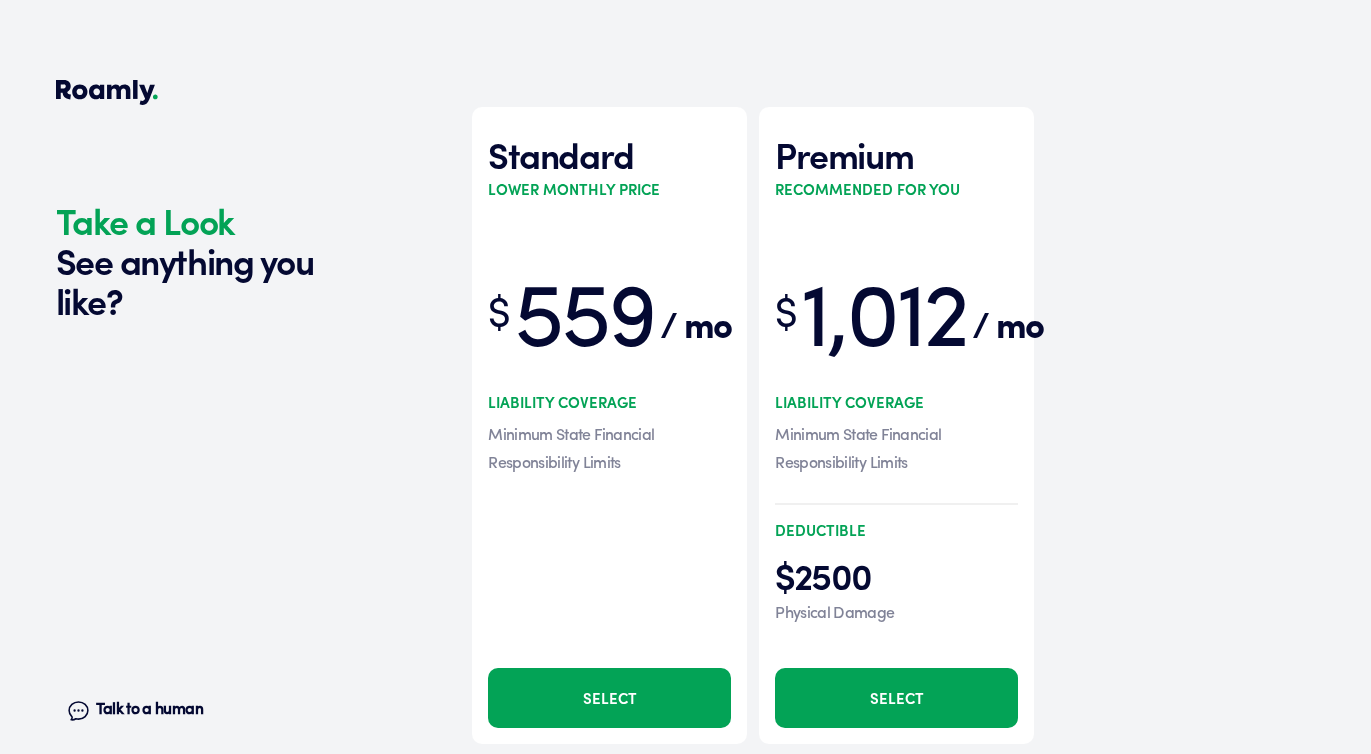scroll, scrollTop: 3088, scrollLeft: 0, axis: vertical 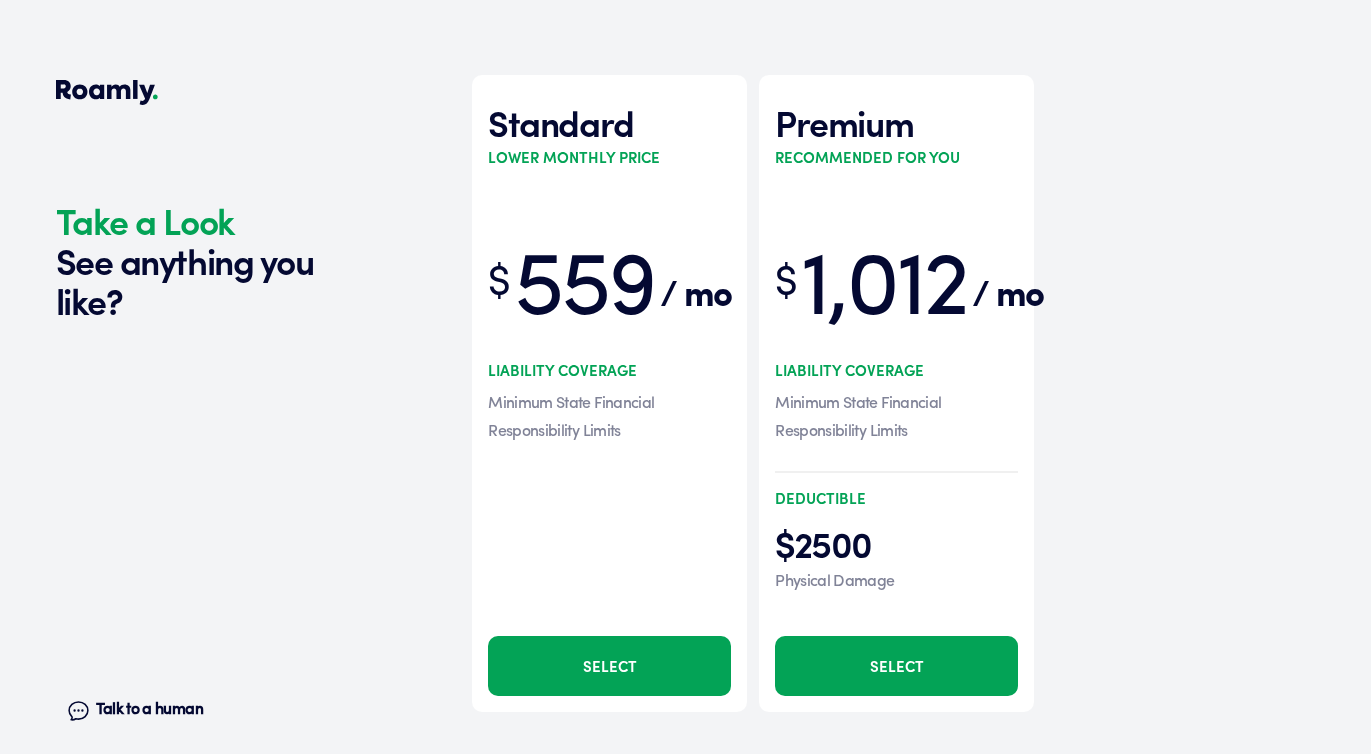 click on "Select" at bounding box center [609, 666] 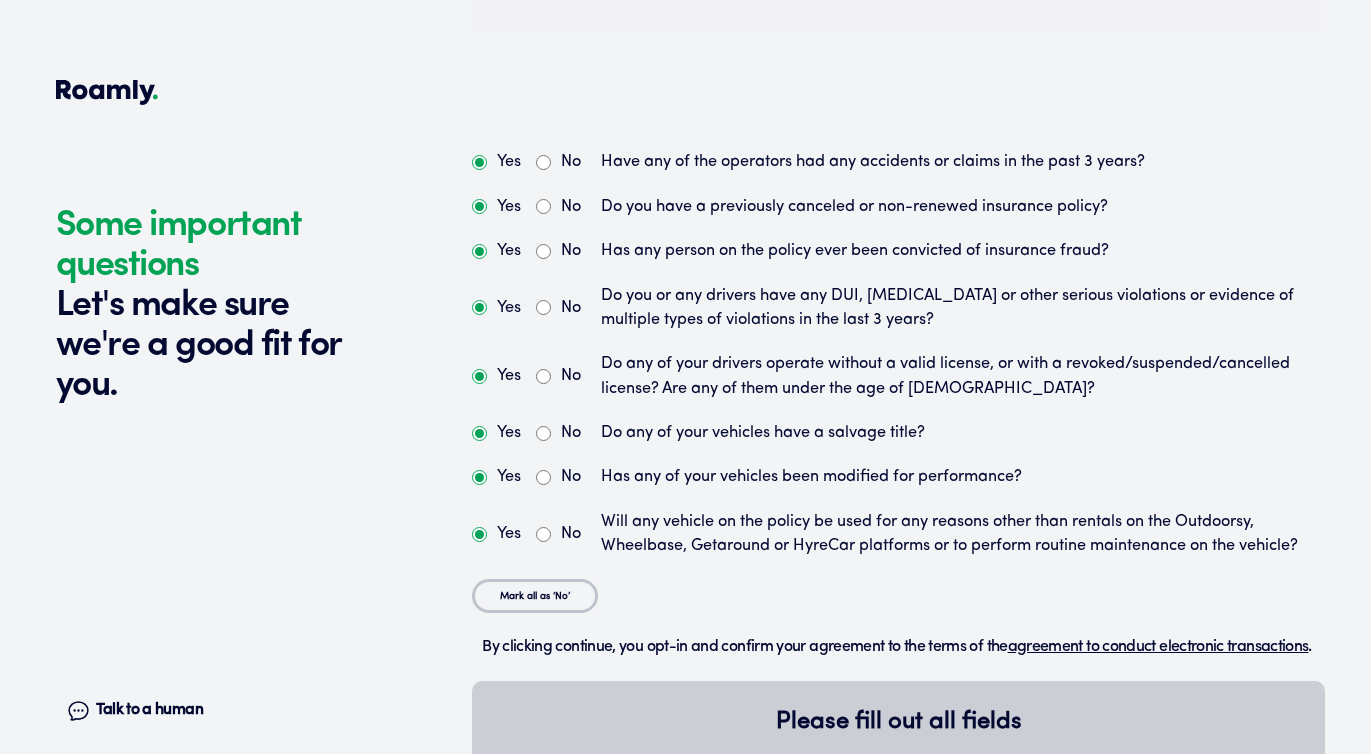 scroll, scrollTop: 3846, scrollLeft: 0, axis: vertical 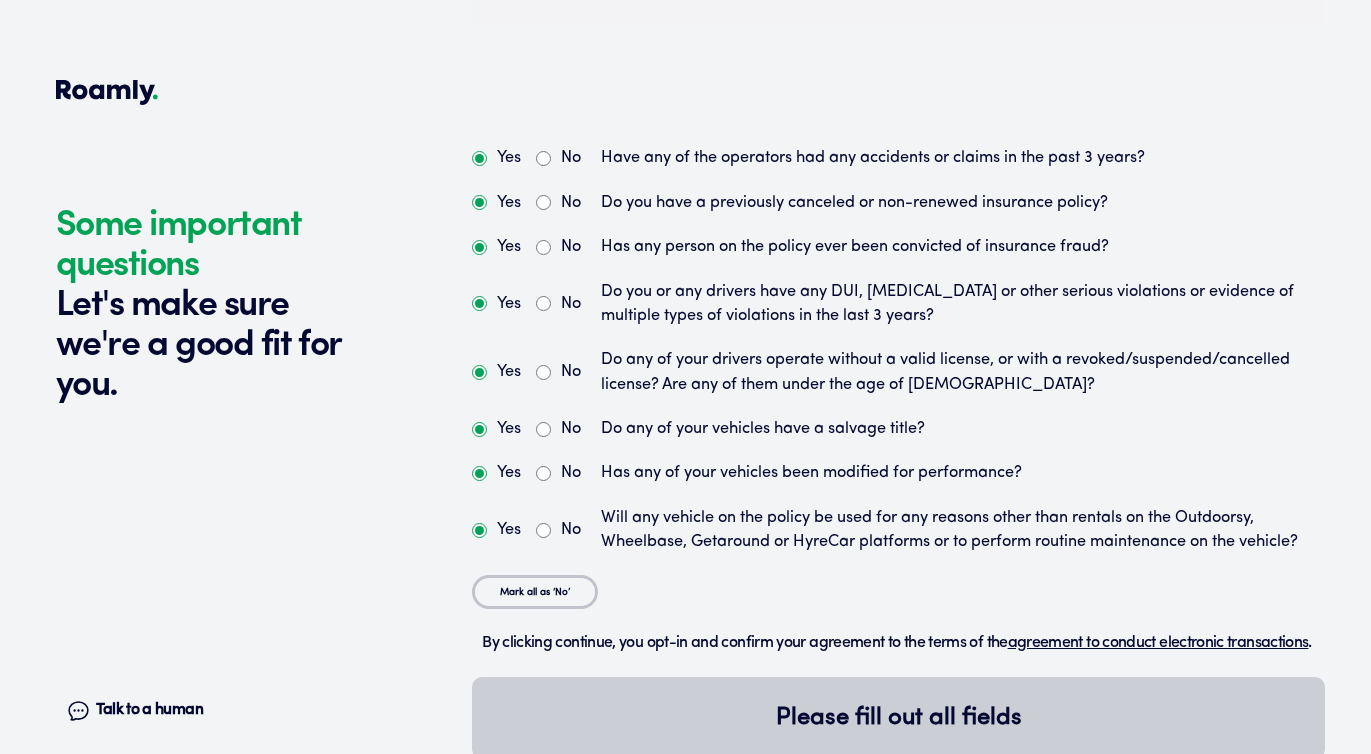 click on "No" at bounding box center (543, 158) 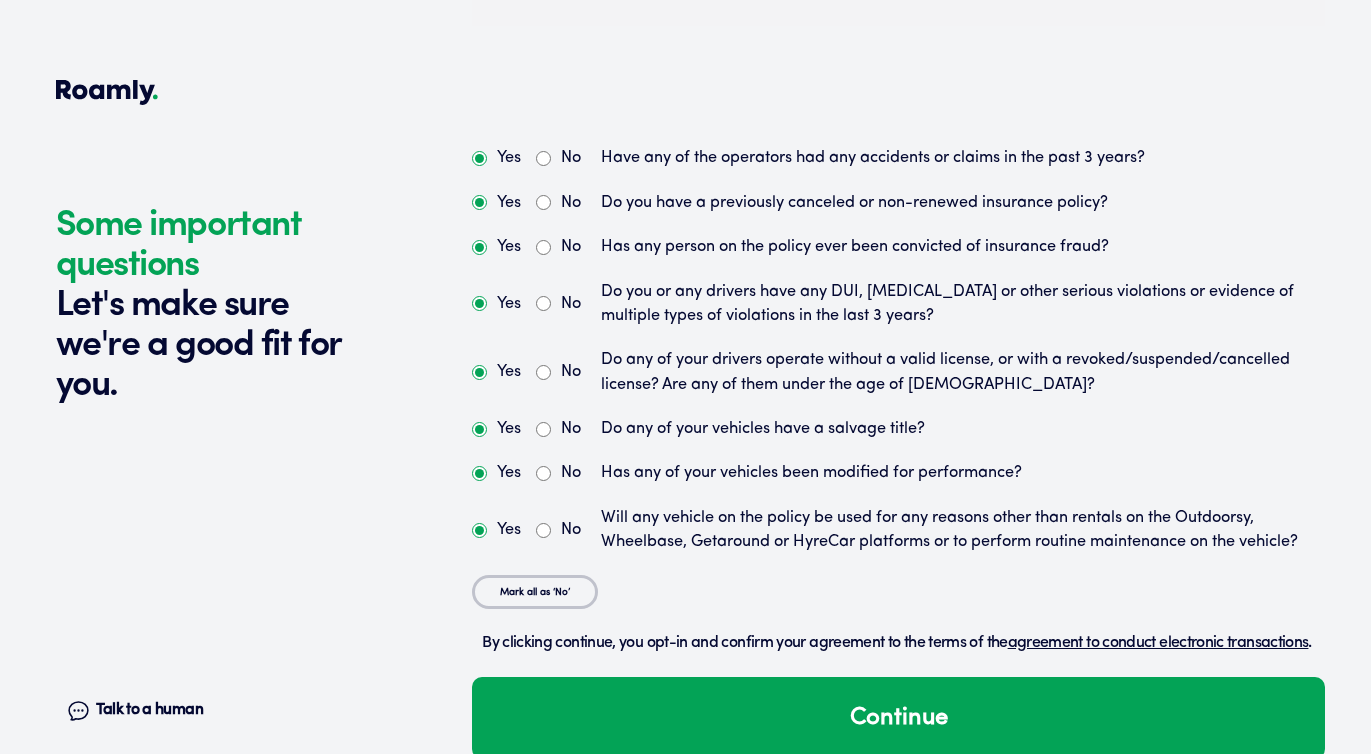 scroll, scrollTop: 3908, scrollLeft: 0, axis: vertical 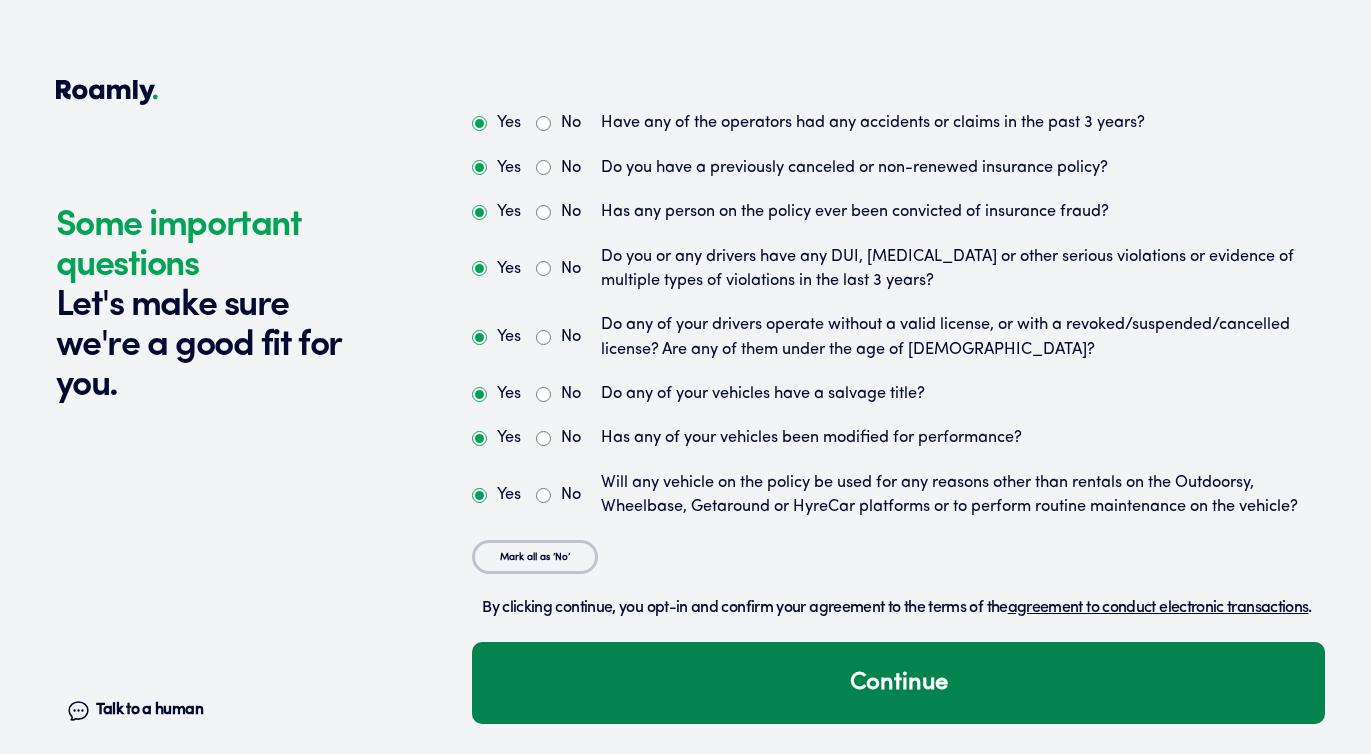 click on "Continue" at bounding box center [898, 683] 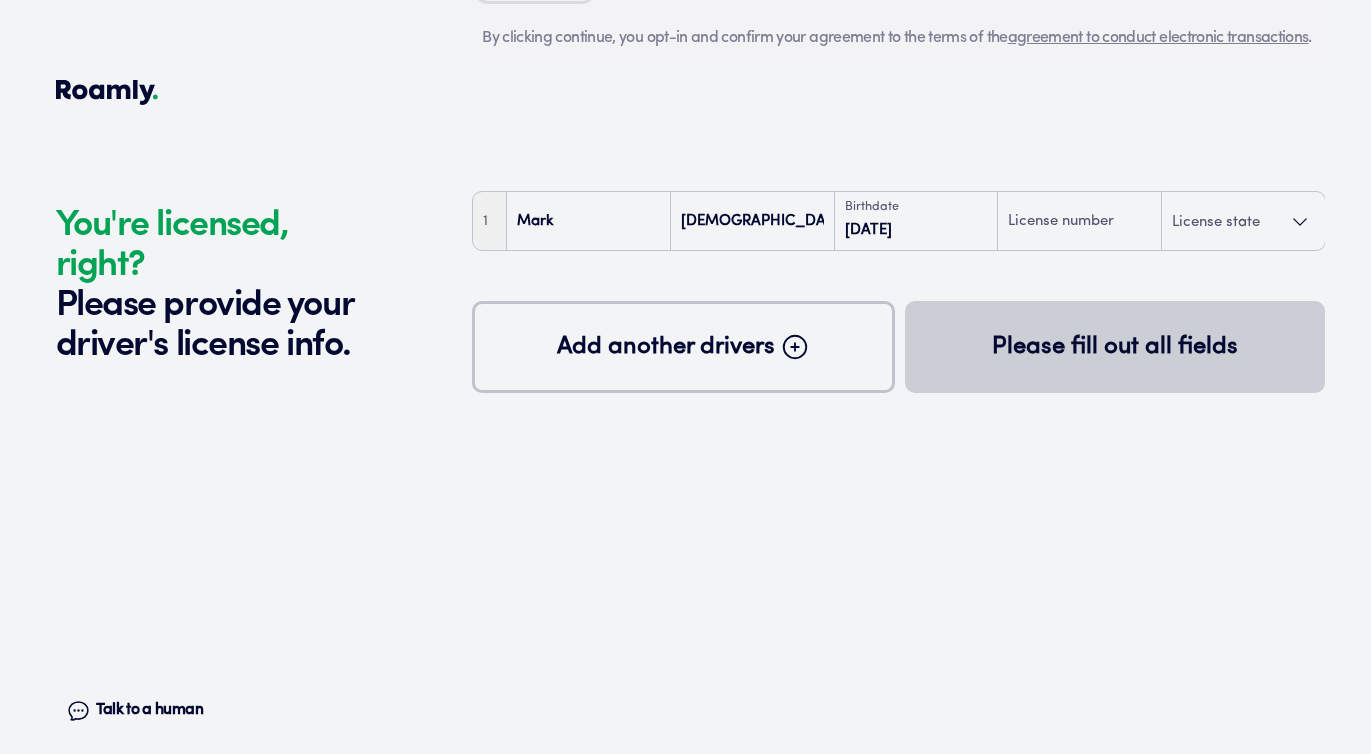 scroll, scrollTop: 4543, scrollLeft: 0, axis: vertical 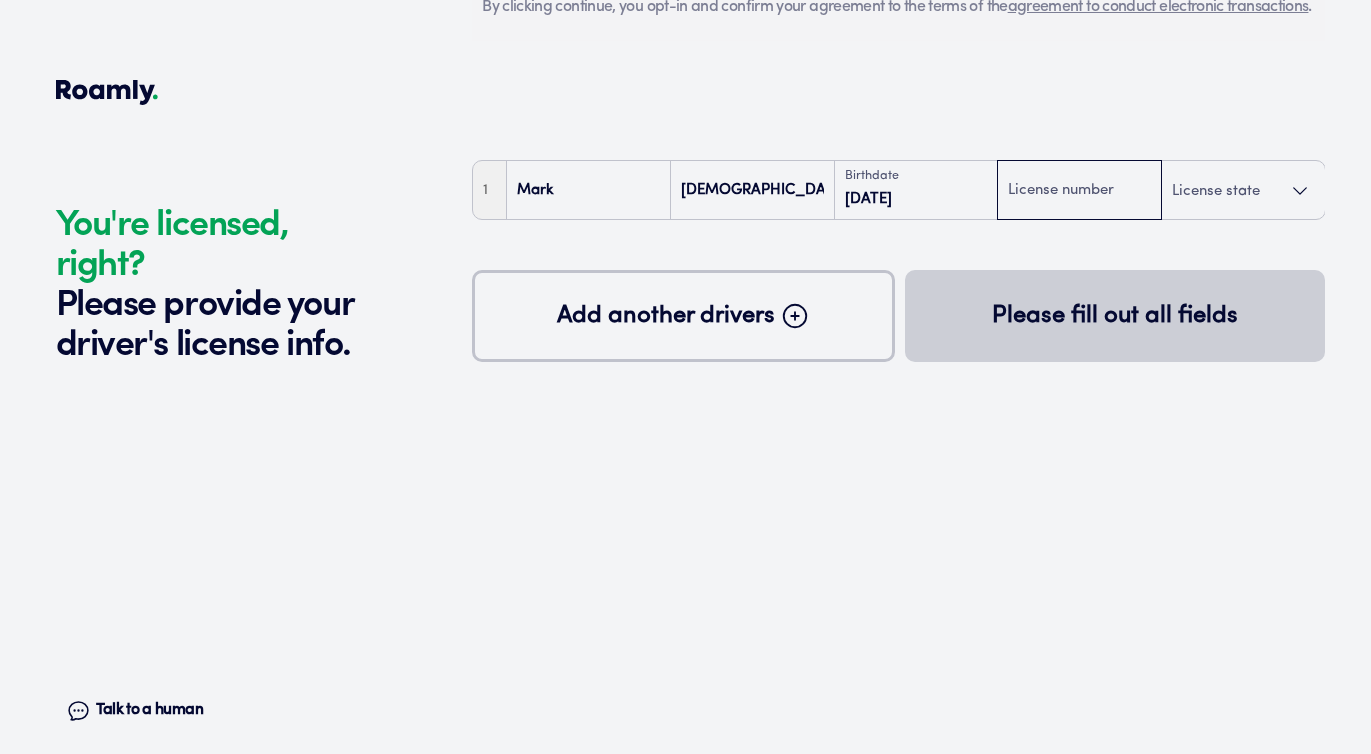 click at bounding box center (1079, 191) 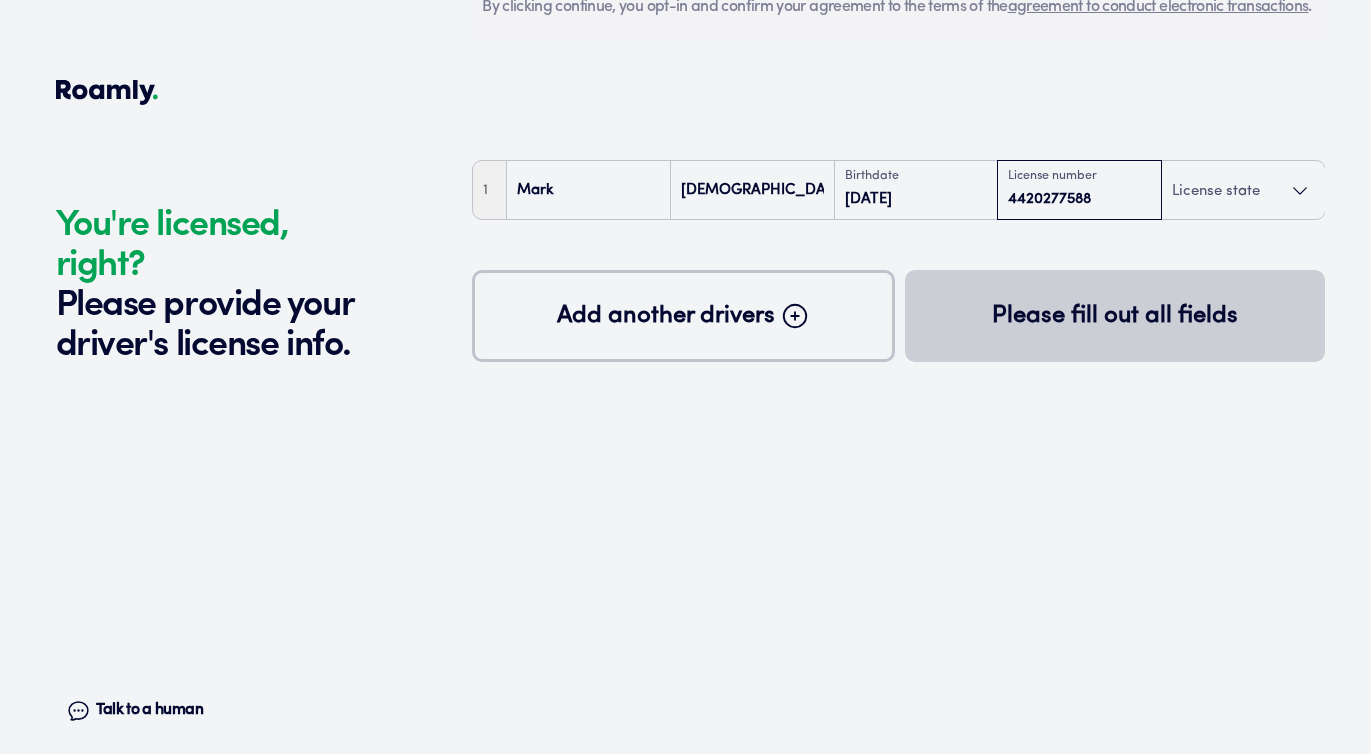 type on "4420277588" 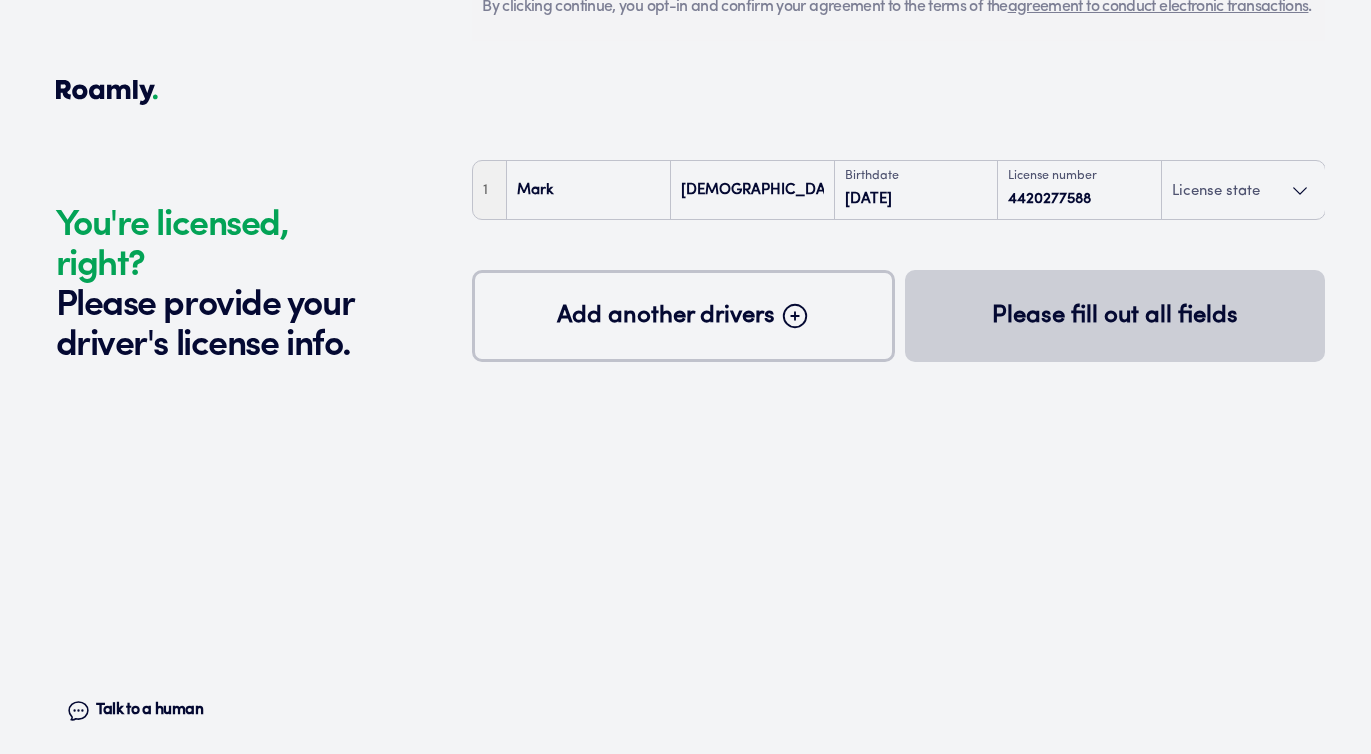click on "License state" at bounding box center (1243, 191) 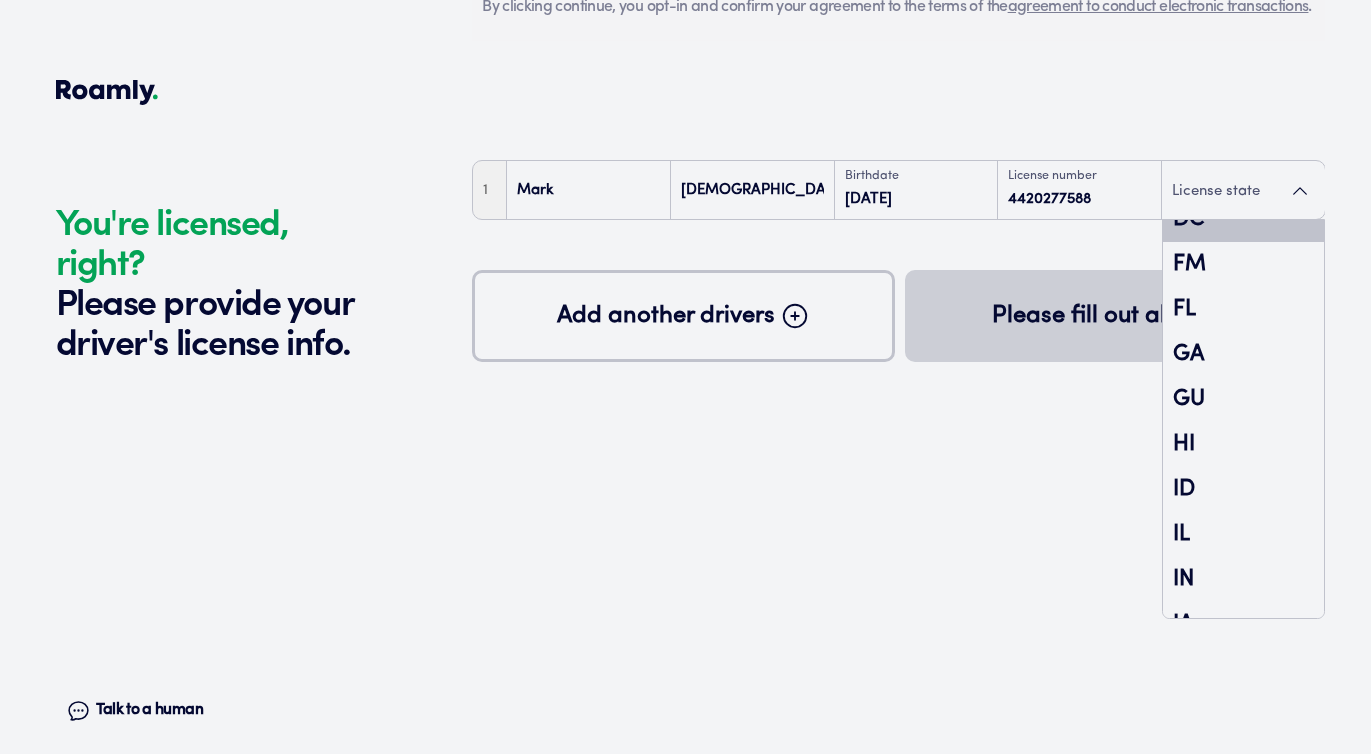 scroll, scrollTop: 456, scrollLeft: 0, axis: vertical 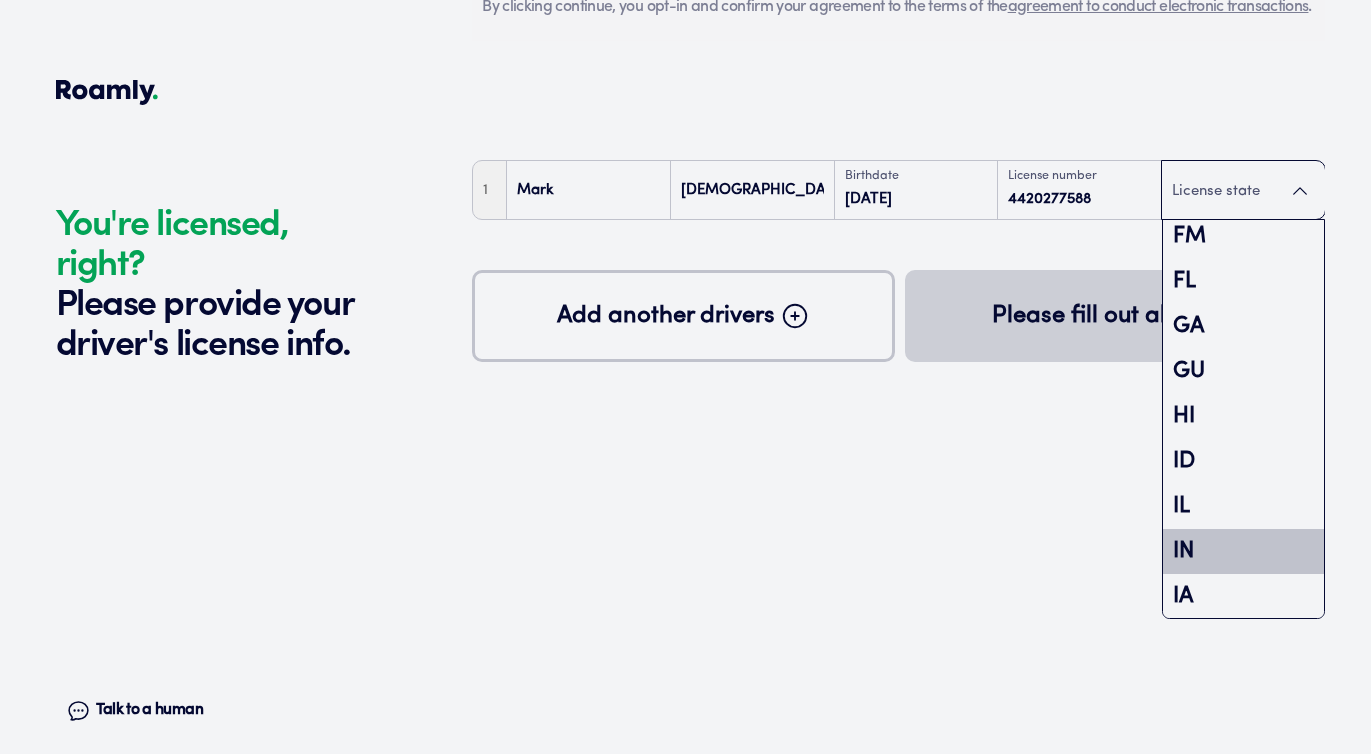 click on "IN" at bounding box center (1243, 551) 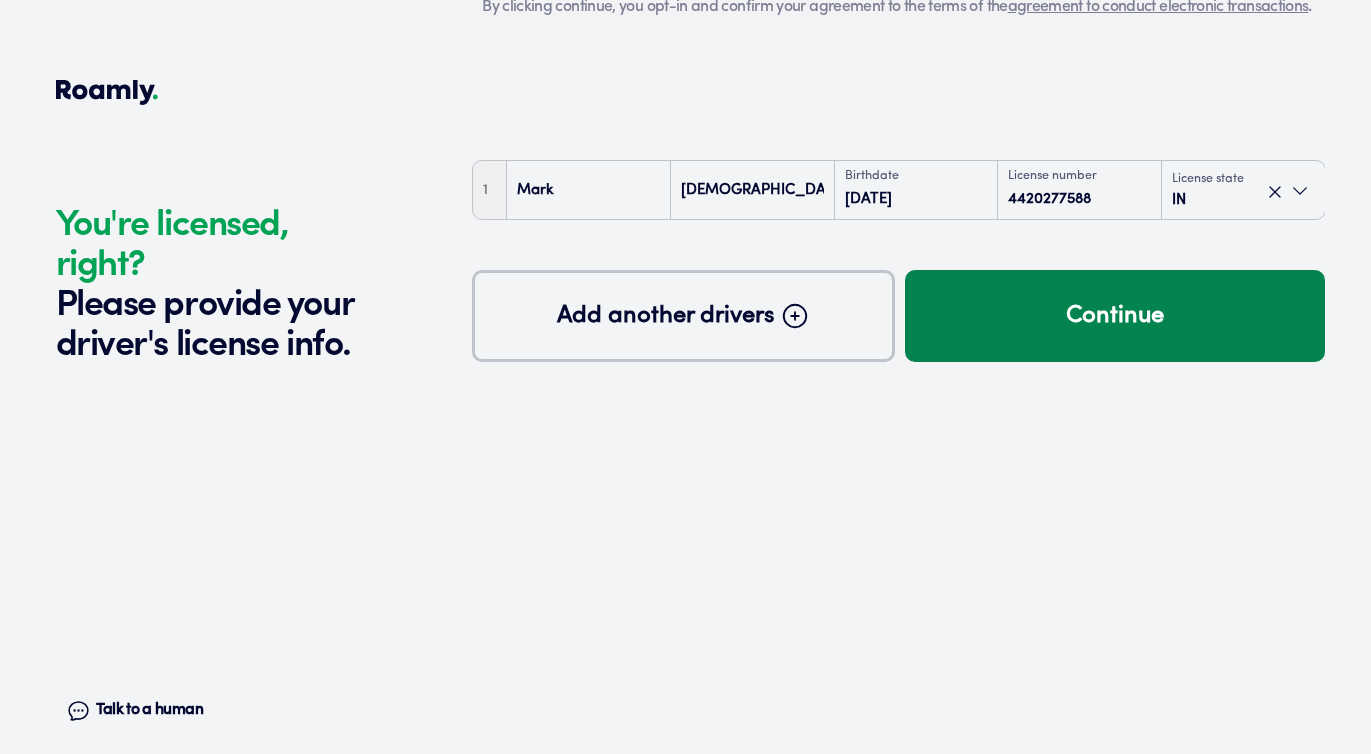 click on "Continue" at bounding box center [1115, 316] 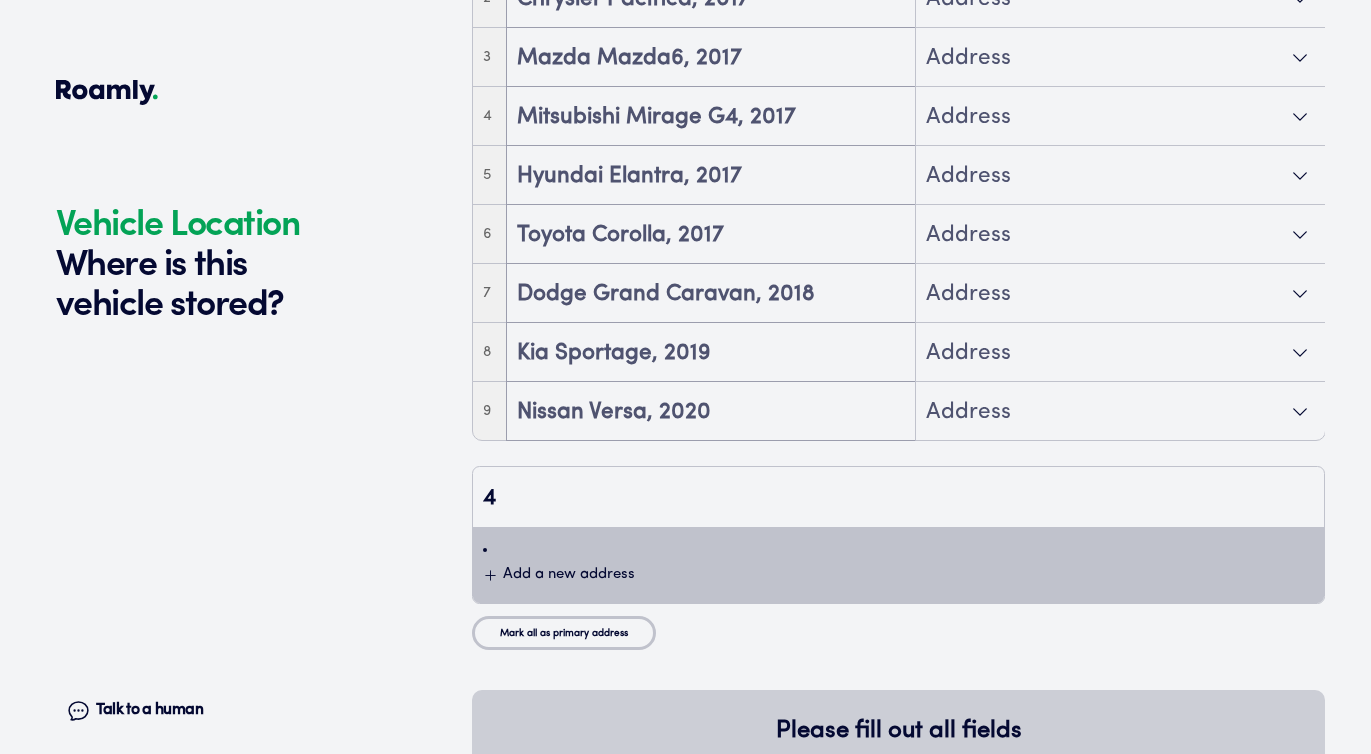scroll, scrollTop: 5068, scrollLeft: 0, axis: vertical 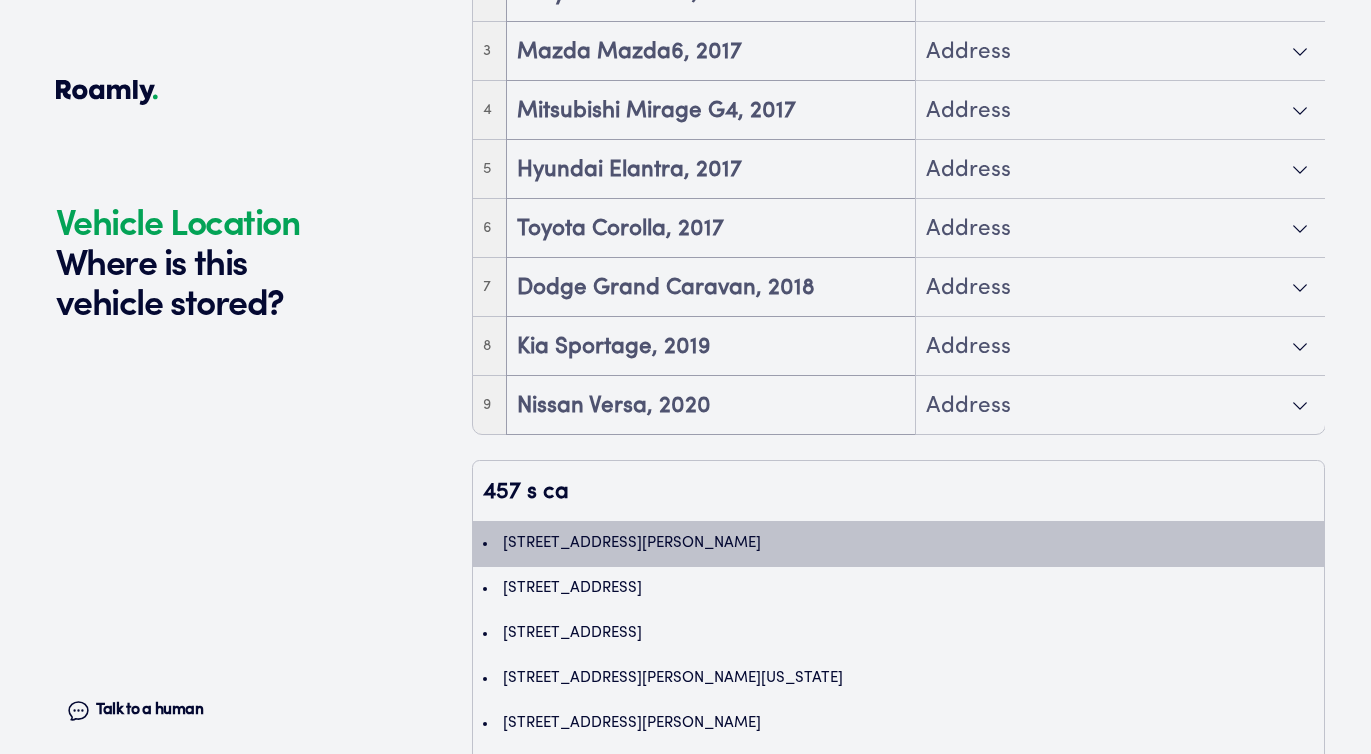 type on "457 s cam" 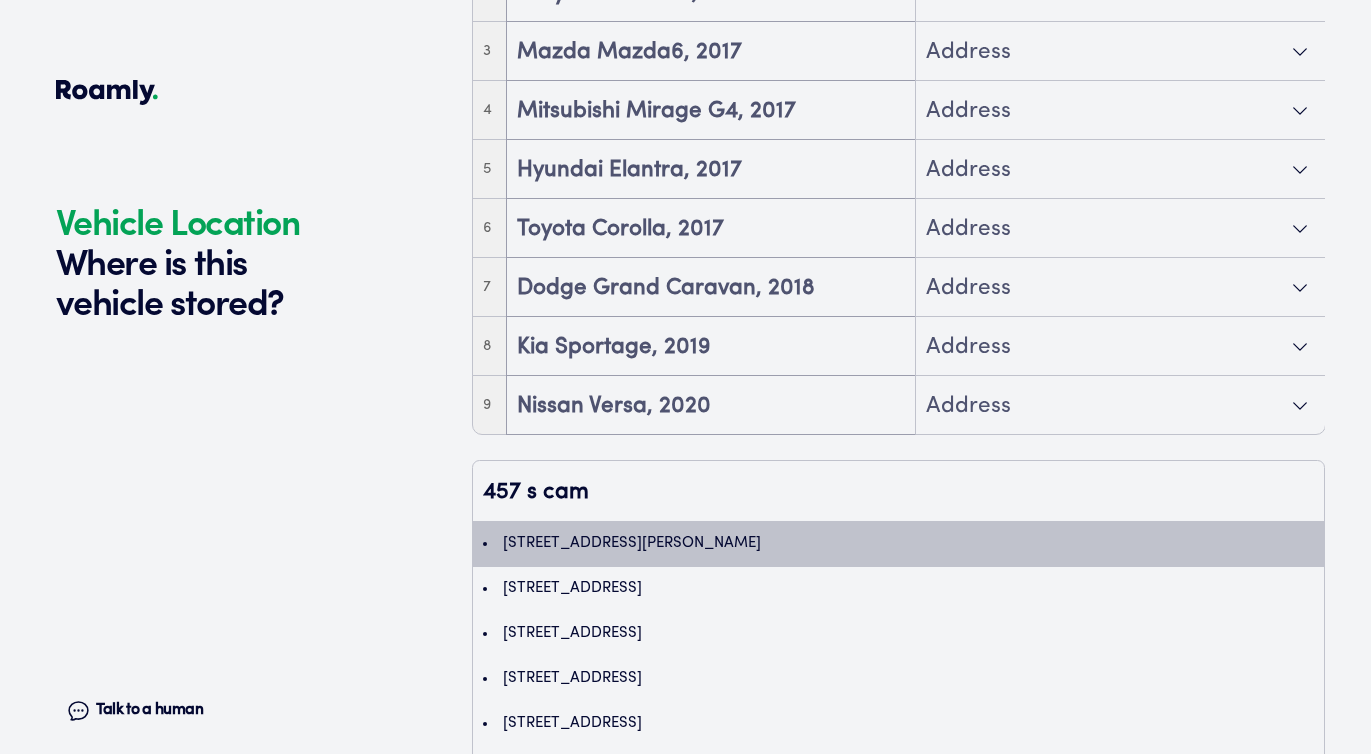 type 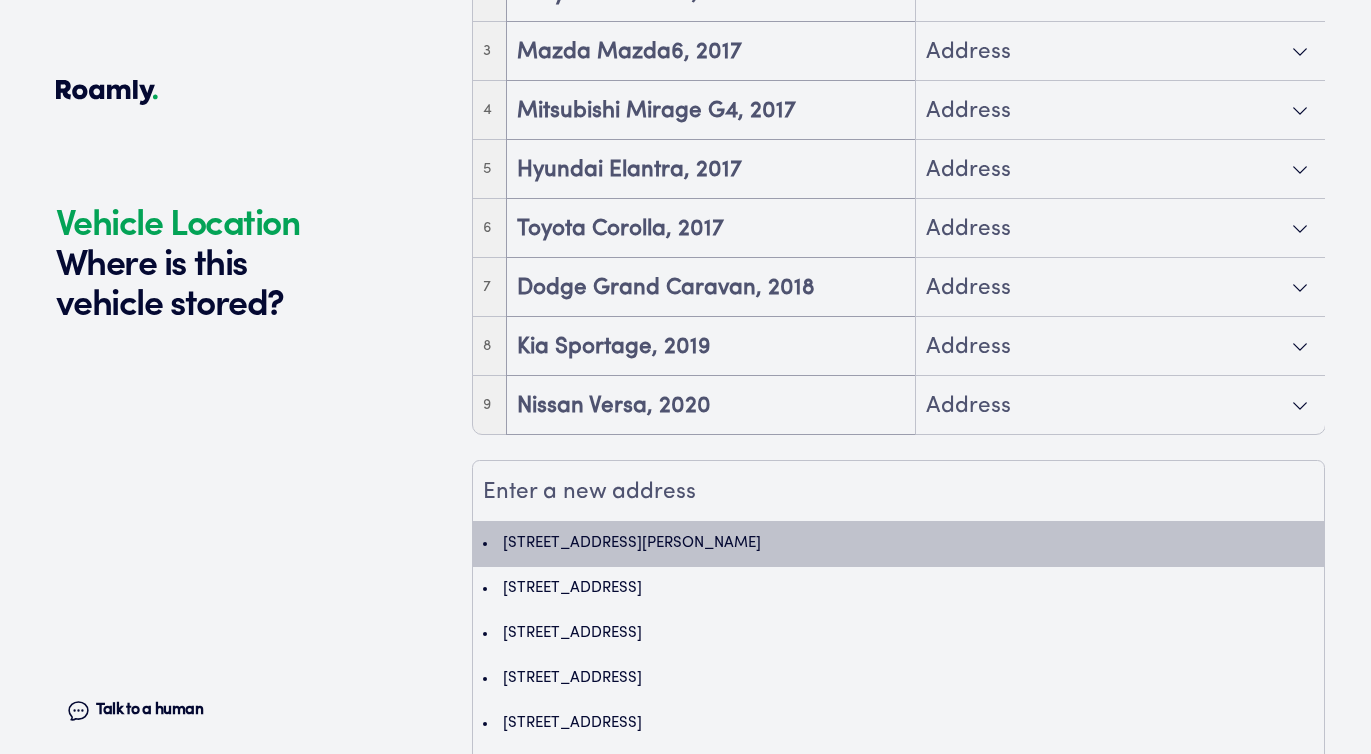 scroll, scrollTop: 5062, scrollLeft: 0, axis: vertical 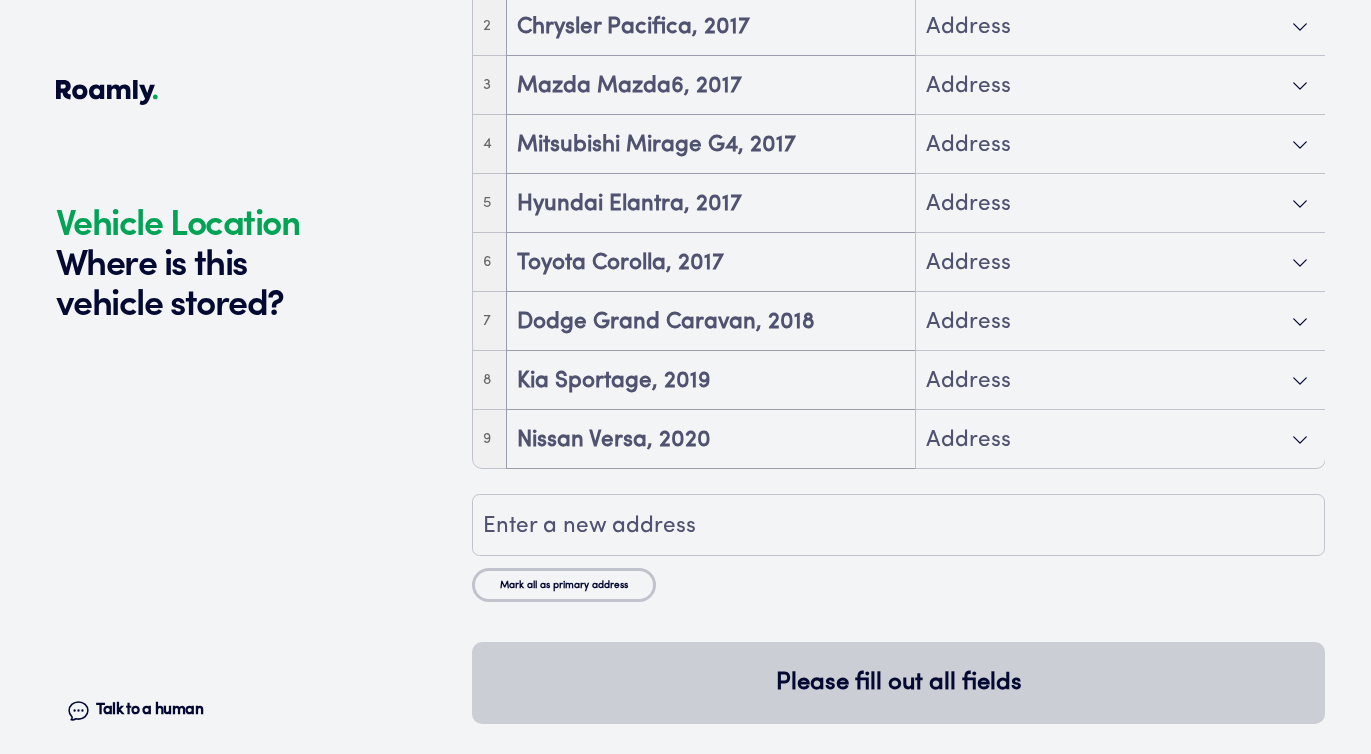 click on "Mark all as primary address" at bounding box center (564, 585) 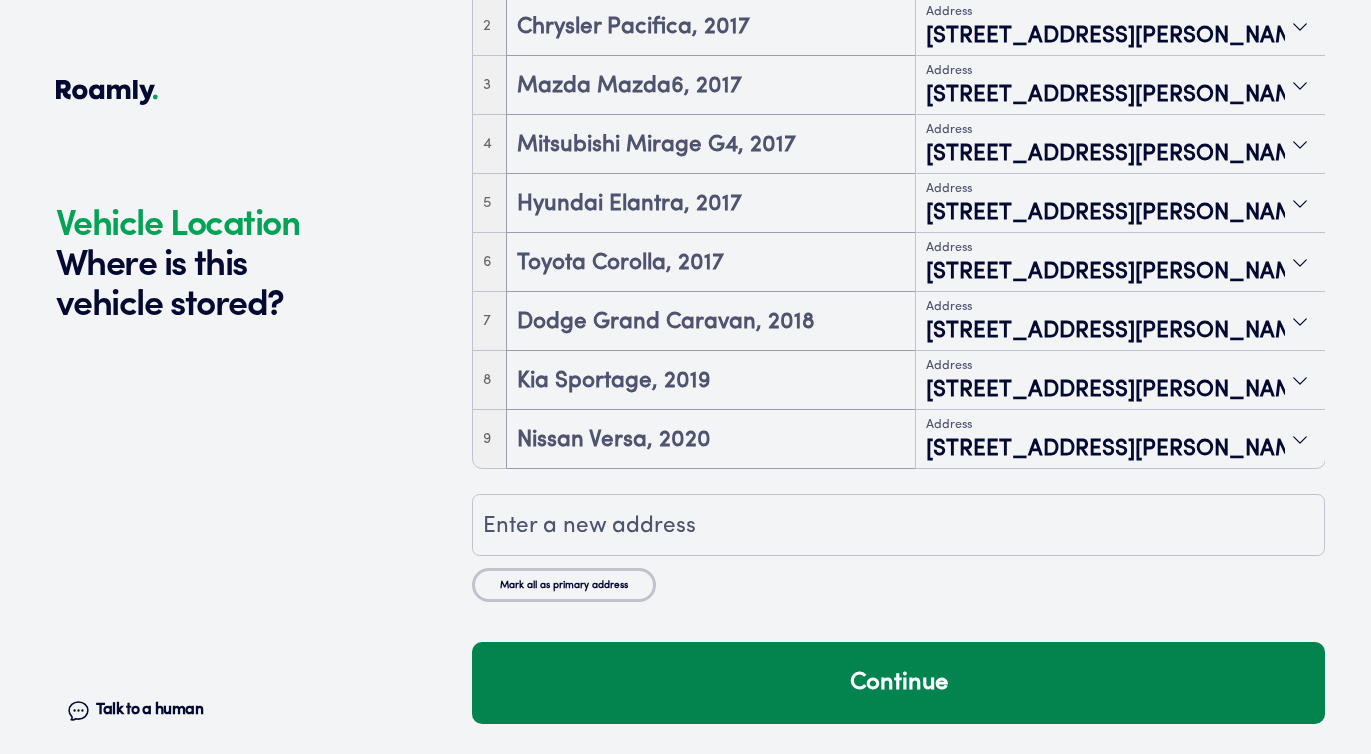 click on "Continue" at bounding box center (898, 683) 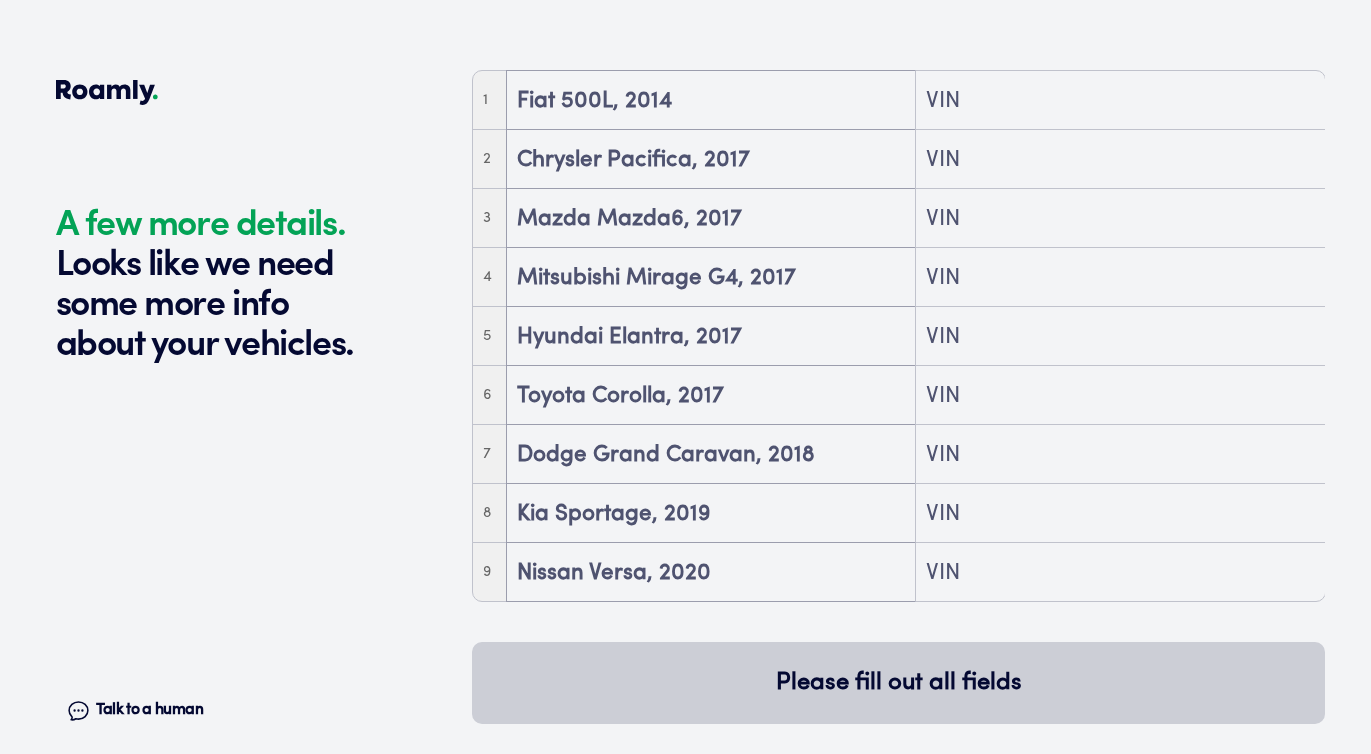 scroll, scrollTop: 5893, scrollLeft: 0, axis: vertical 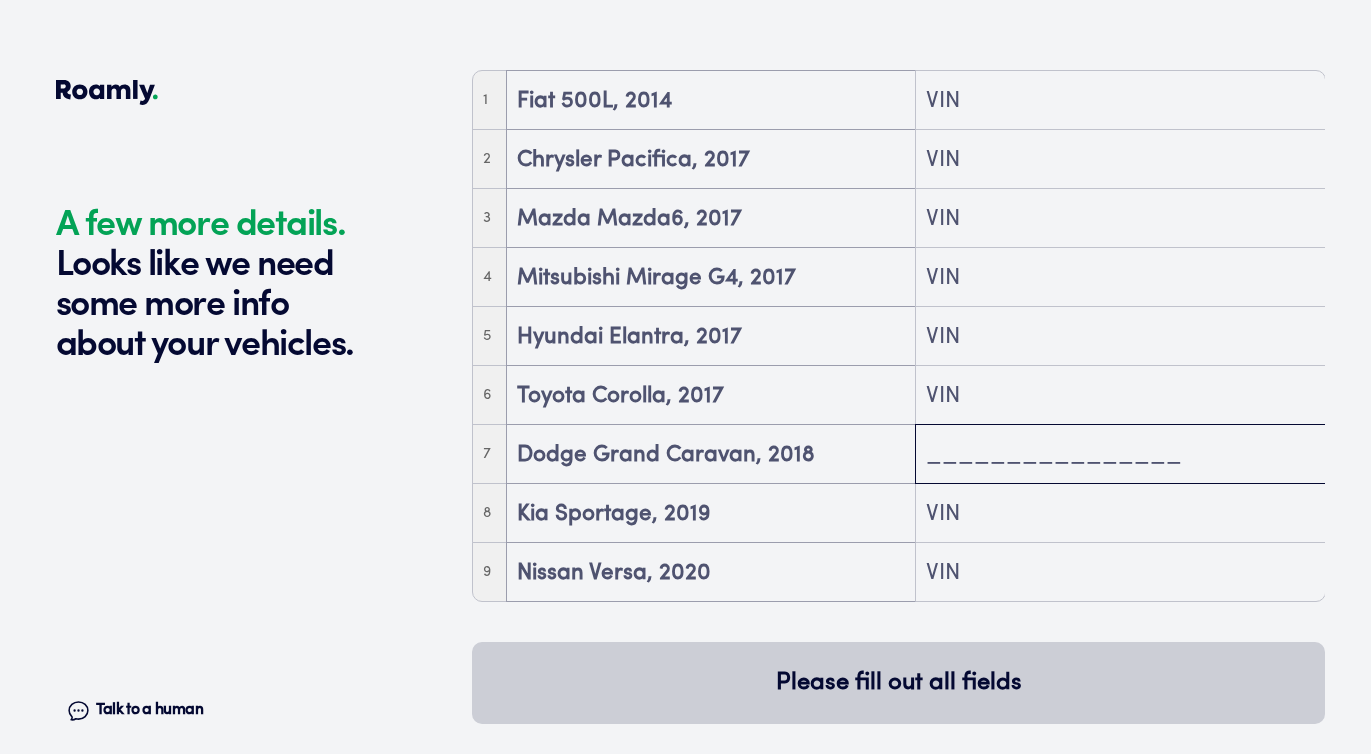 click at bounding box center (1120, 456) 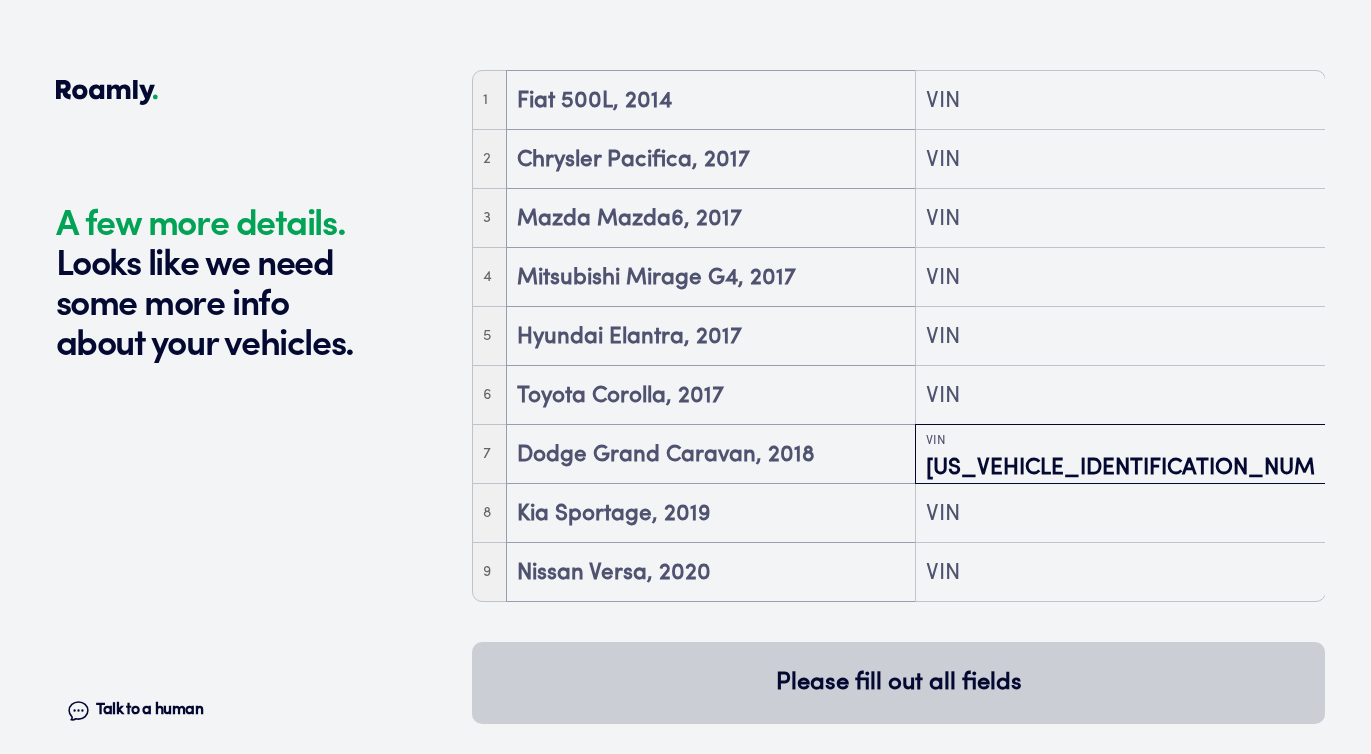 type on "[US_VEHICLE_IDENTIFICATION_NUMBER]" 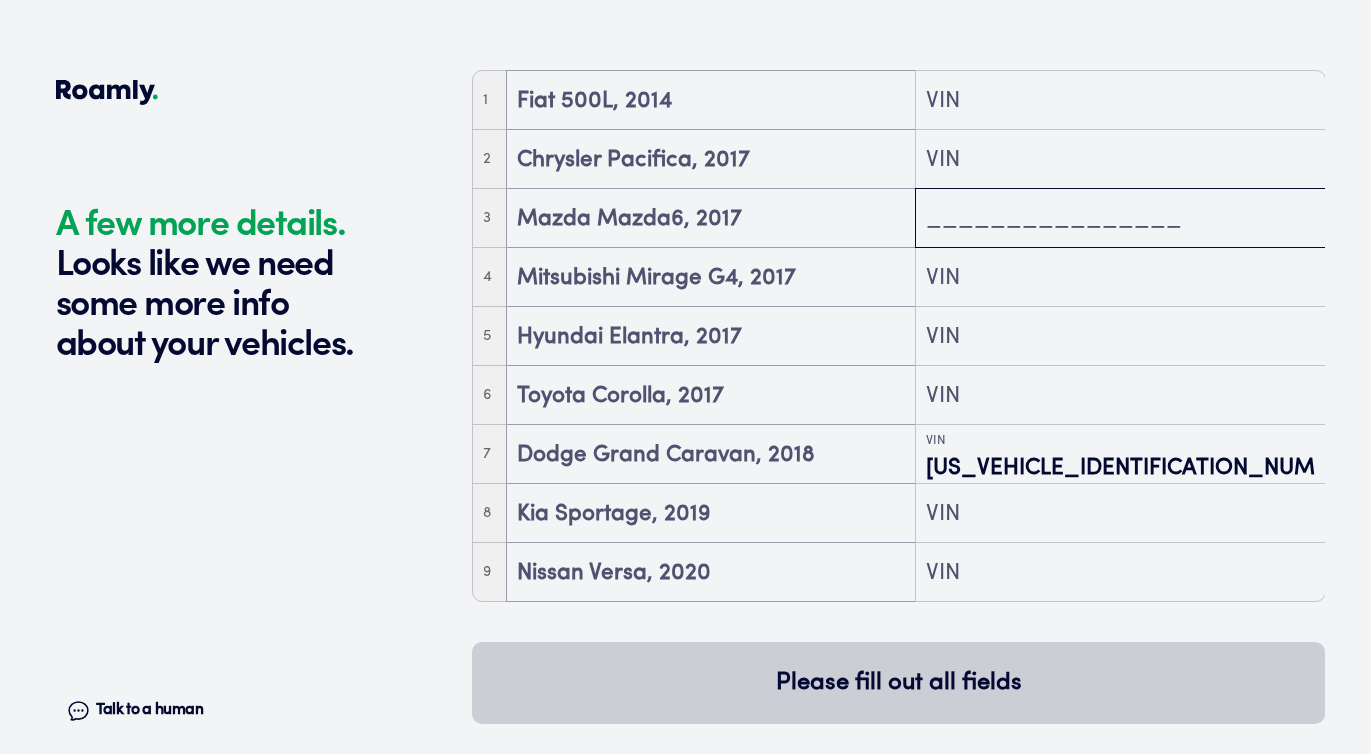 click at bounding box center [1120, 220] 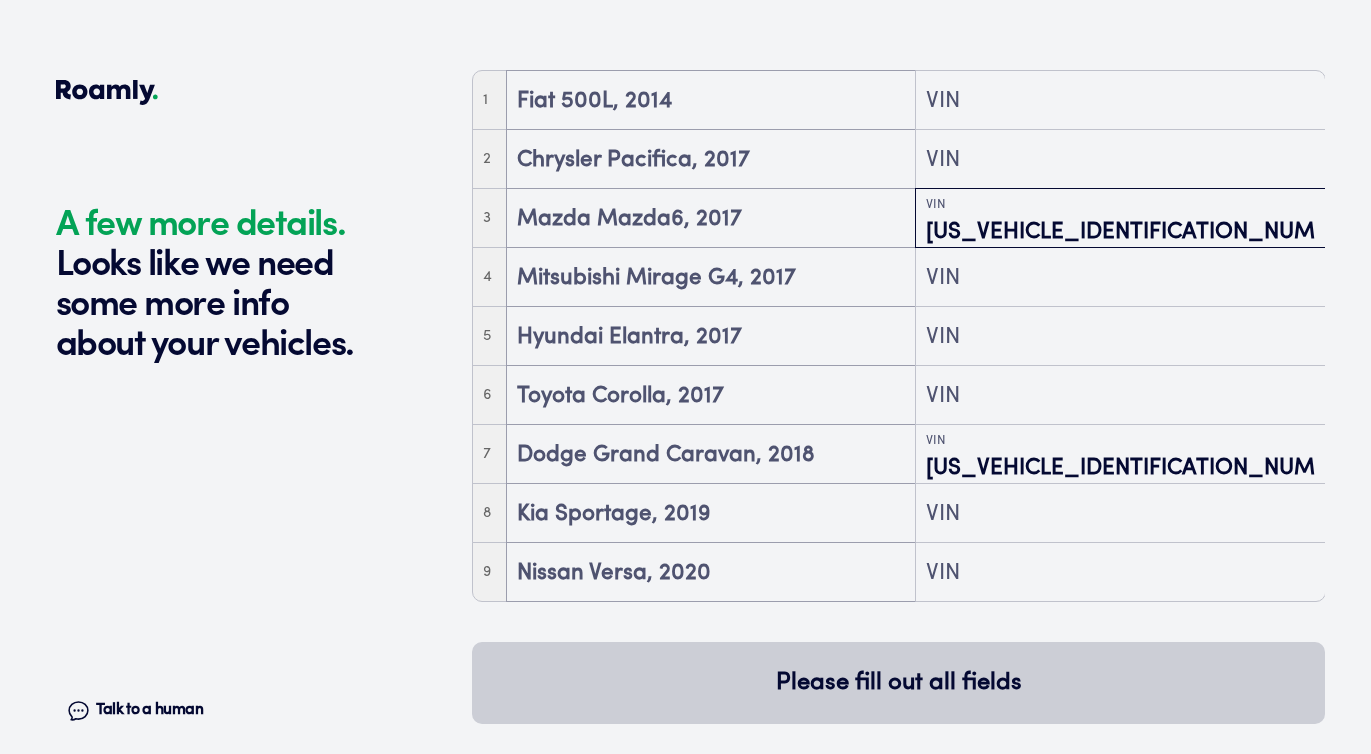 type on "[US_VEHICLE_IDENTIFICATION_NUMBER]" 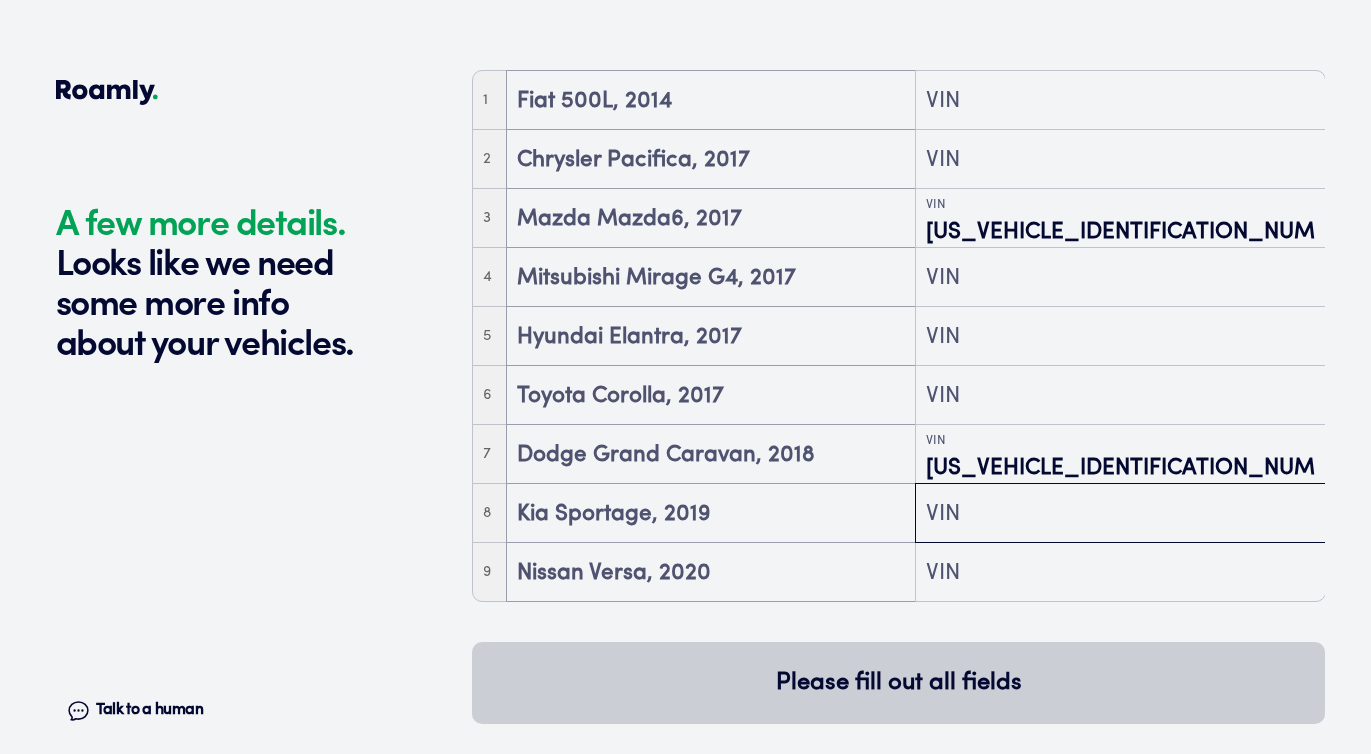 click at bounding box center [1120, 515] 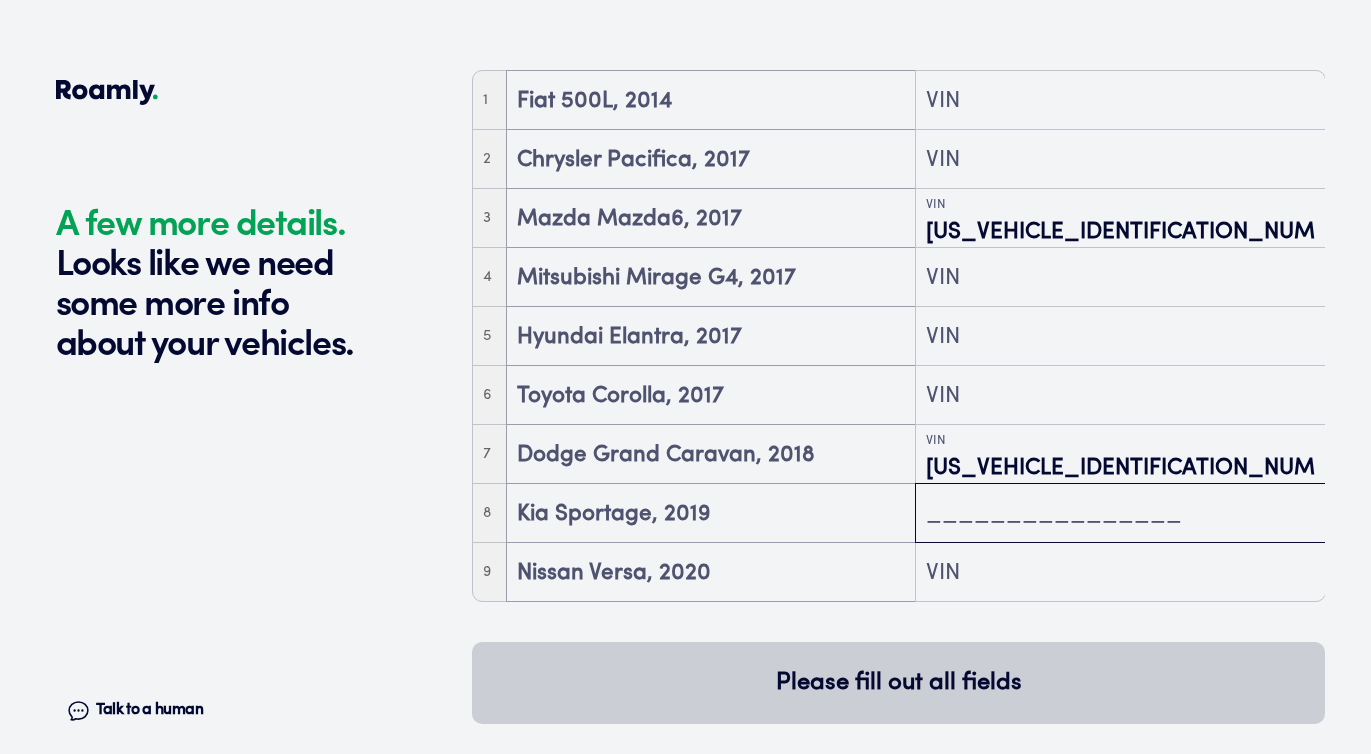 paste on "[US_VEHICLE_IDENTIFICATION_NUMBER]" 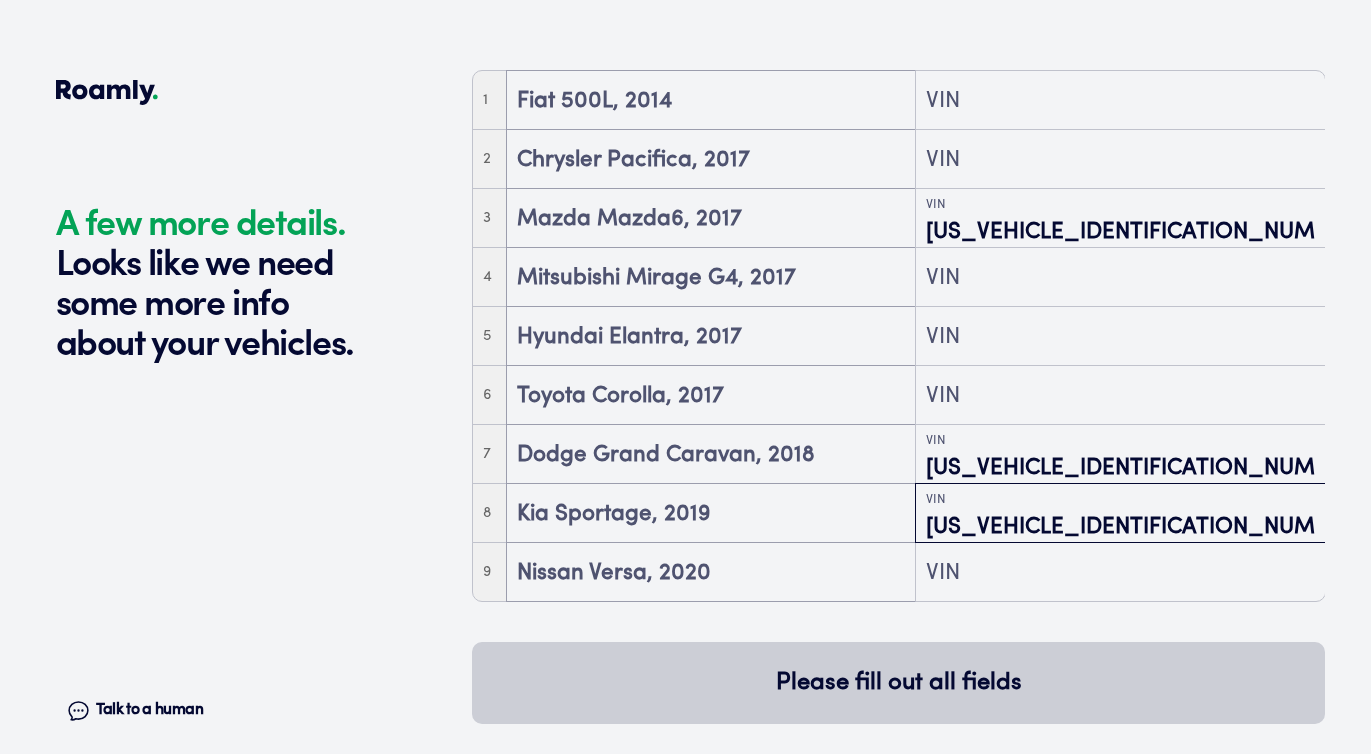 type on "[US_VEHICLE_IDENTIFICATION_NUMBER]" 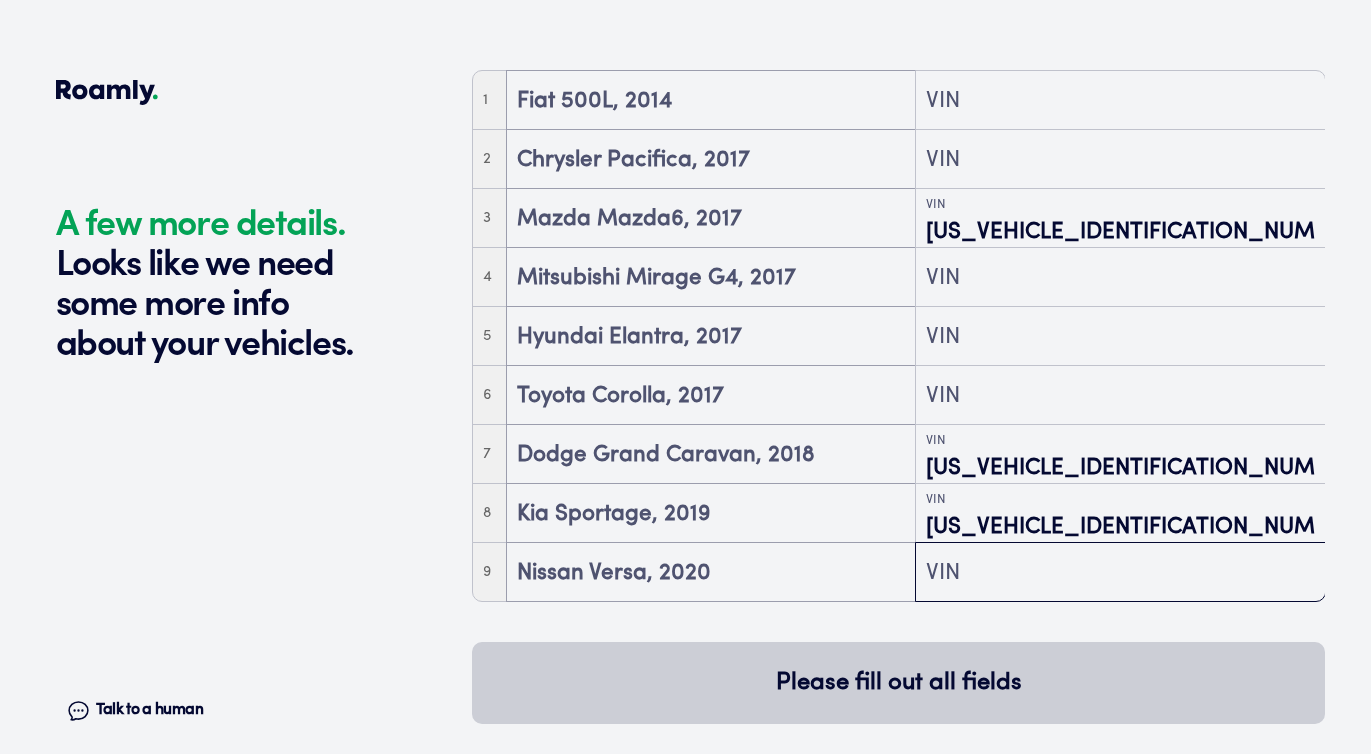 click at bounding box center (1120, 574) 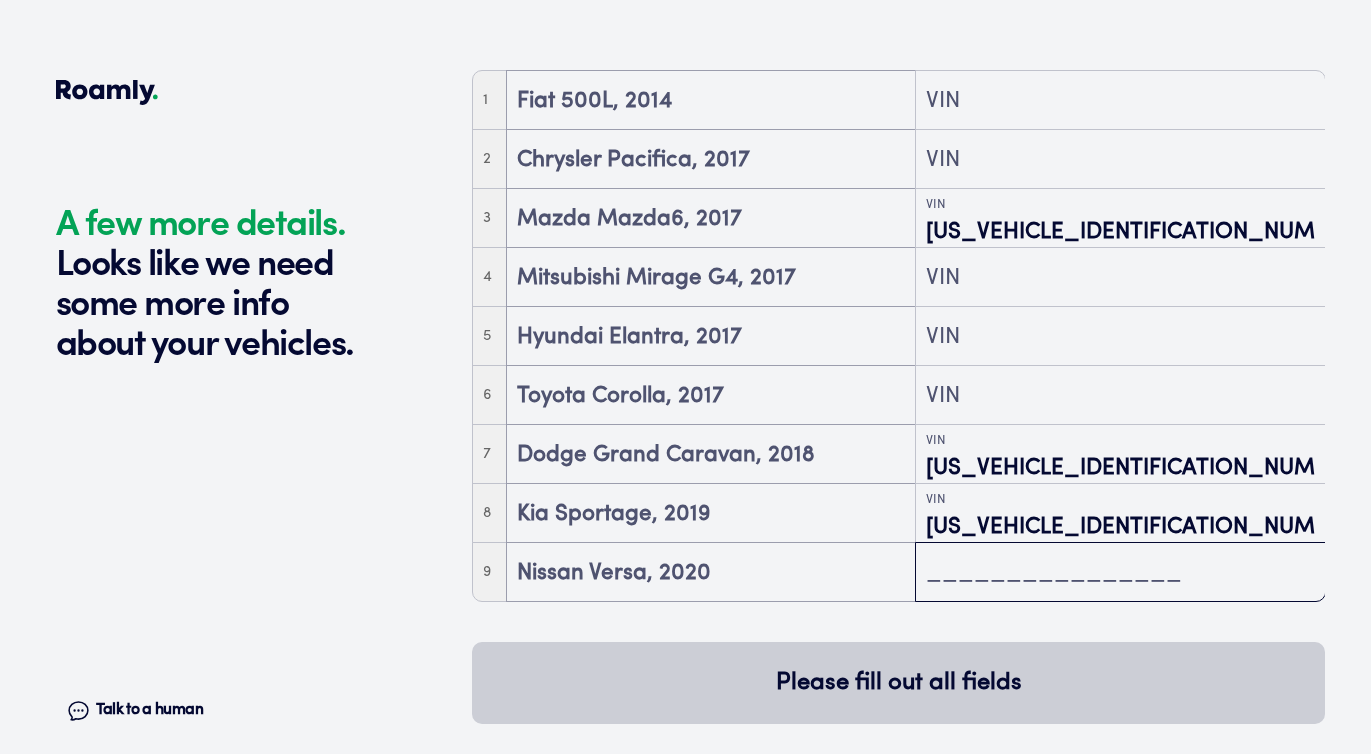 paste on "[US_VEHICLE_IDENTIFICATION_NUMBER]" 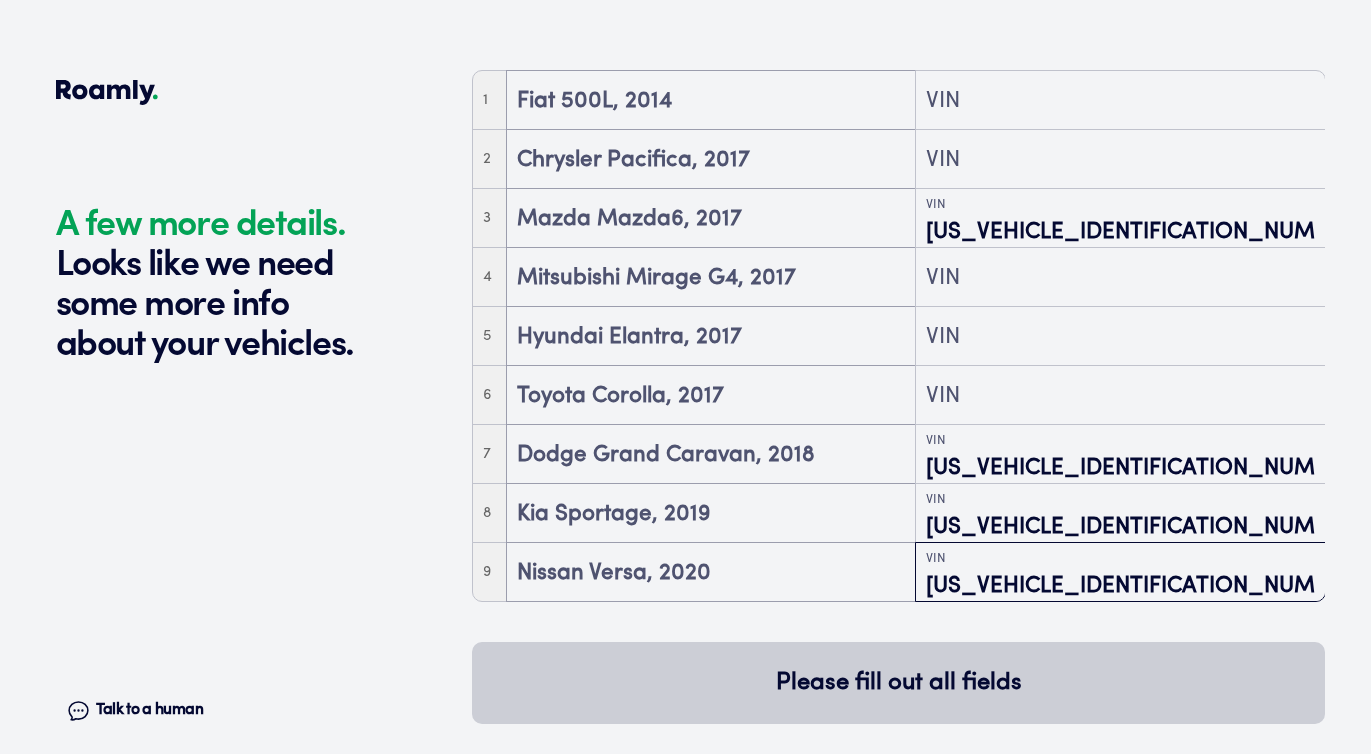 type on "[US_VEHICLE_IDENTIFICATION_NUMBER]" 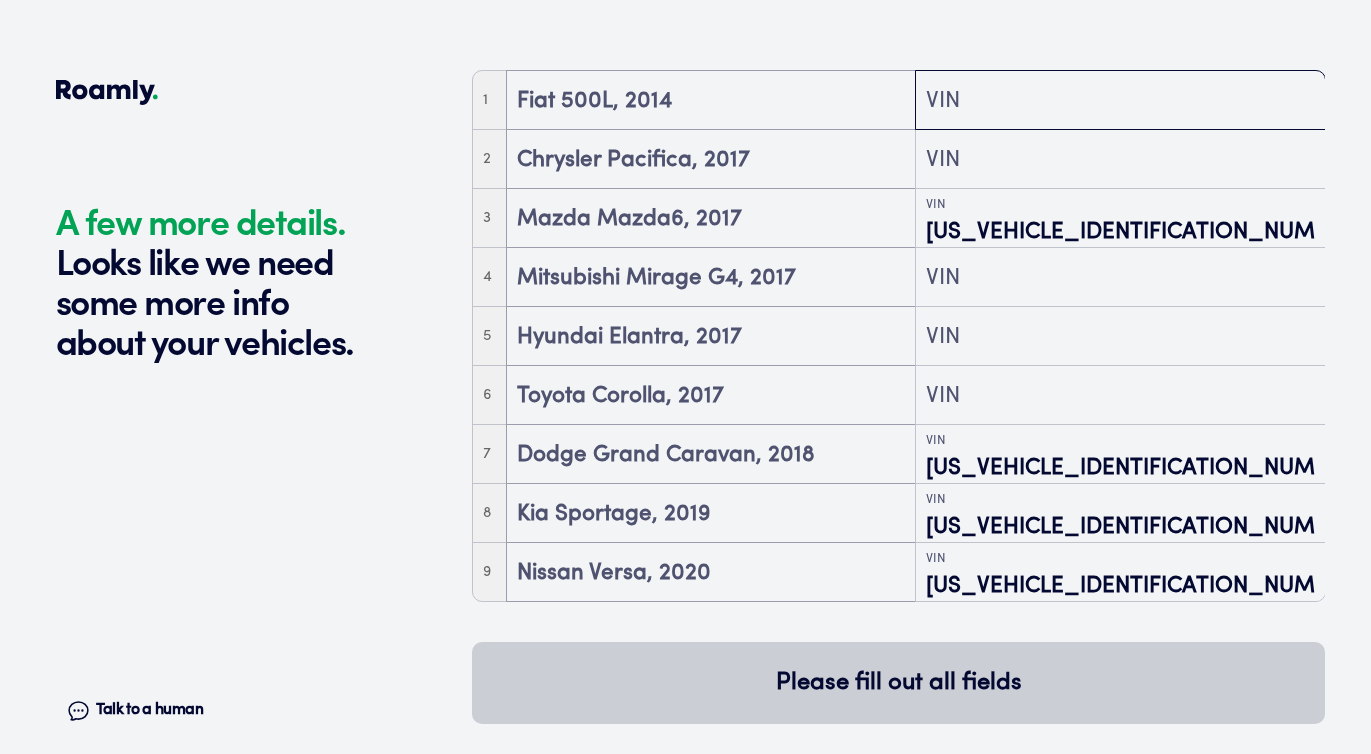 click at bounding box center (1120, 102) 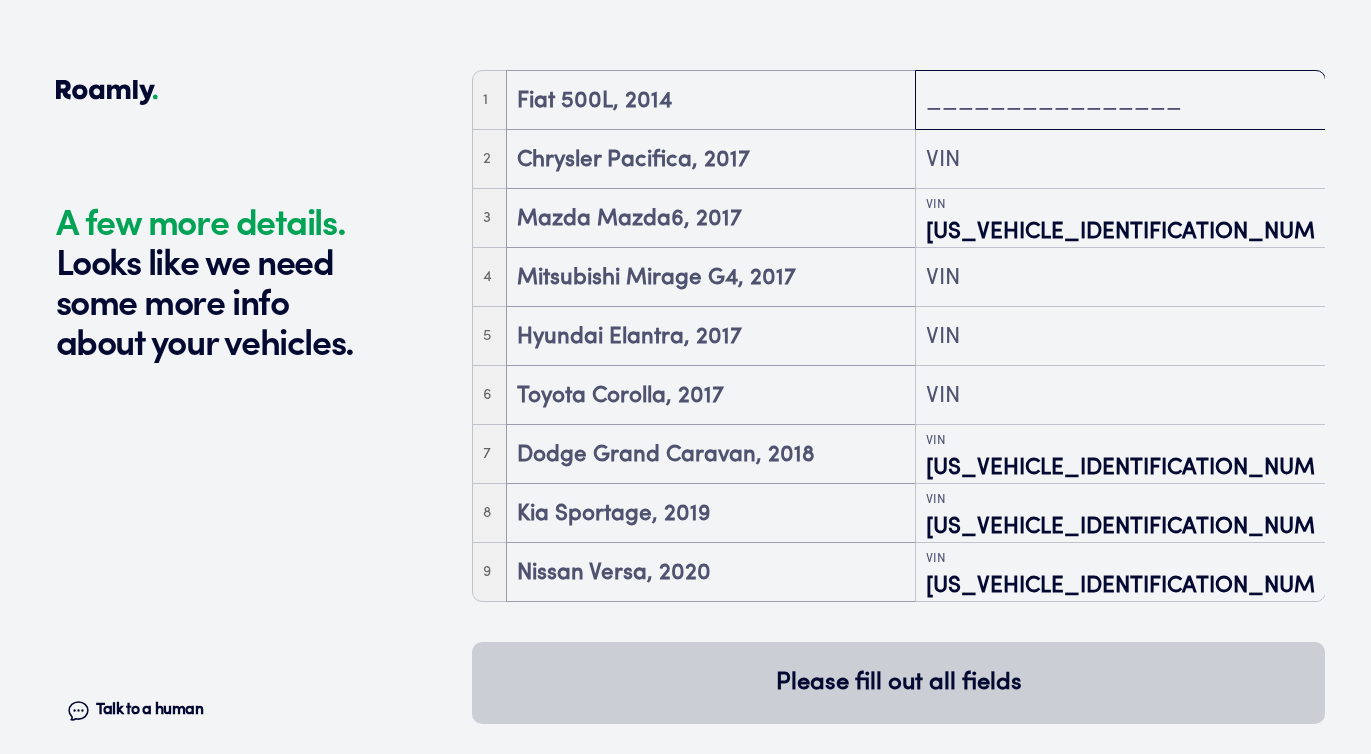paste on "[US_VEHICLE_IDENTIFICATION_NUMBER]" 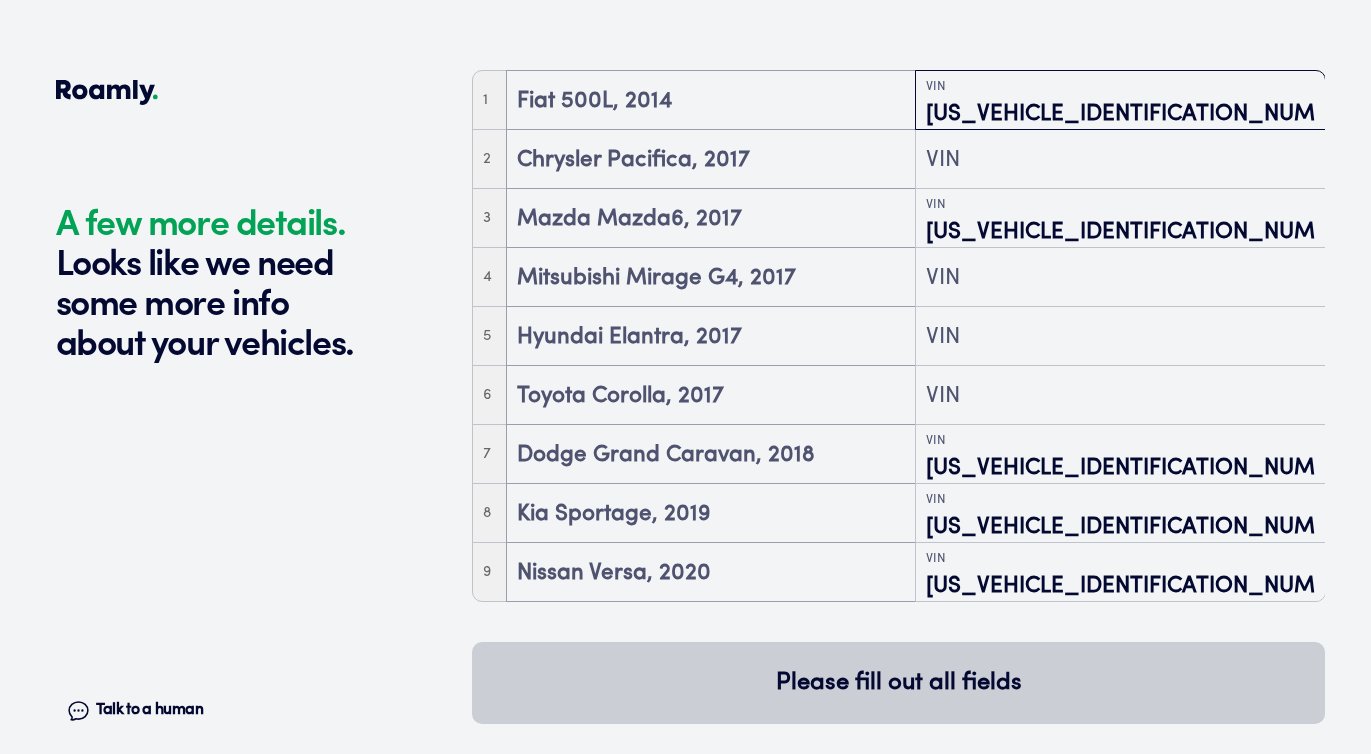 type on "[US_VEHICLE_IDENTIFICATION_NUMBER]" 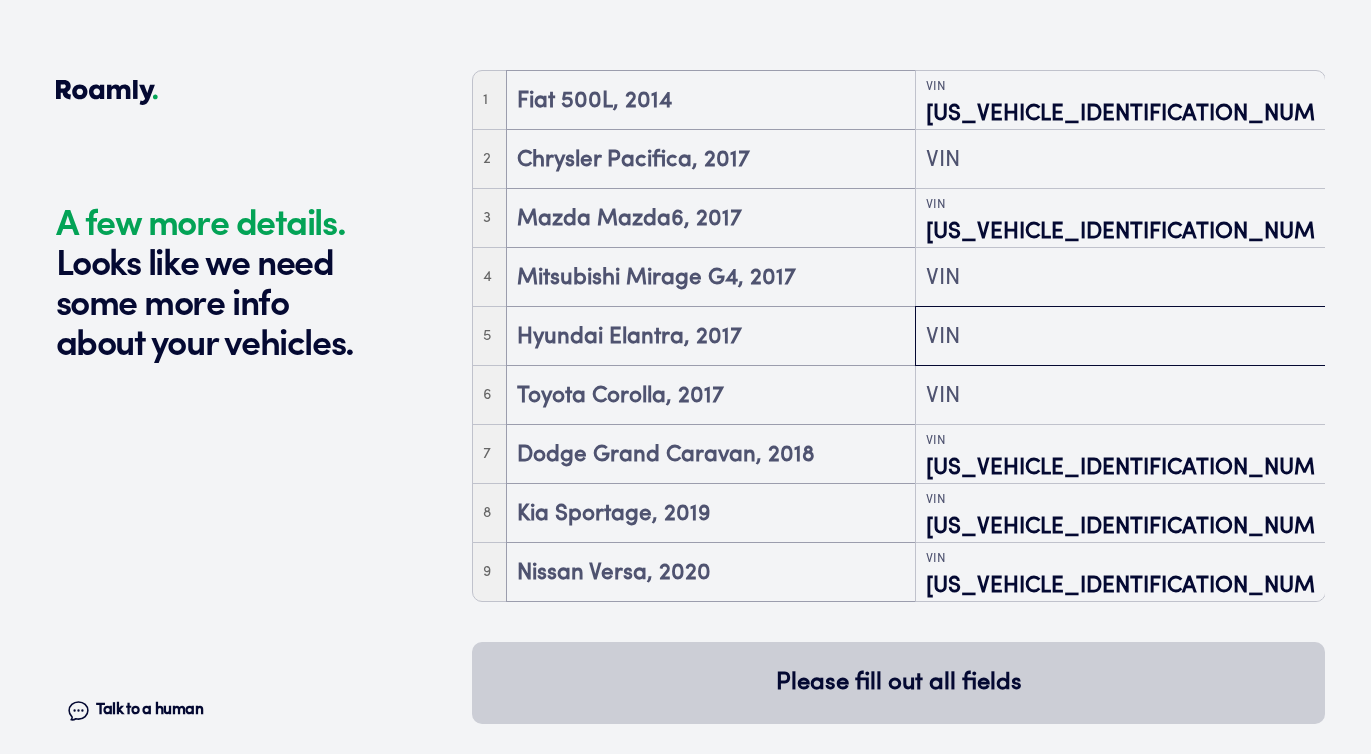 click at bounding box center (1120, 338) 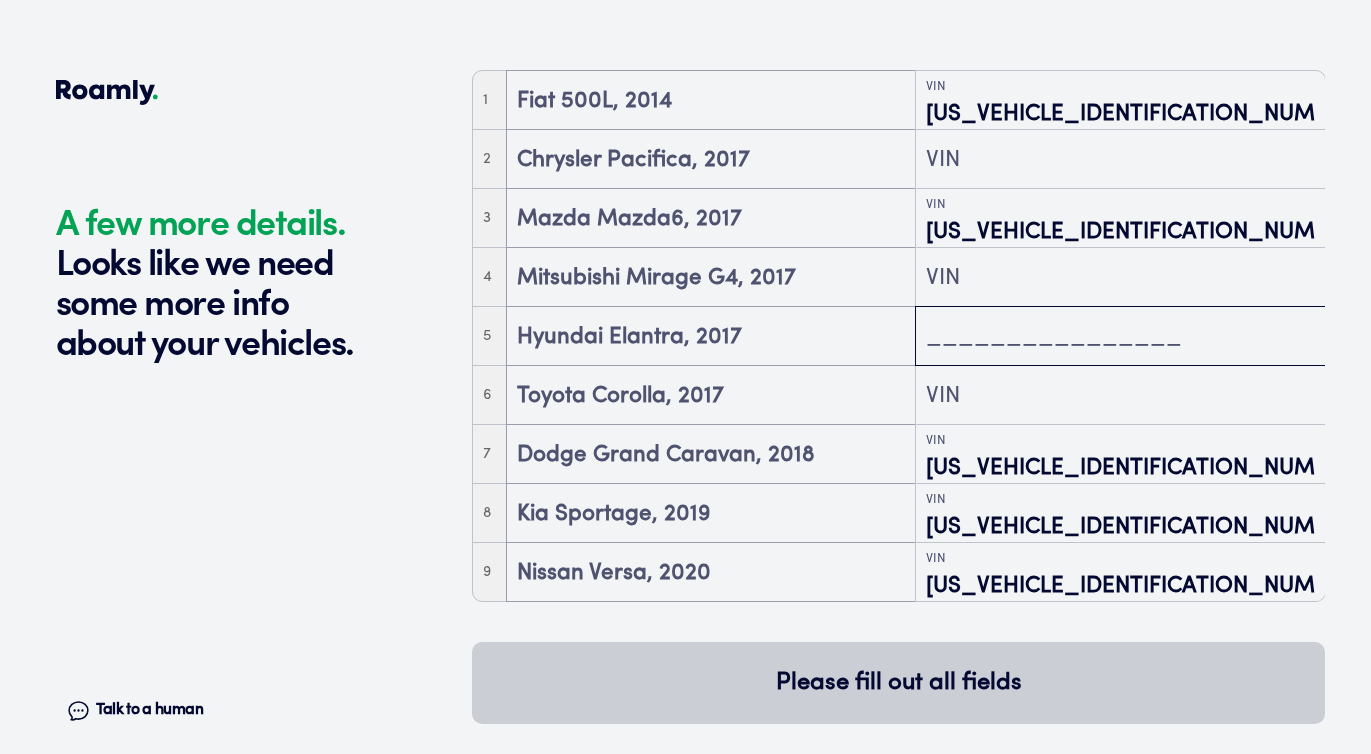 paste on "[US_VEHICLE_IDENTIFICATION_NUMBER]" 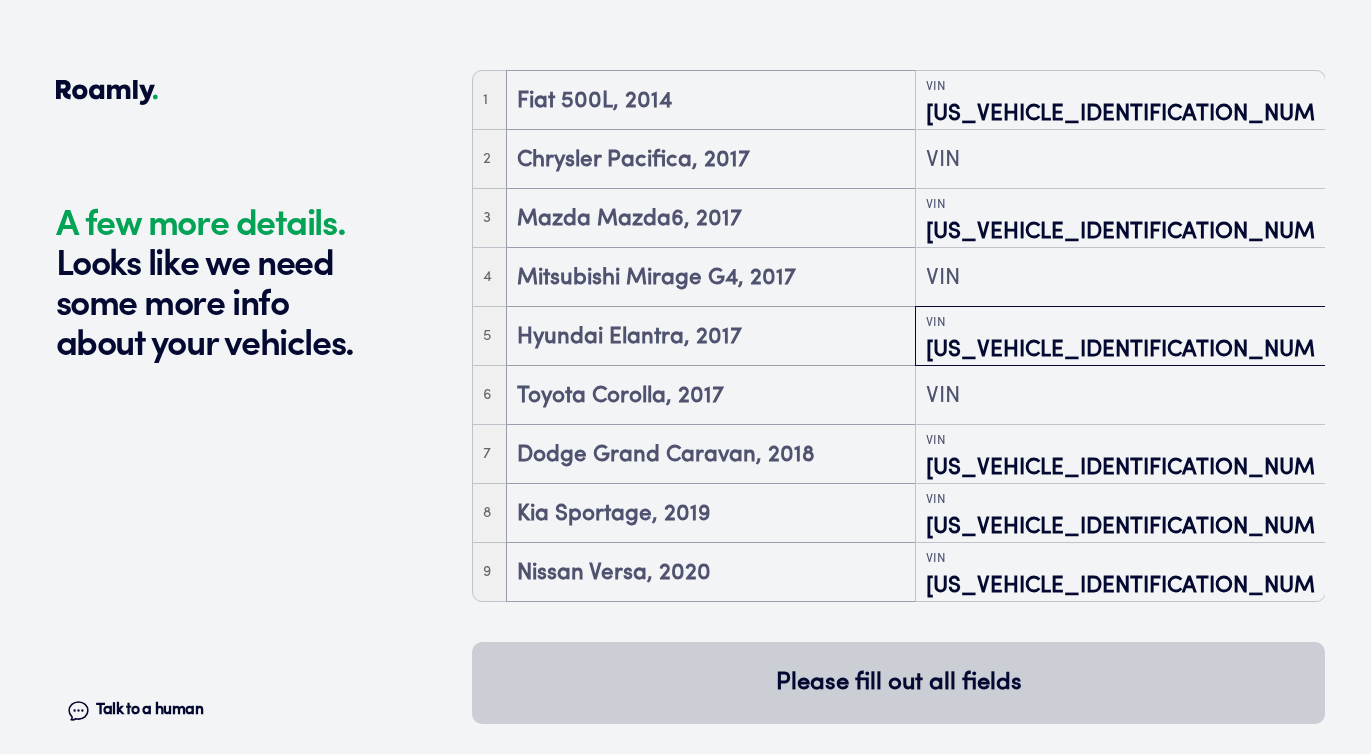 type on "[US_VEHICLE_IDENTIFICATION_NUMBER]" 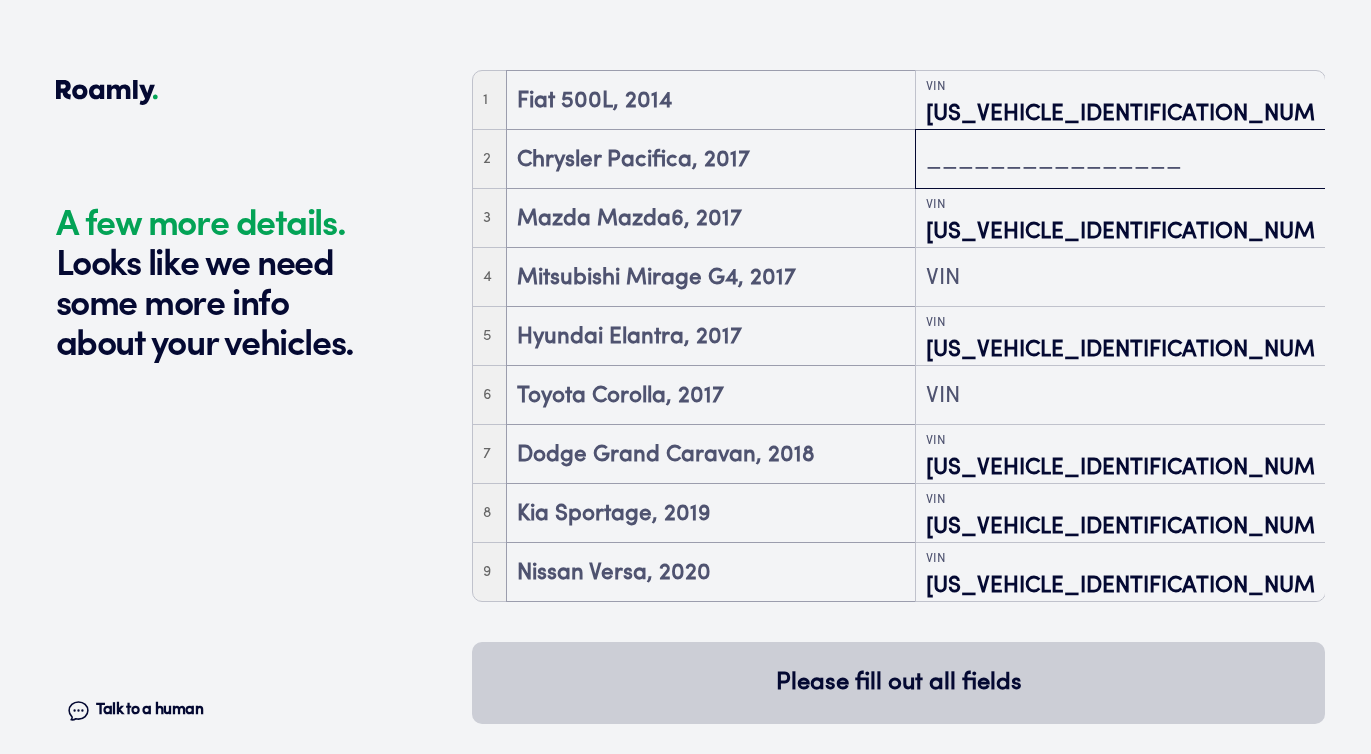 click at bounding box center [1120, 161] 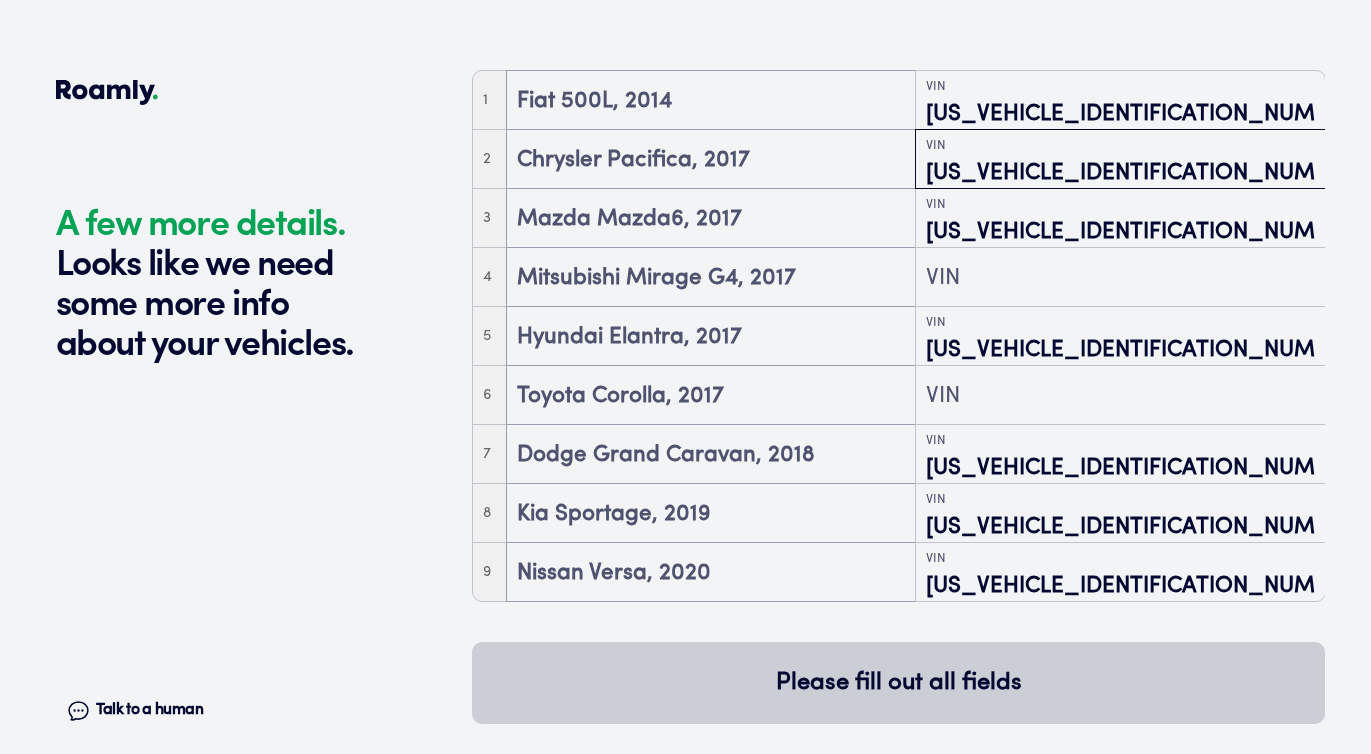 type on "[US_VEHICLE_IDENTIFICATION_NUMBER]" 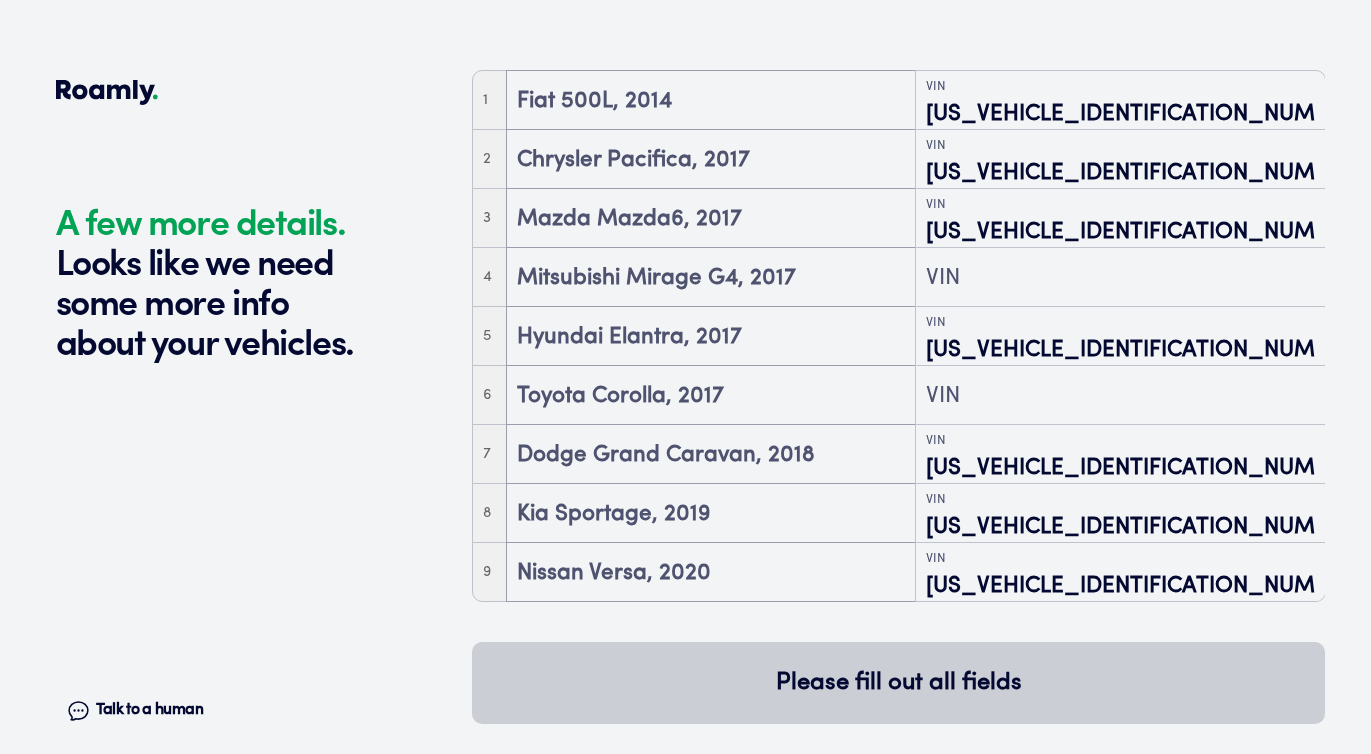 click on "A few more details. Looks like we need some more info about your vehicles. Talk to a human Chat" at bounding box center (259, -2556) 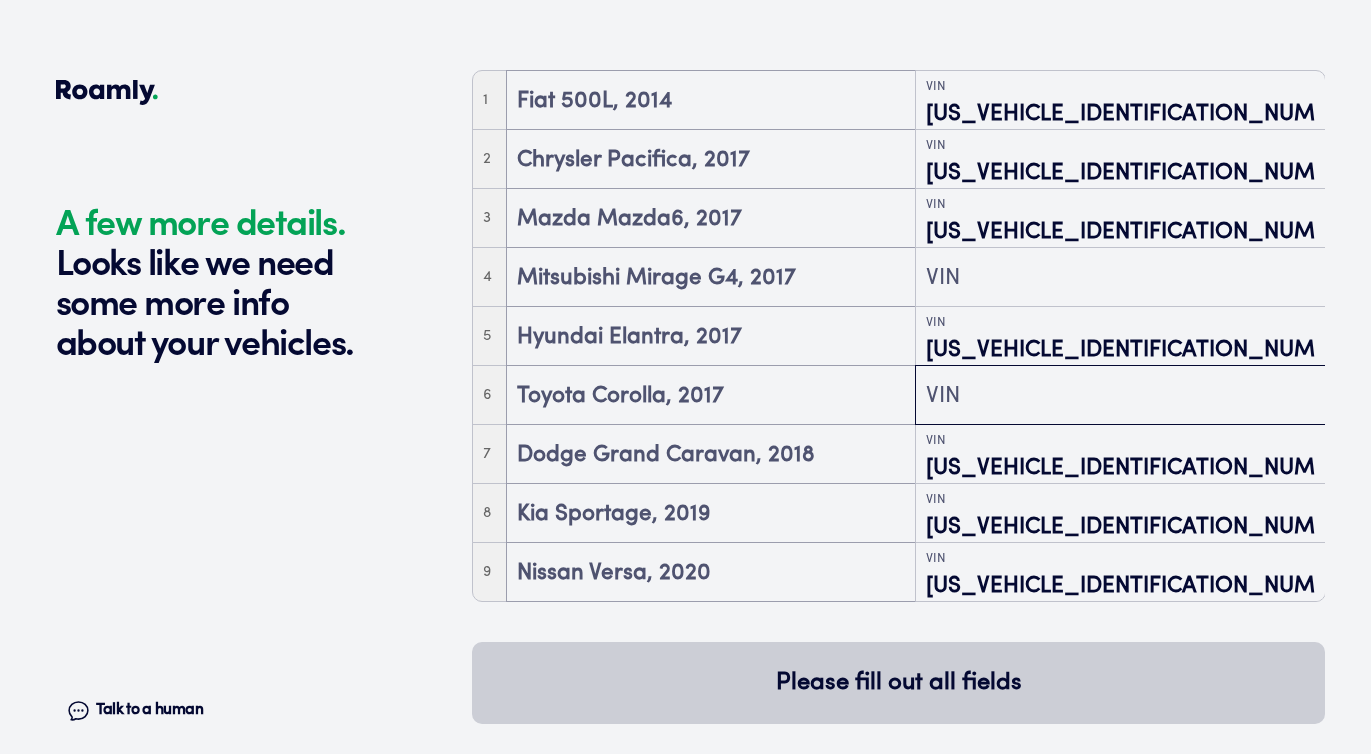 click at bounding box center [1120, 397] 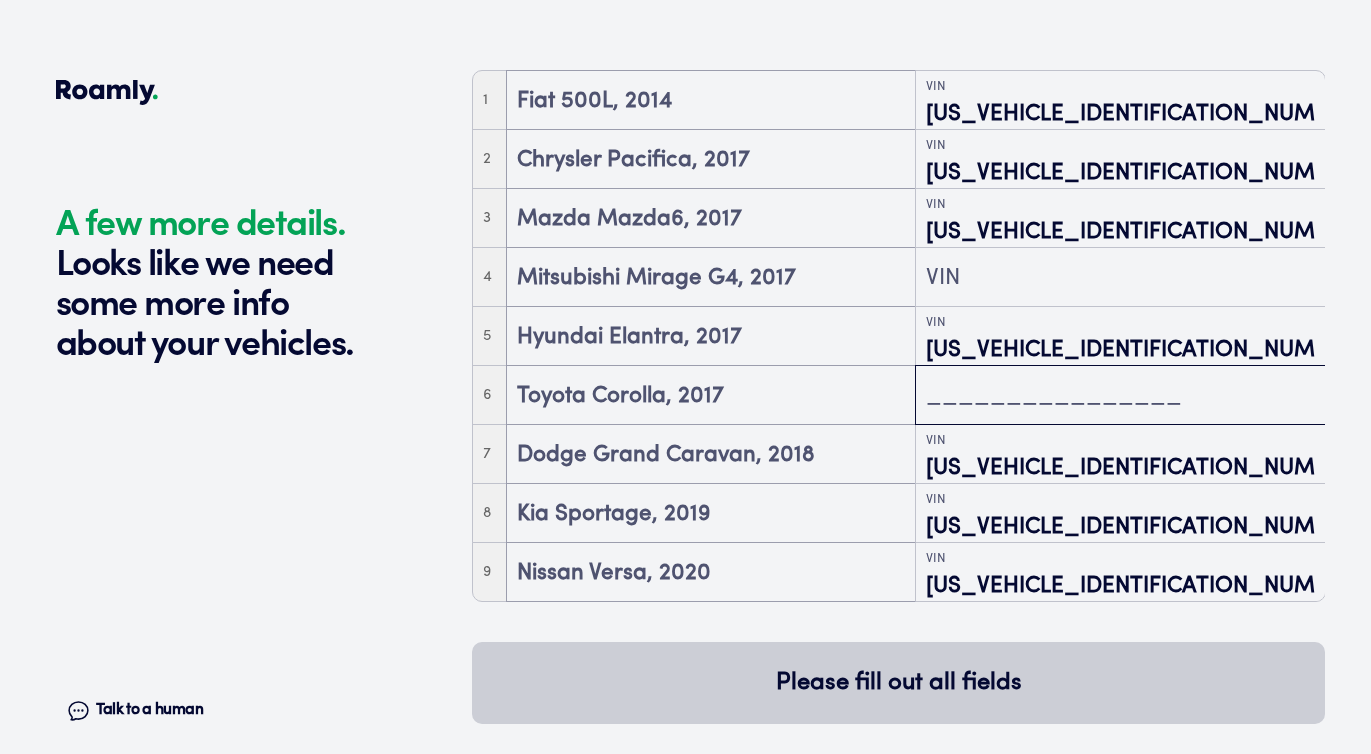 paste on "[US_VEHICLE_IDENTIFICATION_NUMBER]" 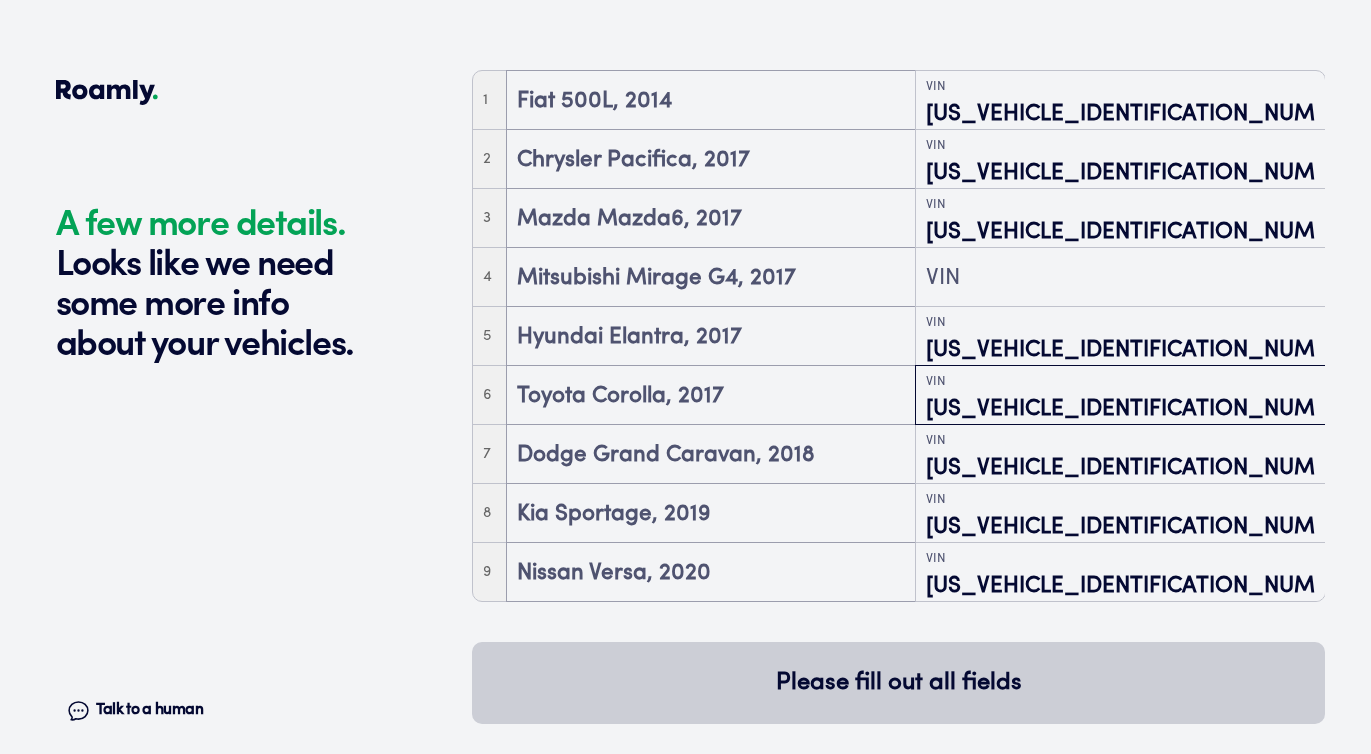 type on "[US_VEHICLE_IDENTIFICATION_NUMBER]" 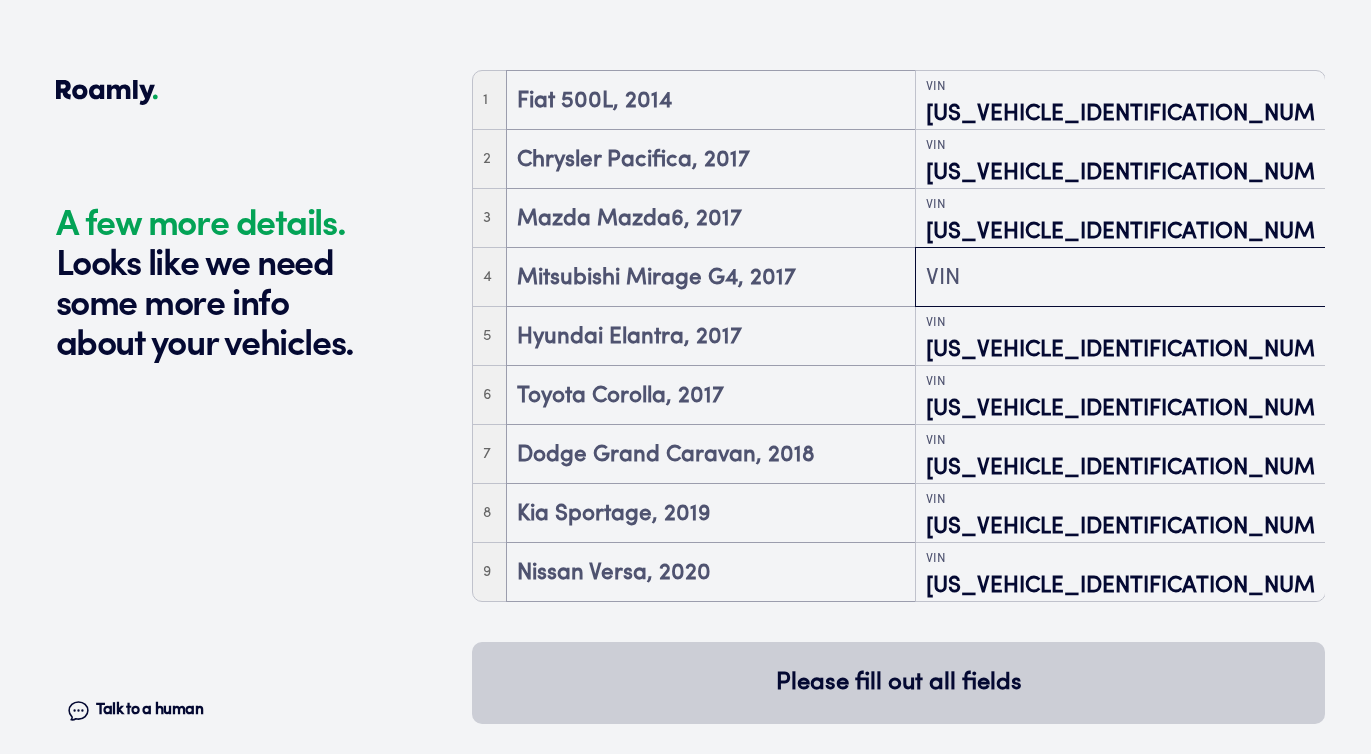 click at bounding box center (1120, 279) 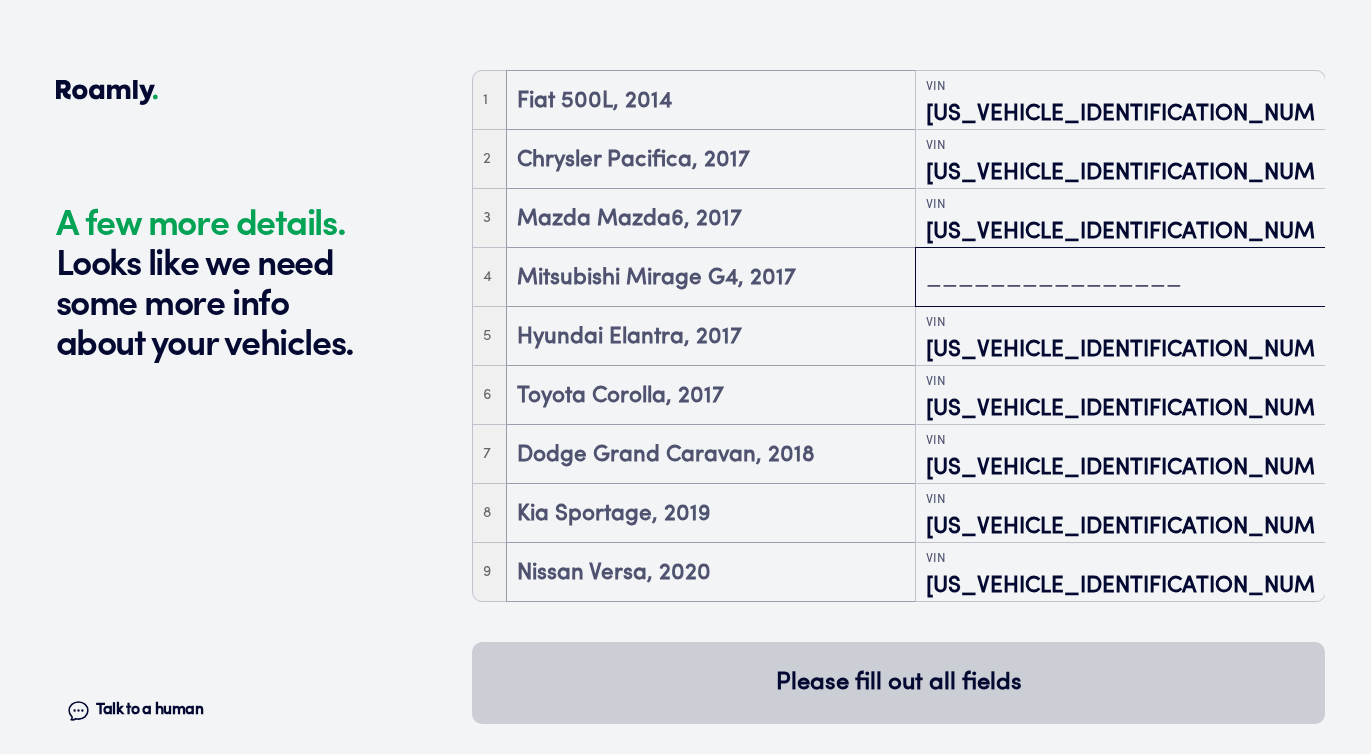 paste on "[US_VEHICLE_IDENTIFICATION_NUMBER]" 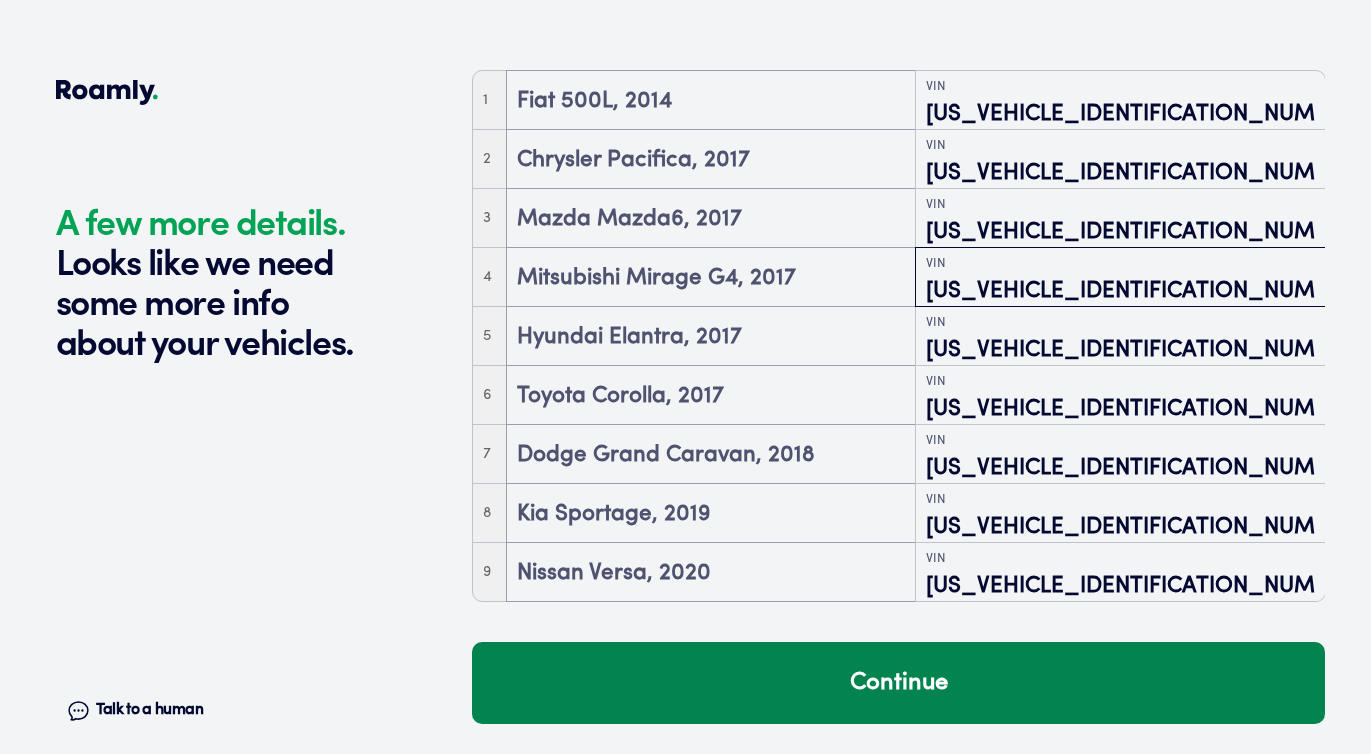 type on "[US_VEHICLE_IDENTIFICATION_NUMBER]" 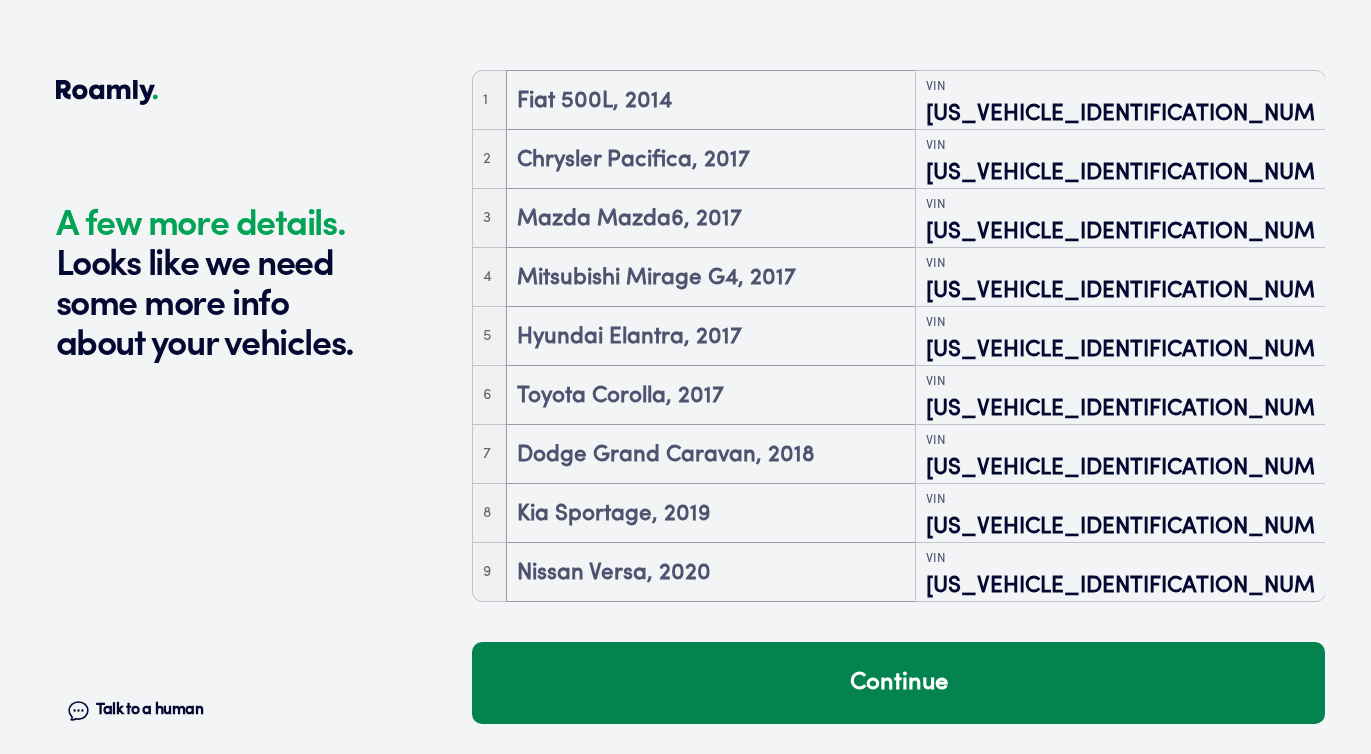 click on "Continue" at bounding box center [898, 683] 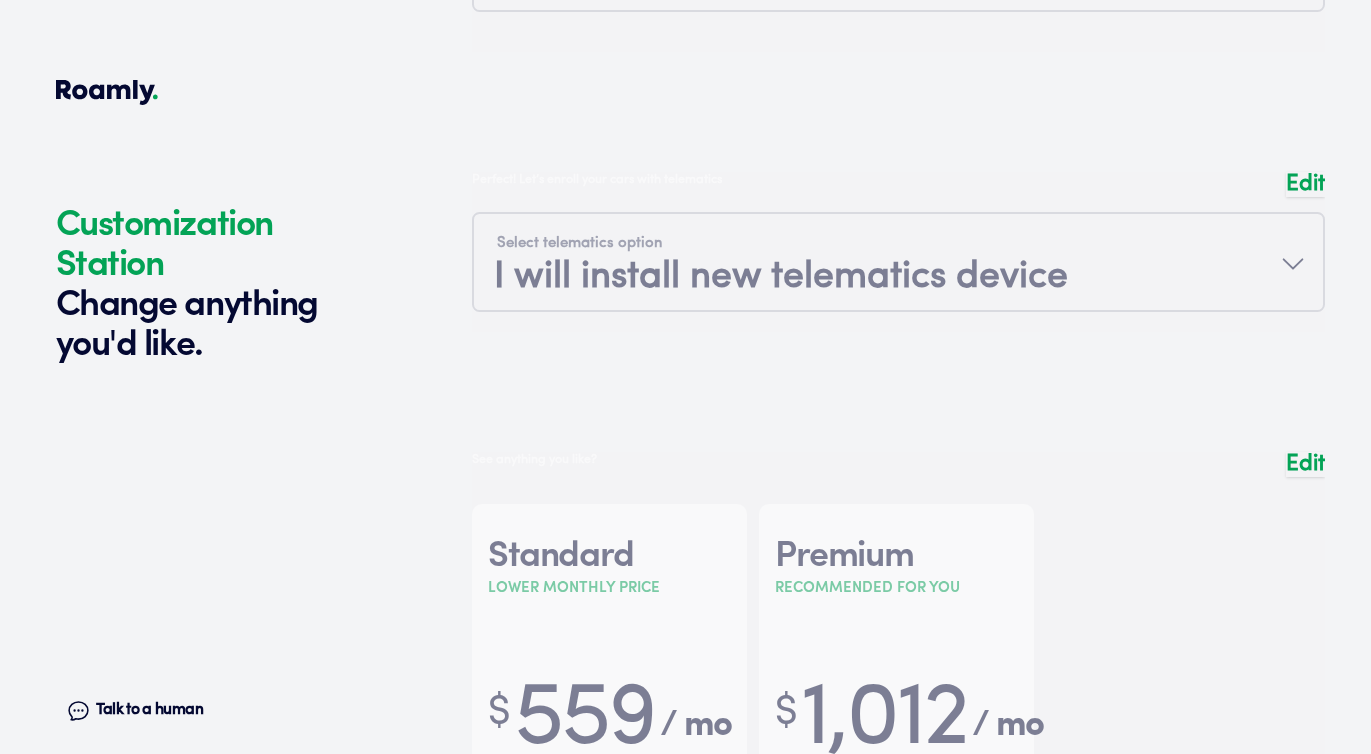 scroll, scrollTop: 2798, scrollLeft: 0, axis: vertical 